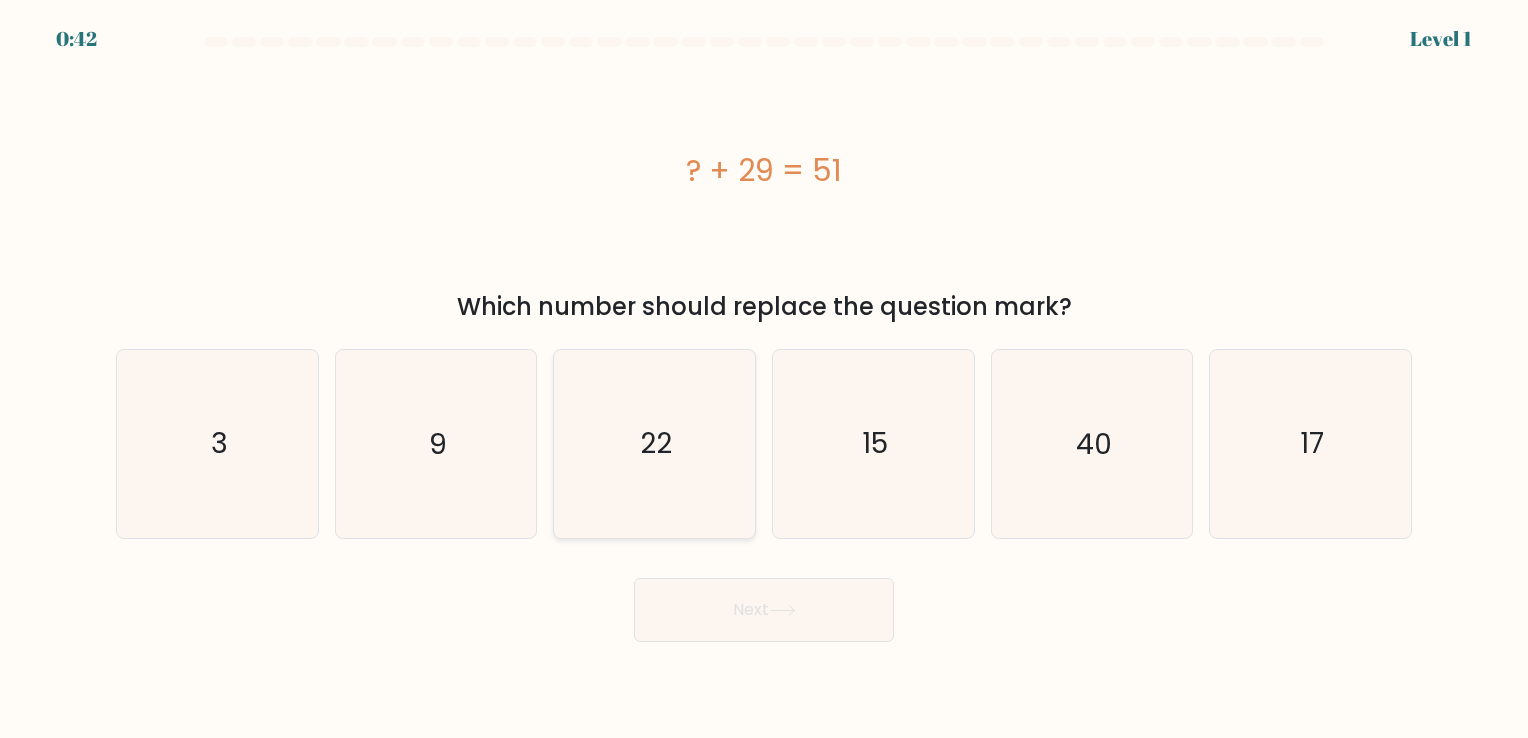 scroll, scrollTop: 0, scrollLeft: 0, axis: both 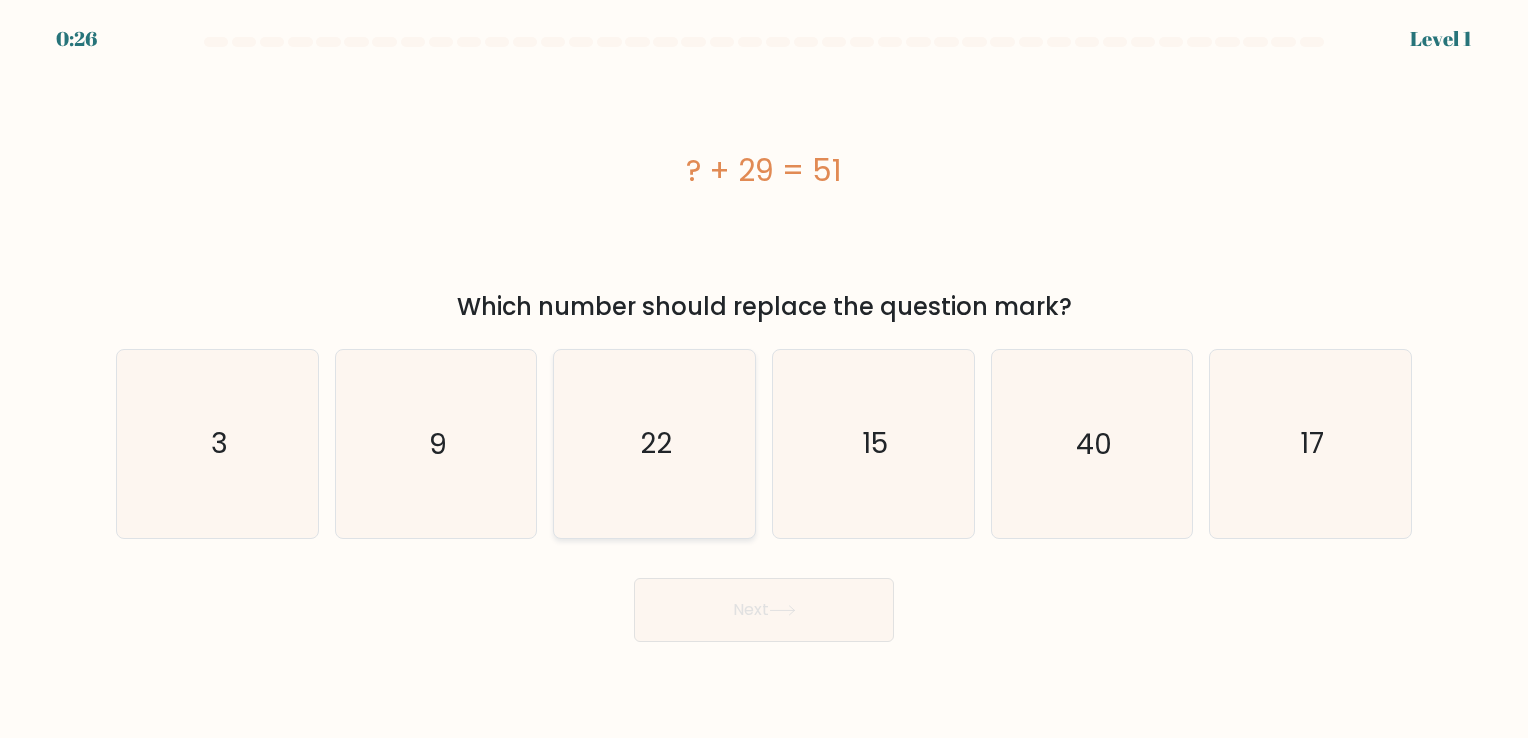 click on "22" 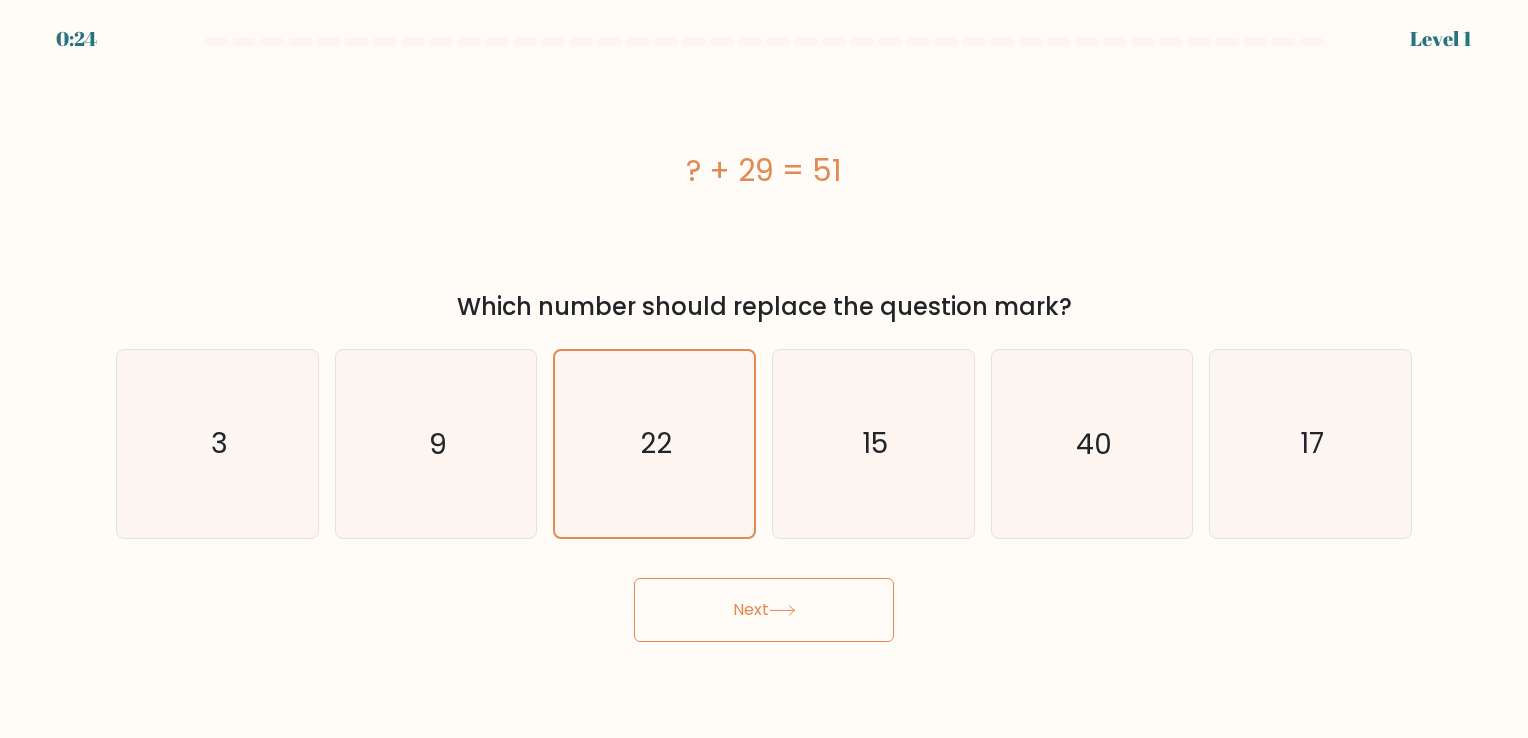 click on "Next" at bounding box center (764, 610) 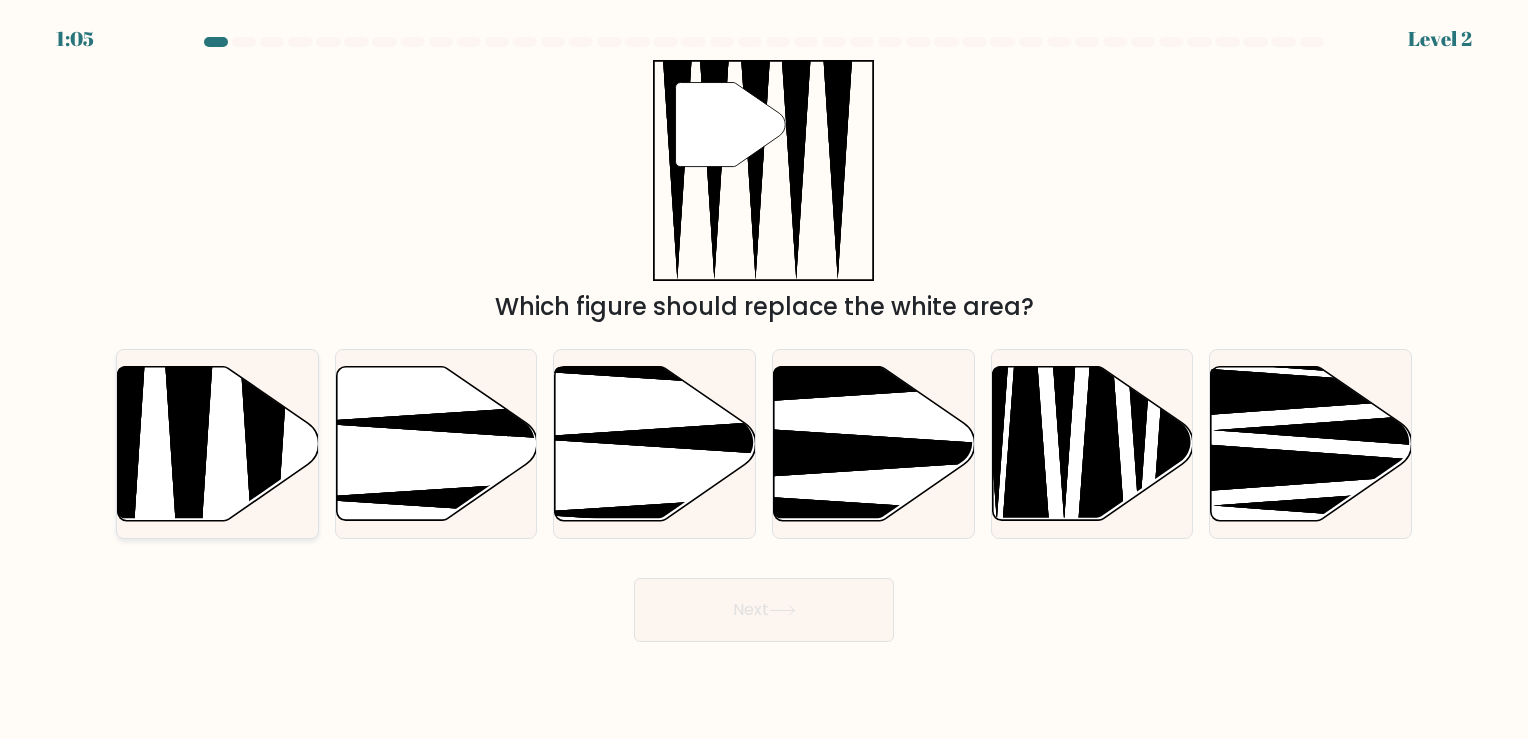 click 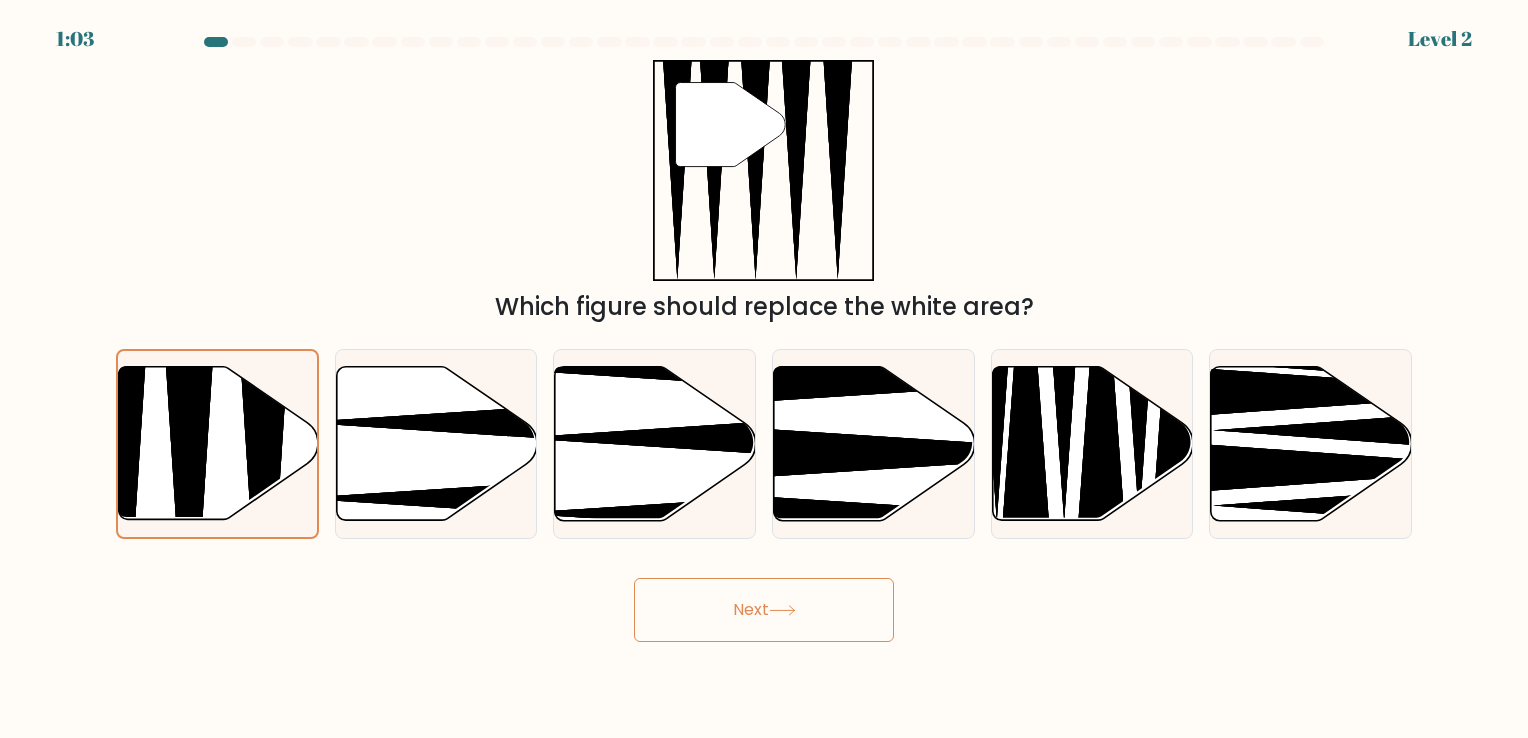 click on "Next" at bounding box center (764, 610) 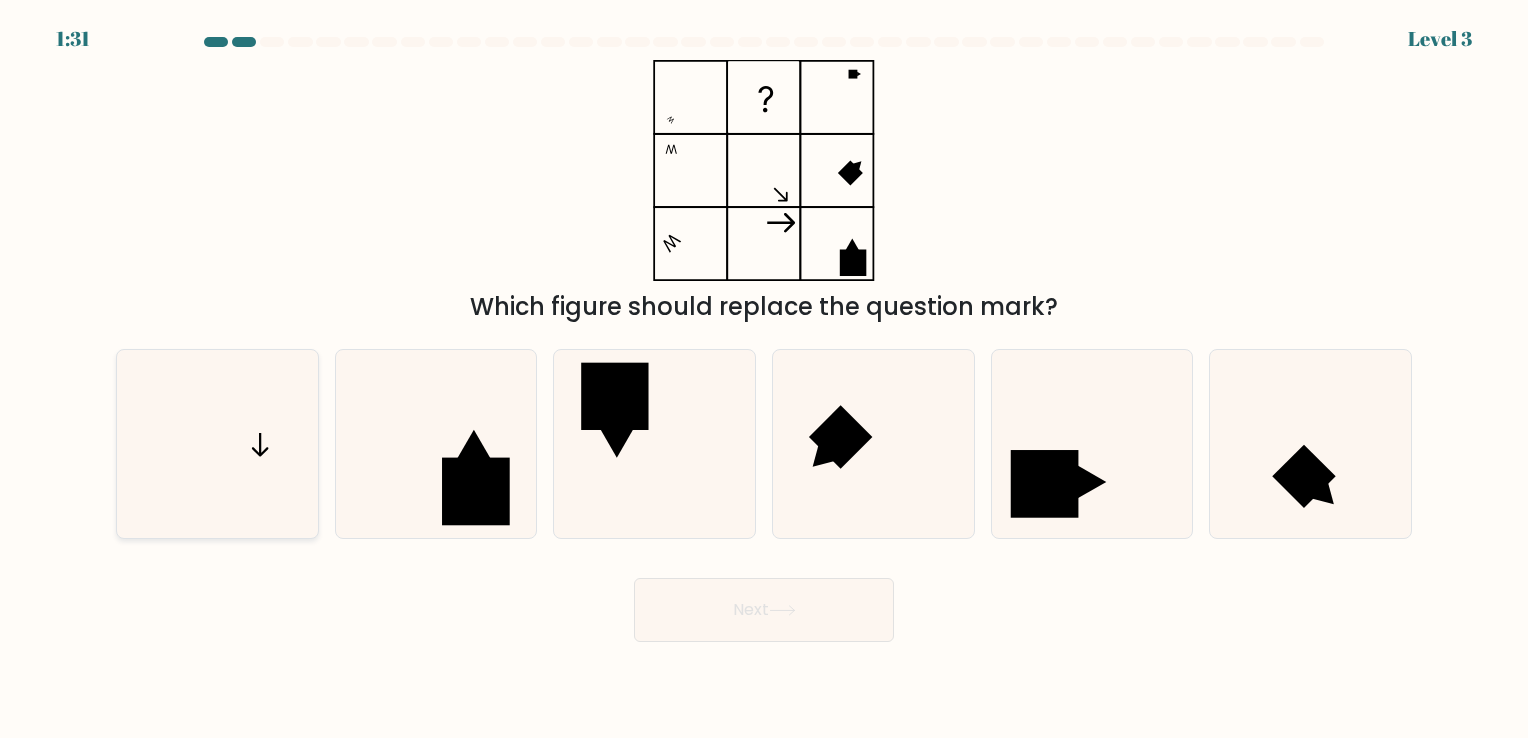 click 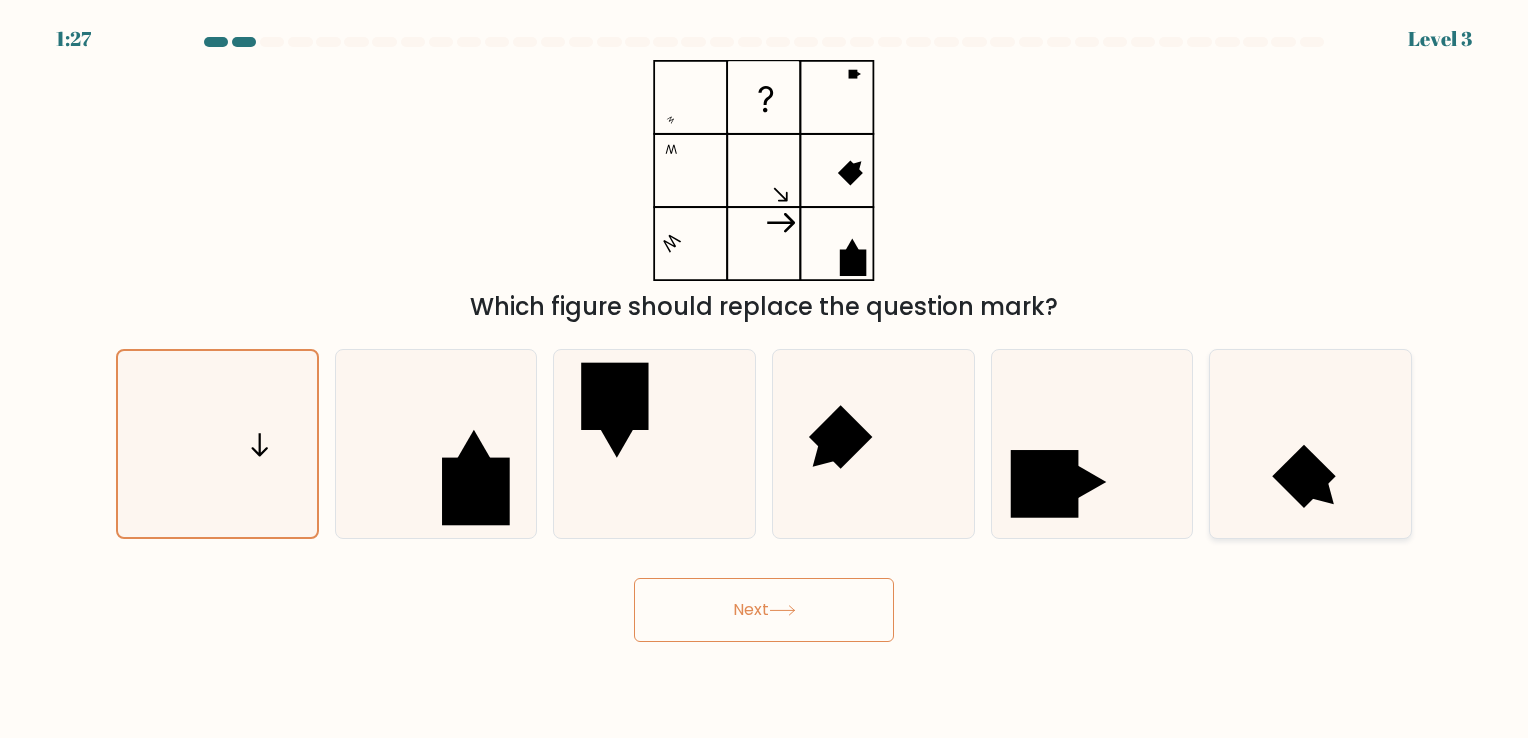 click 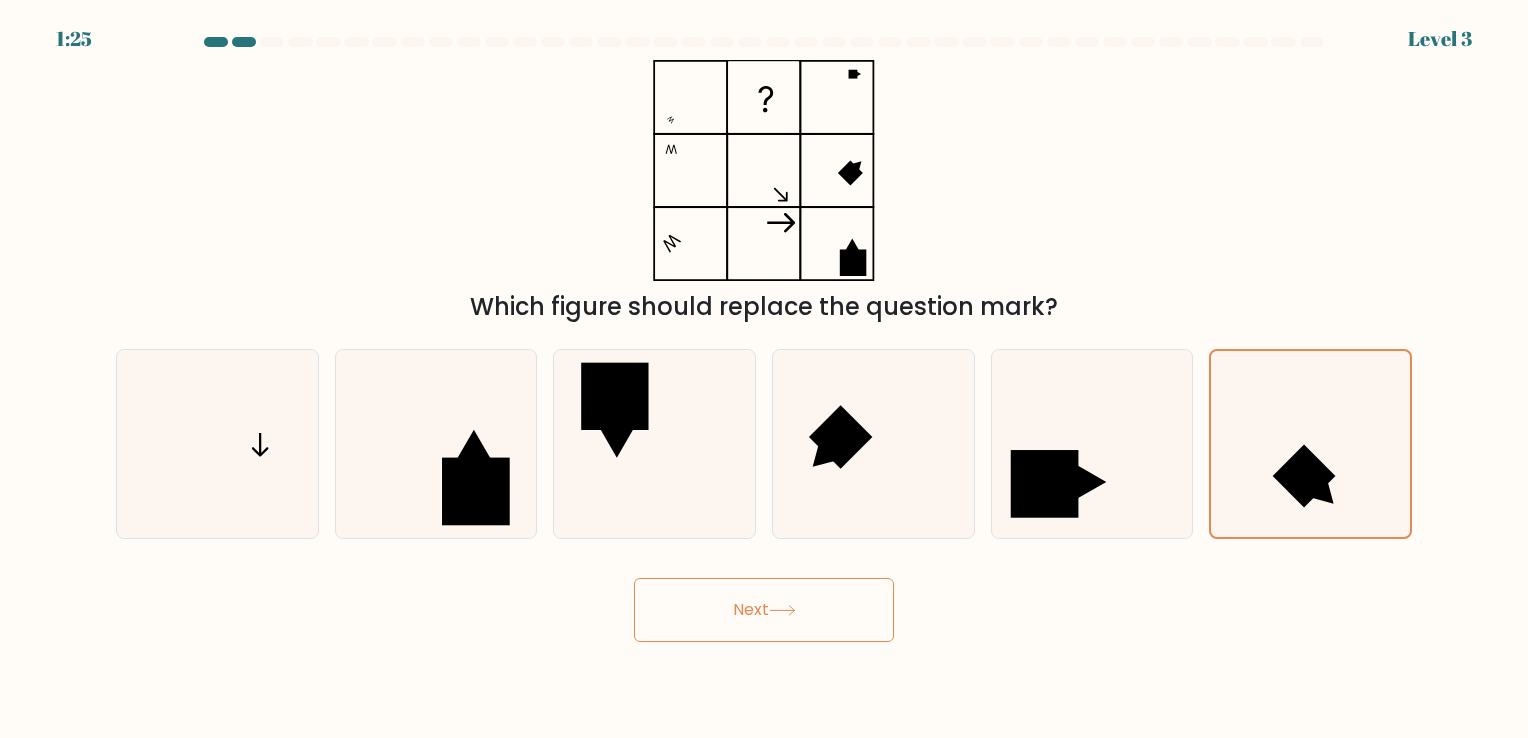 click on "Next" at bounding box center [764, 610] 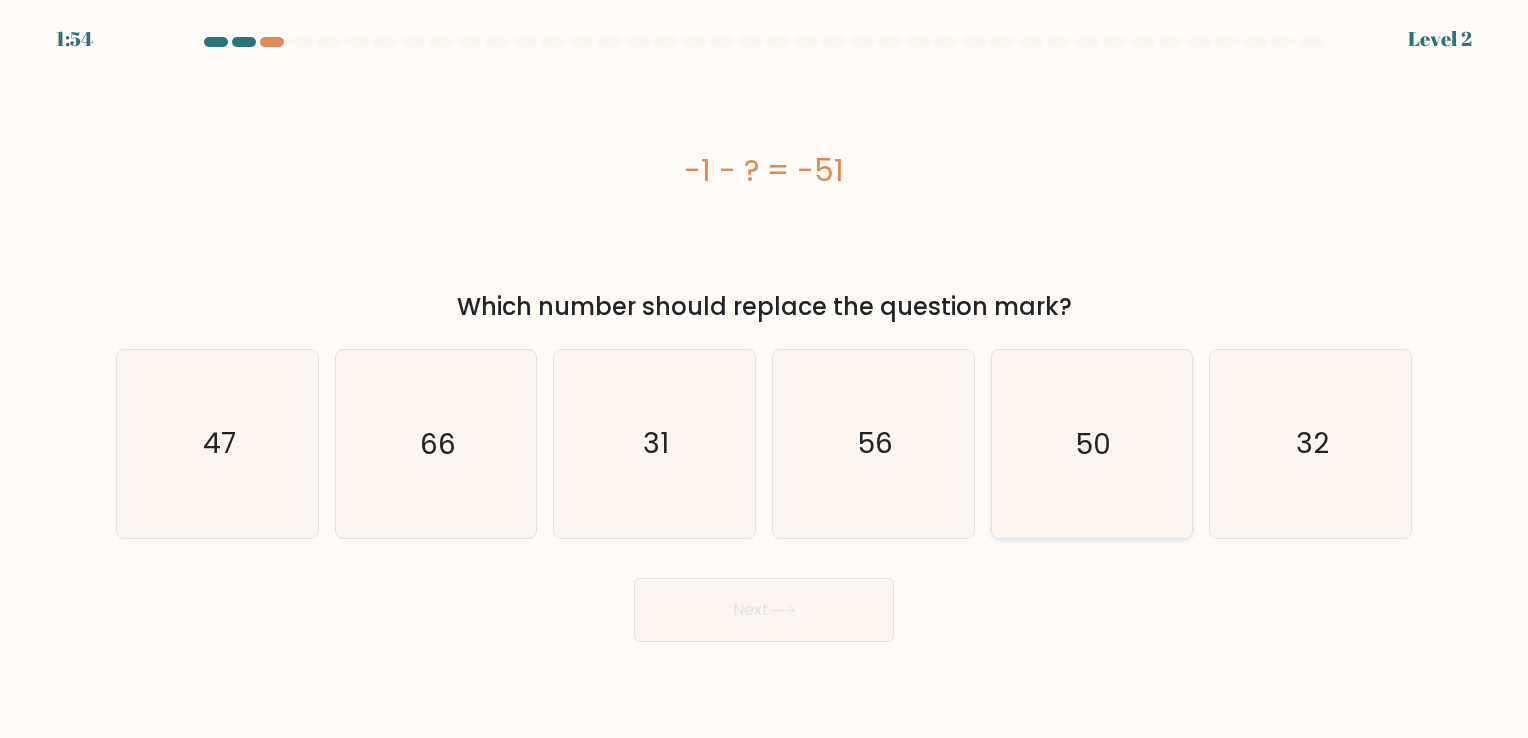 click on "50" 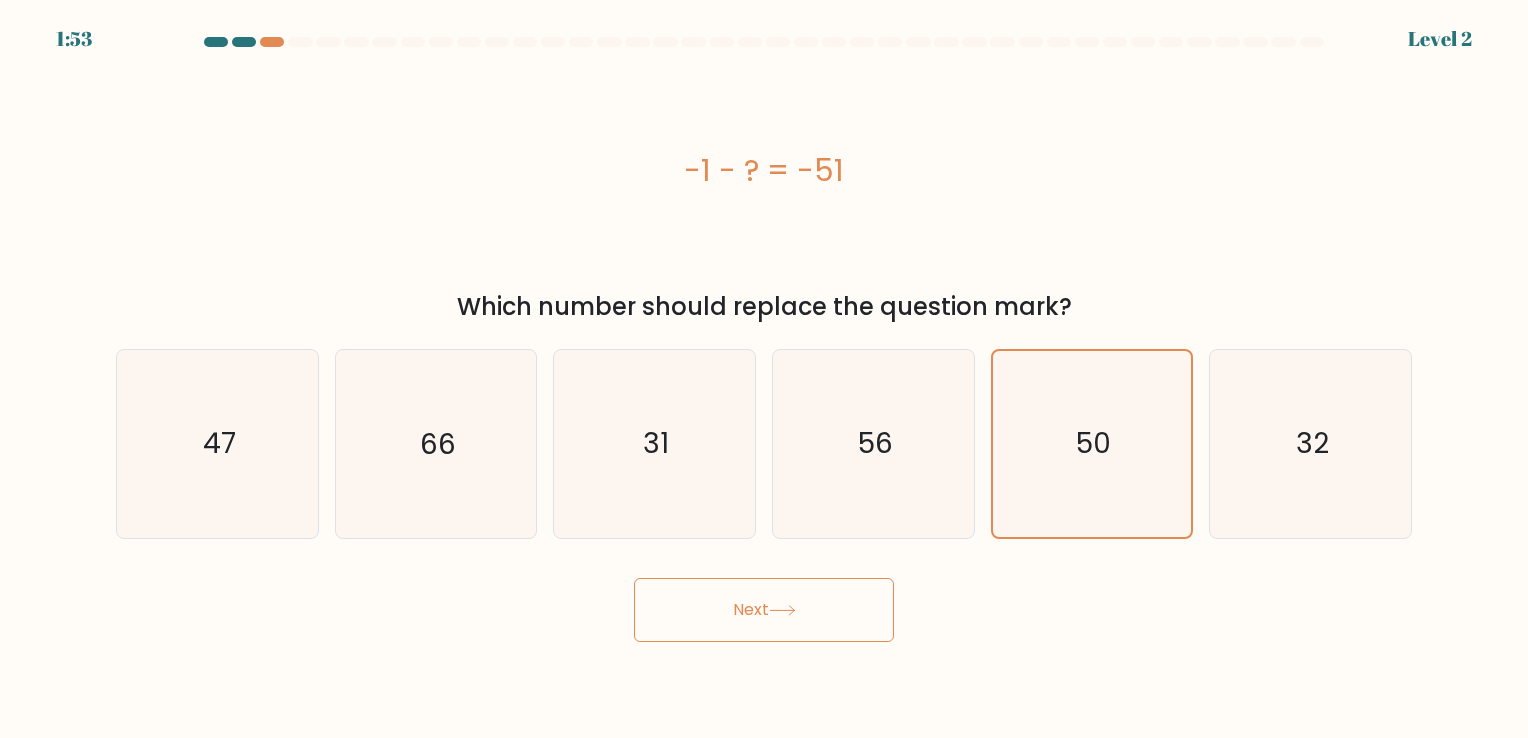 click on "Next" at bounding box center [764, 610] 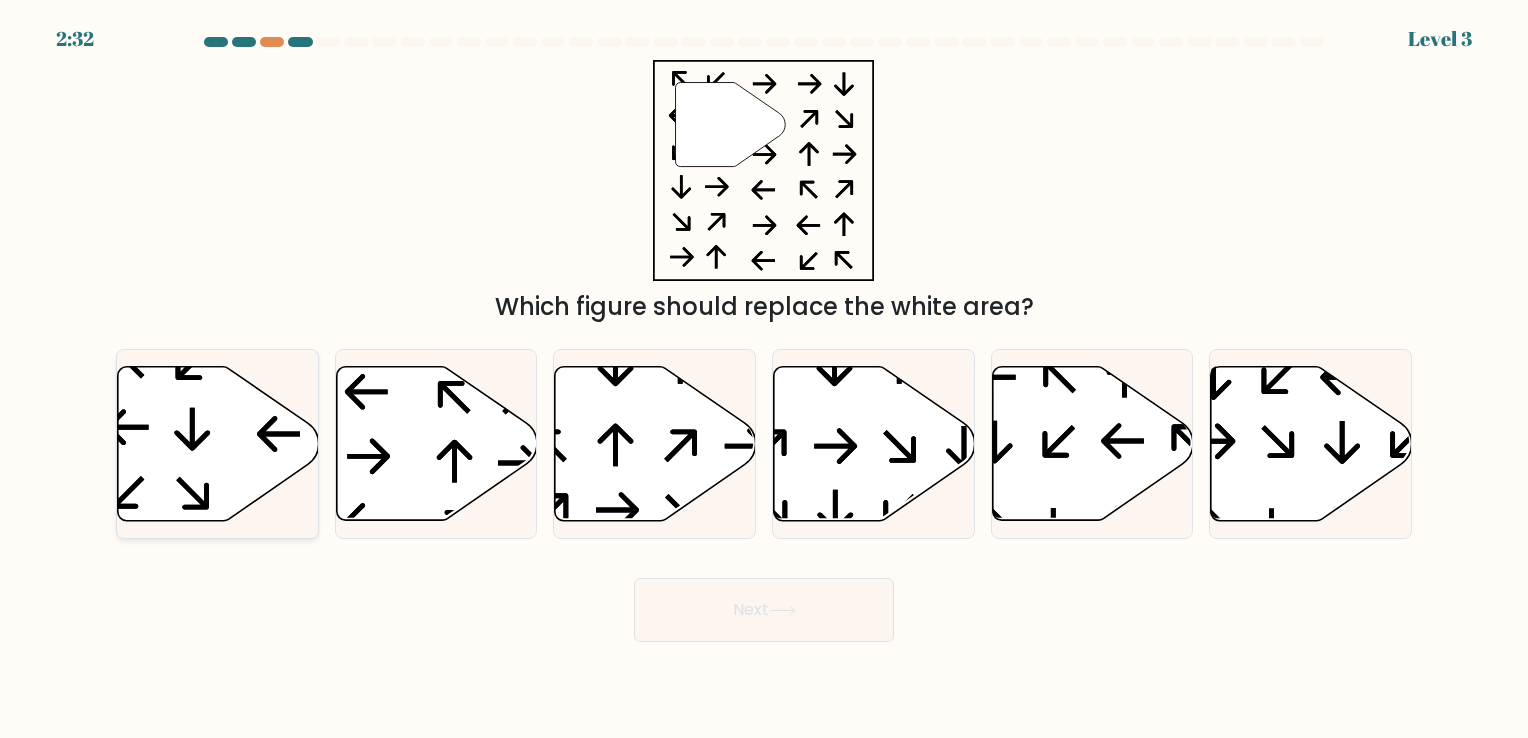 click 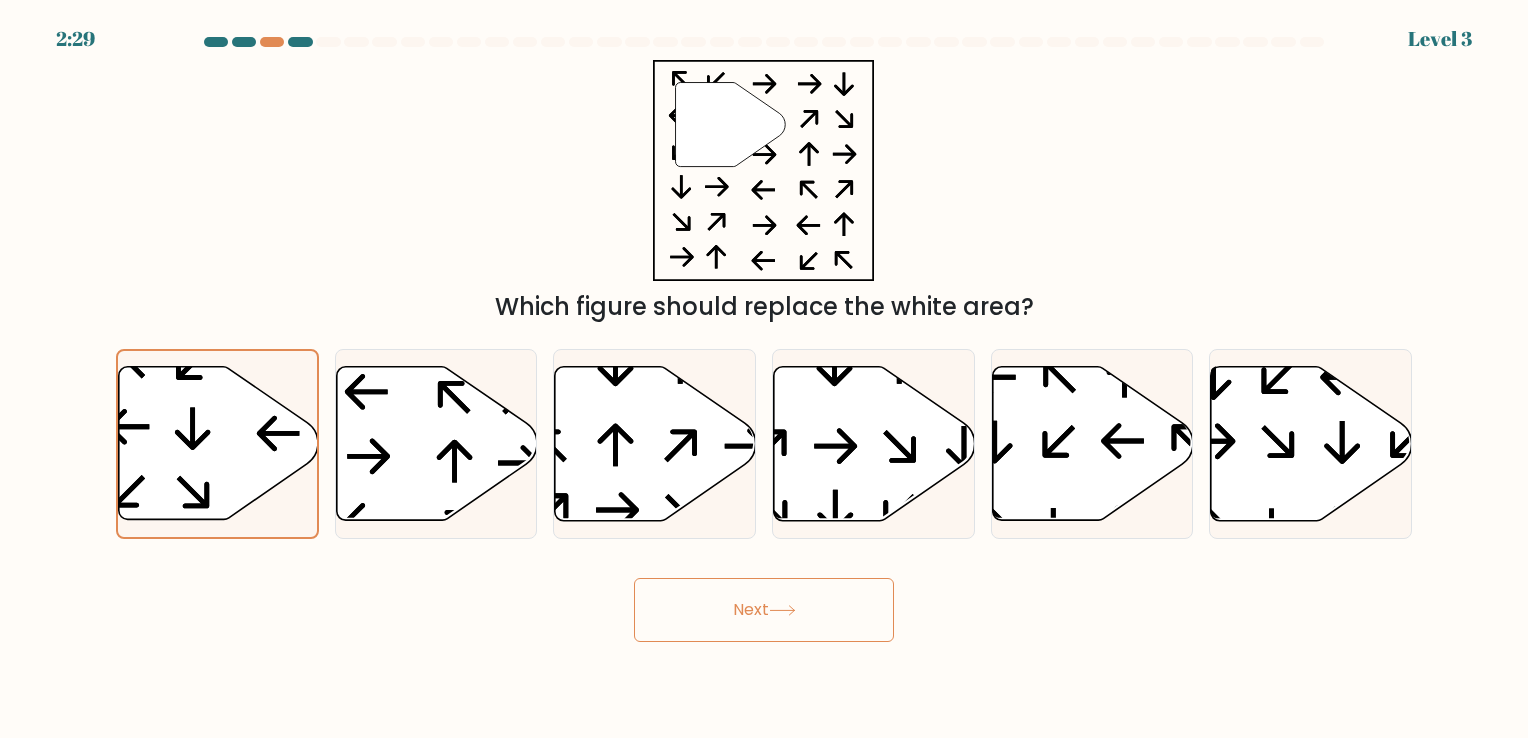 click on "Next" at bounding box center (764, 610) 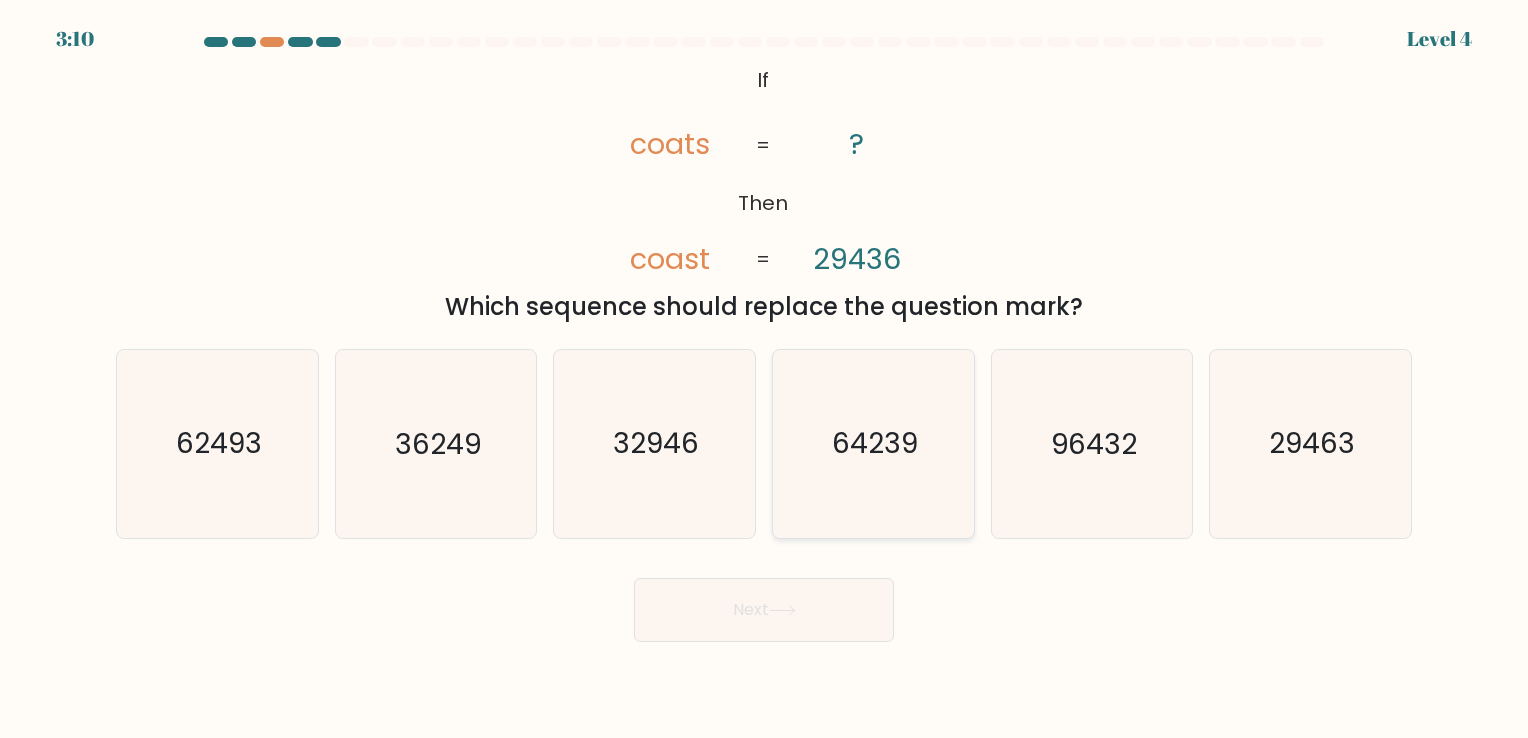 click on "64239" 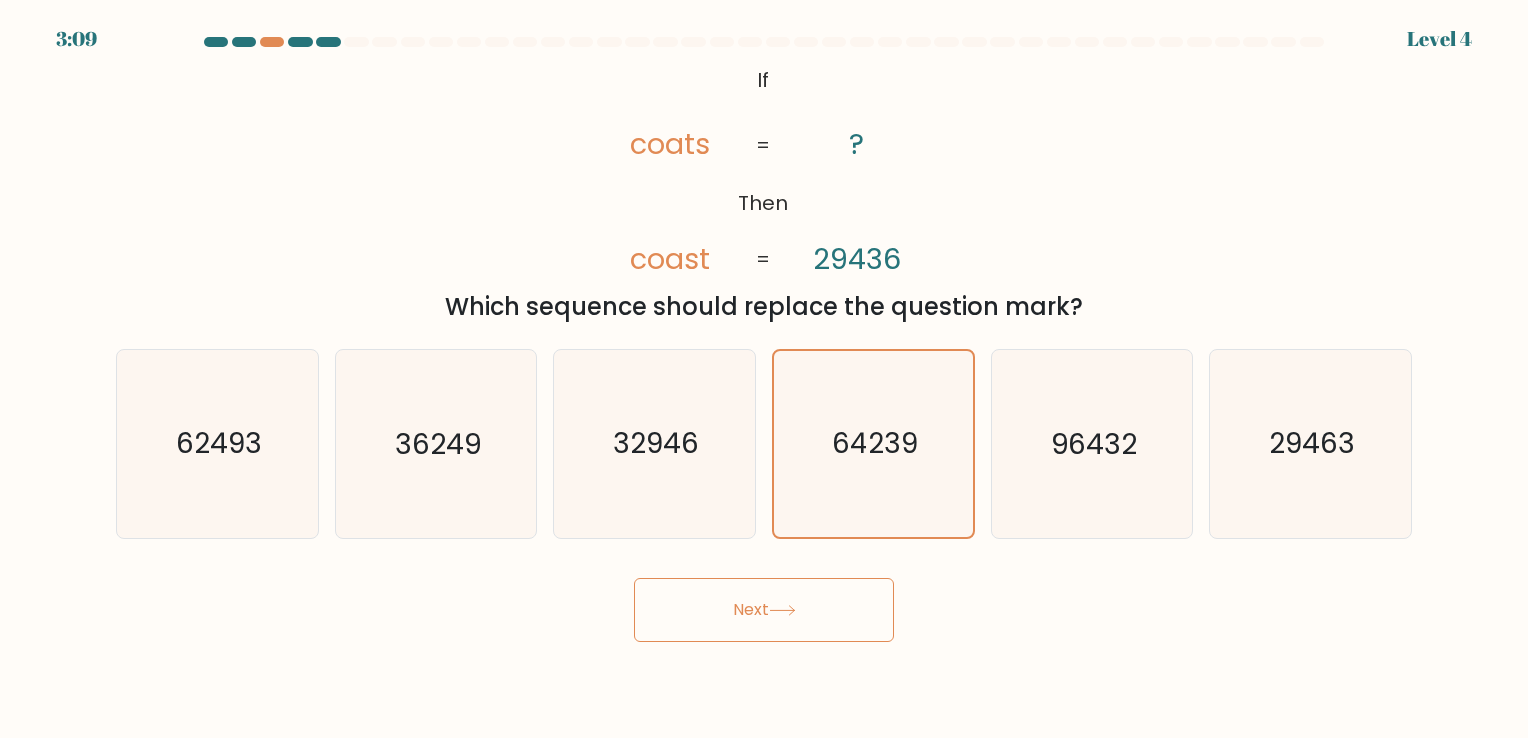 click on "Next" at bounding box center [764, 610] 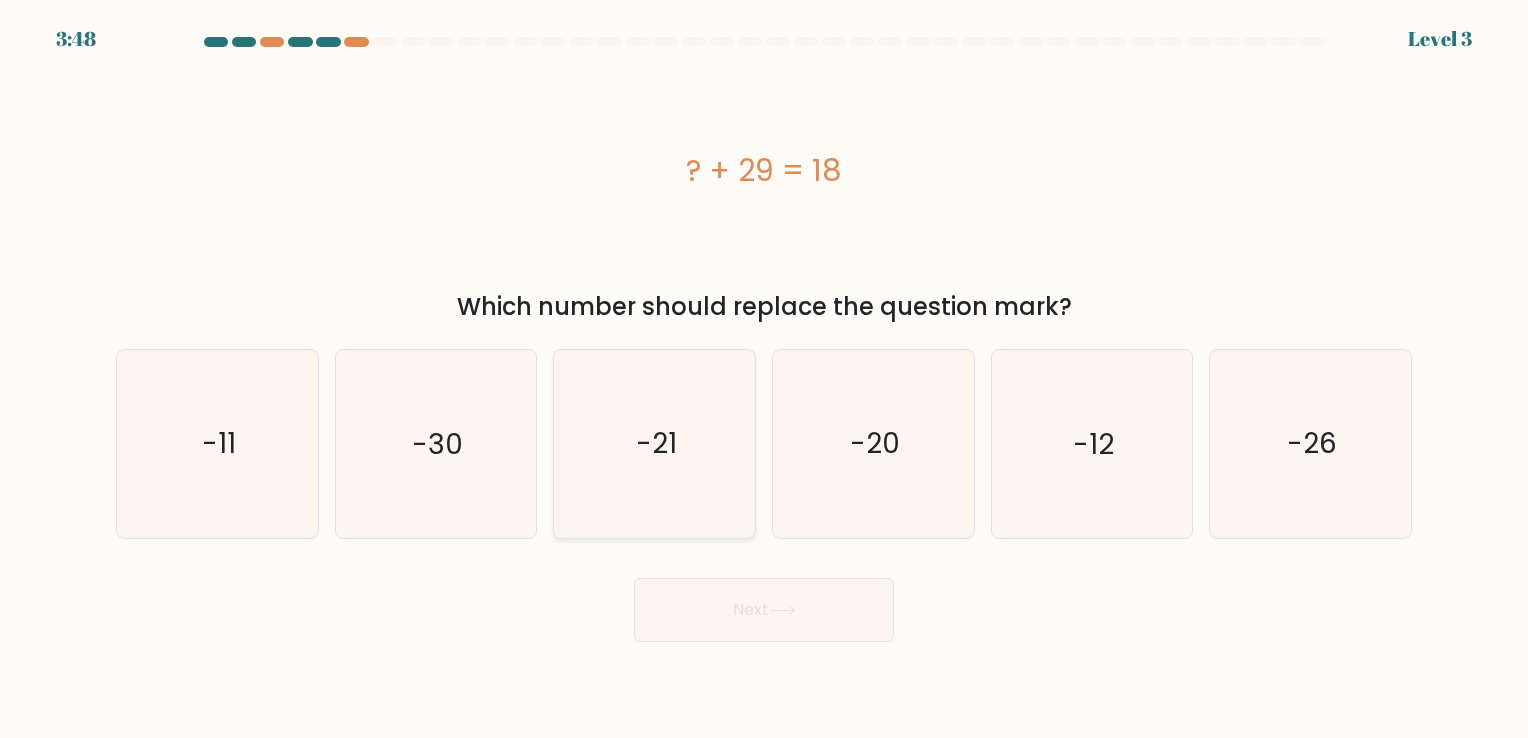 click on "-21" 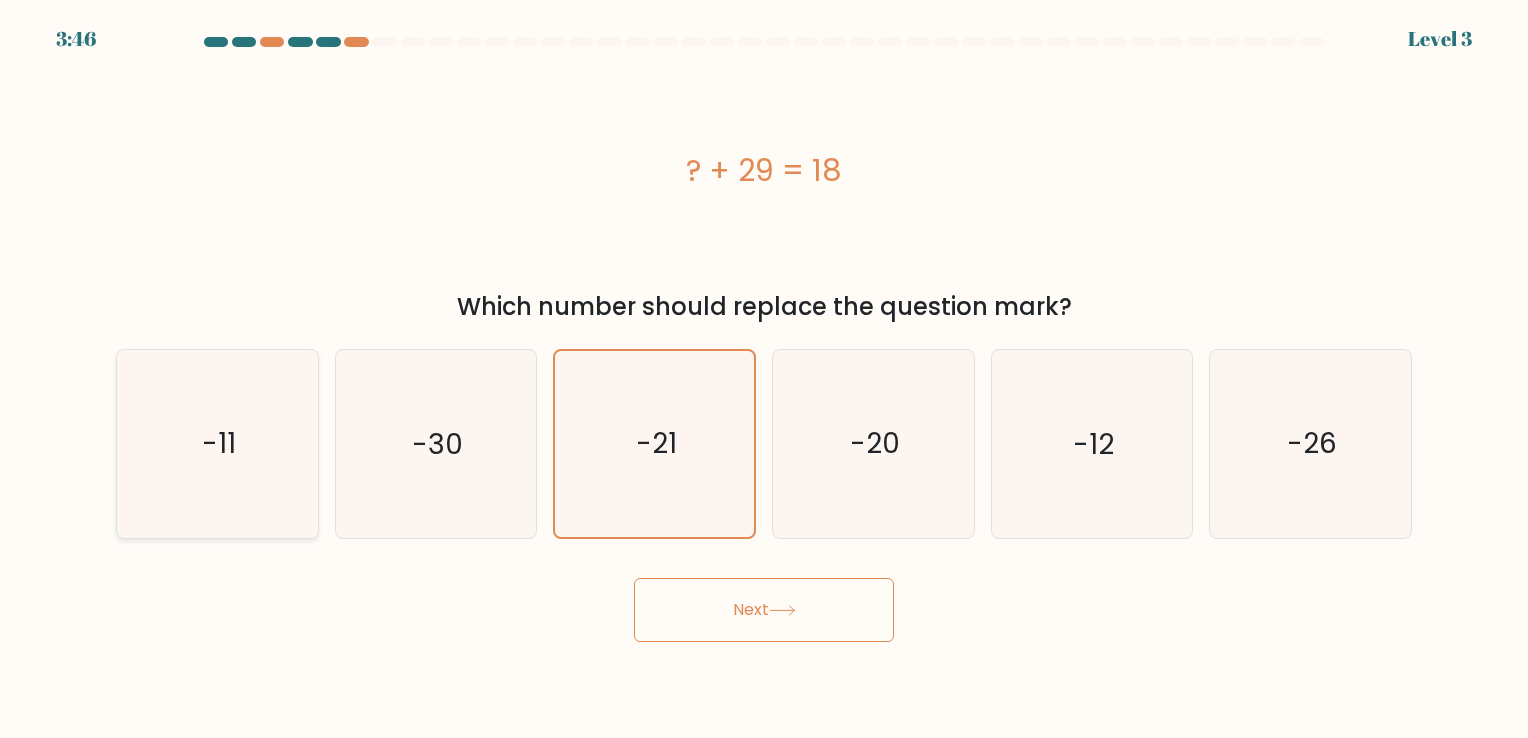 click on "-11" 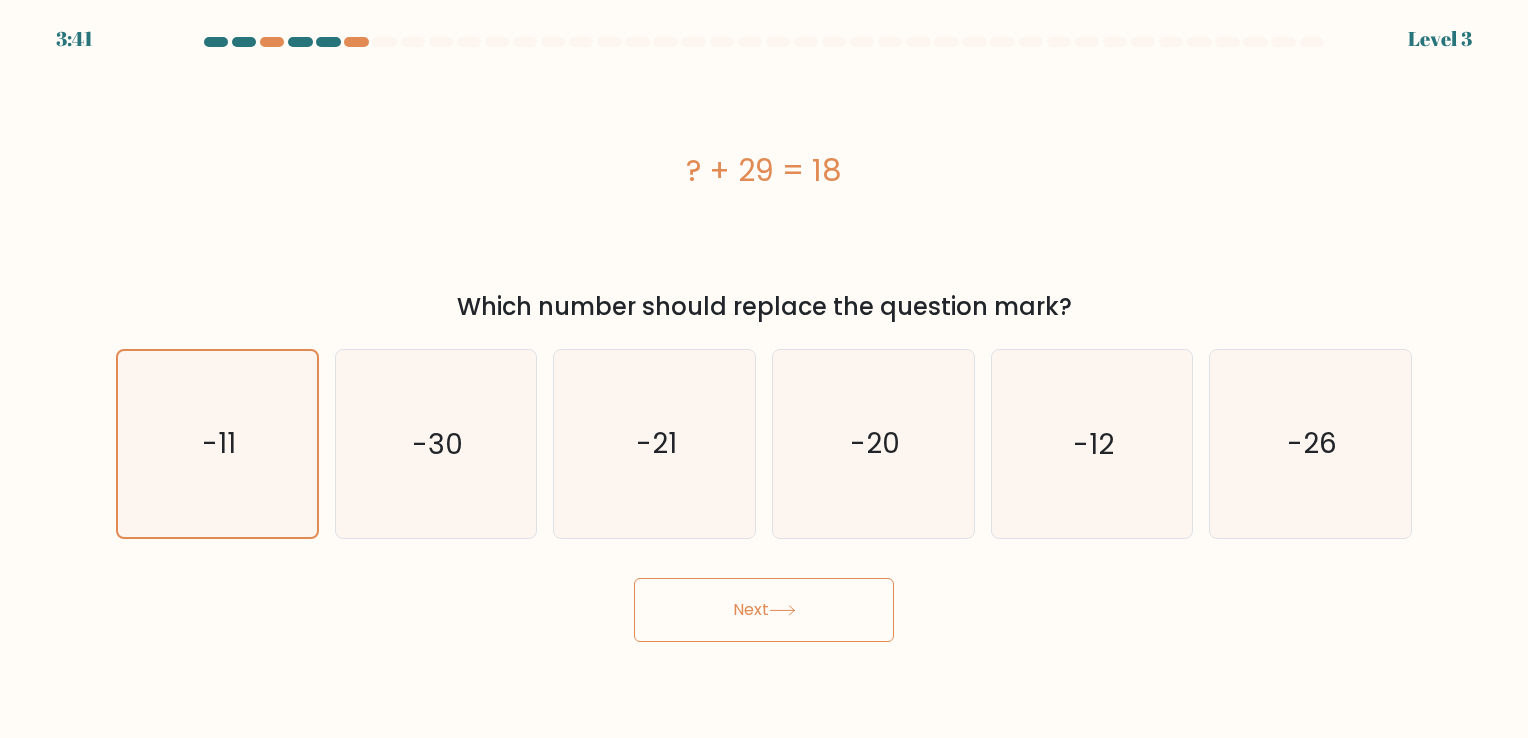 click on "Next" at bounding box center [764, 610] 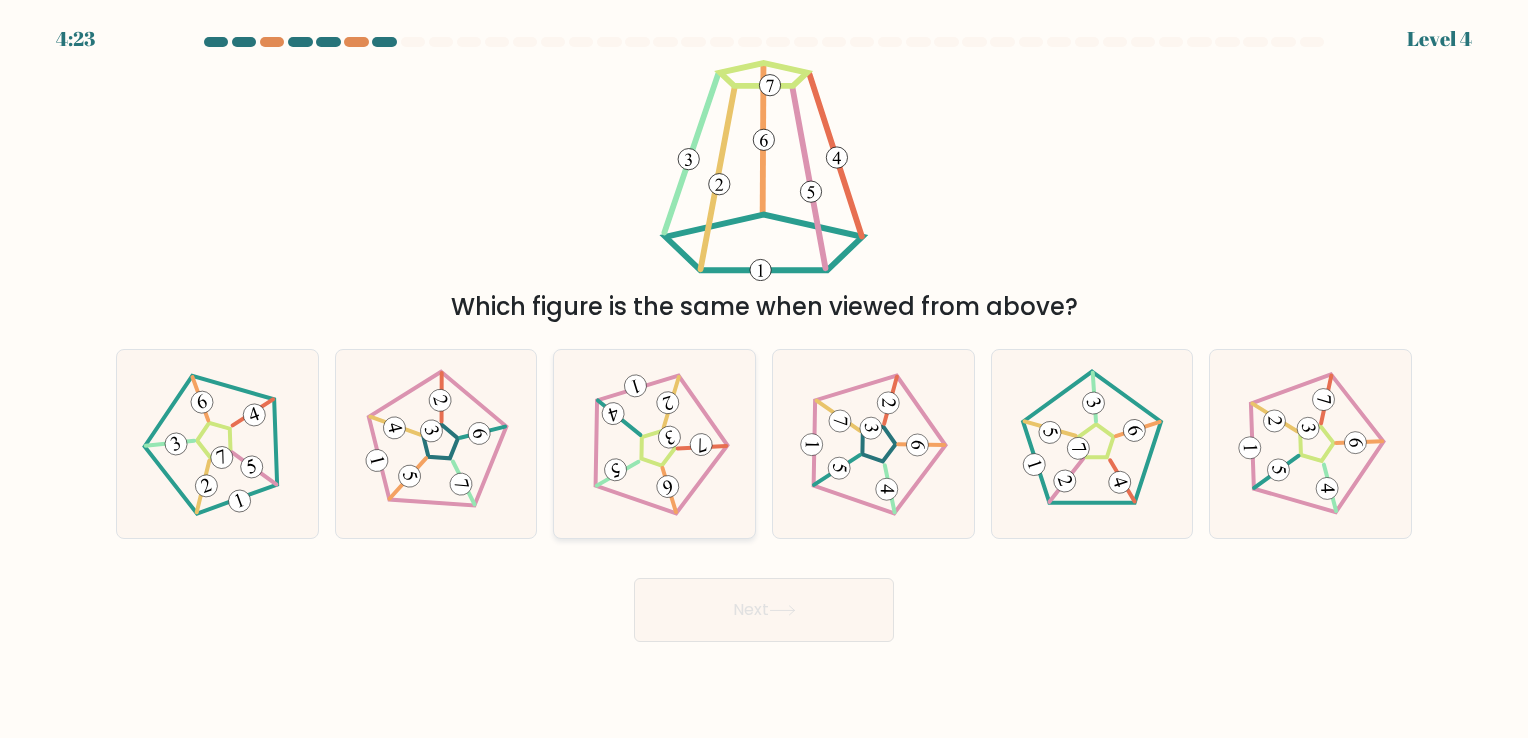 click 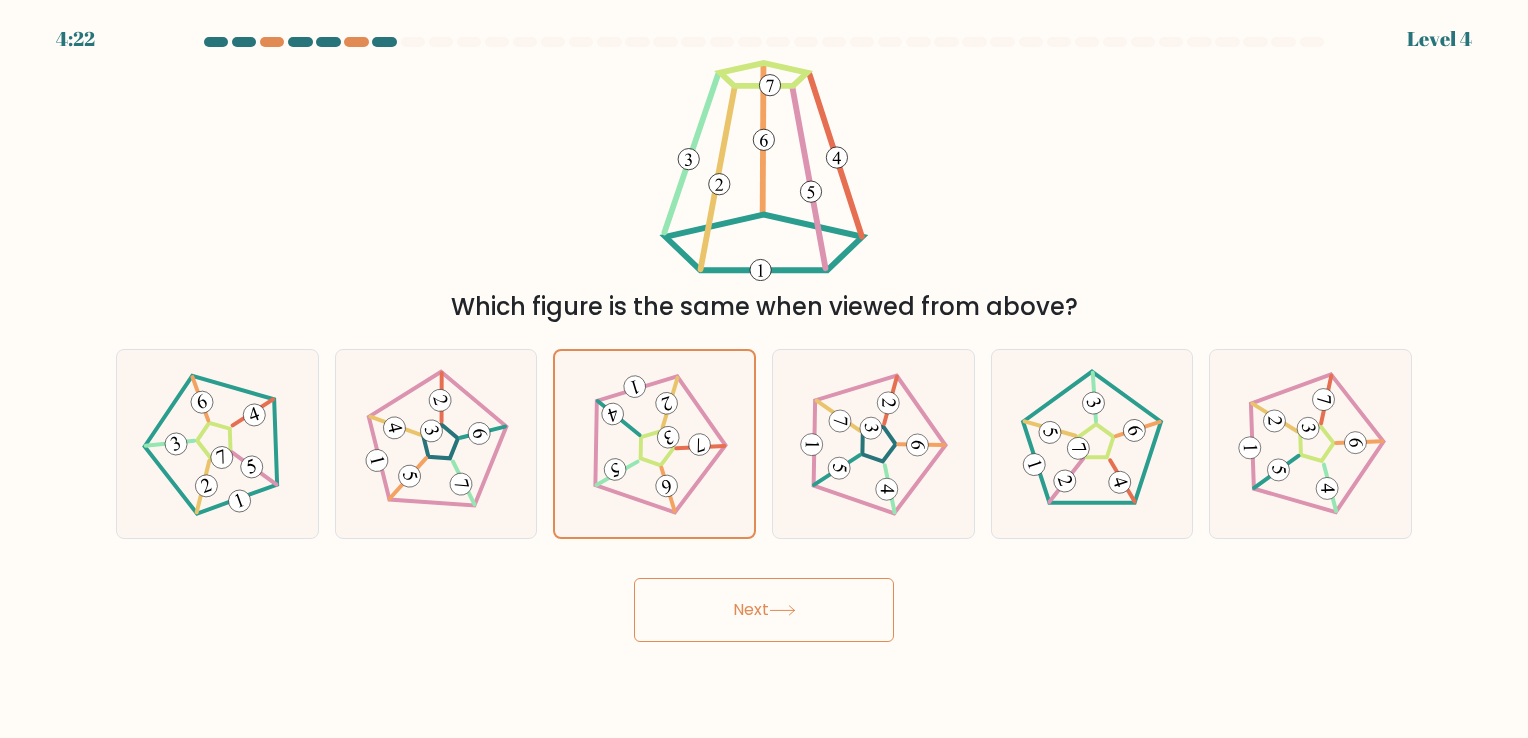 click on "Next" at bounding box center (764, 610) 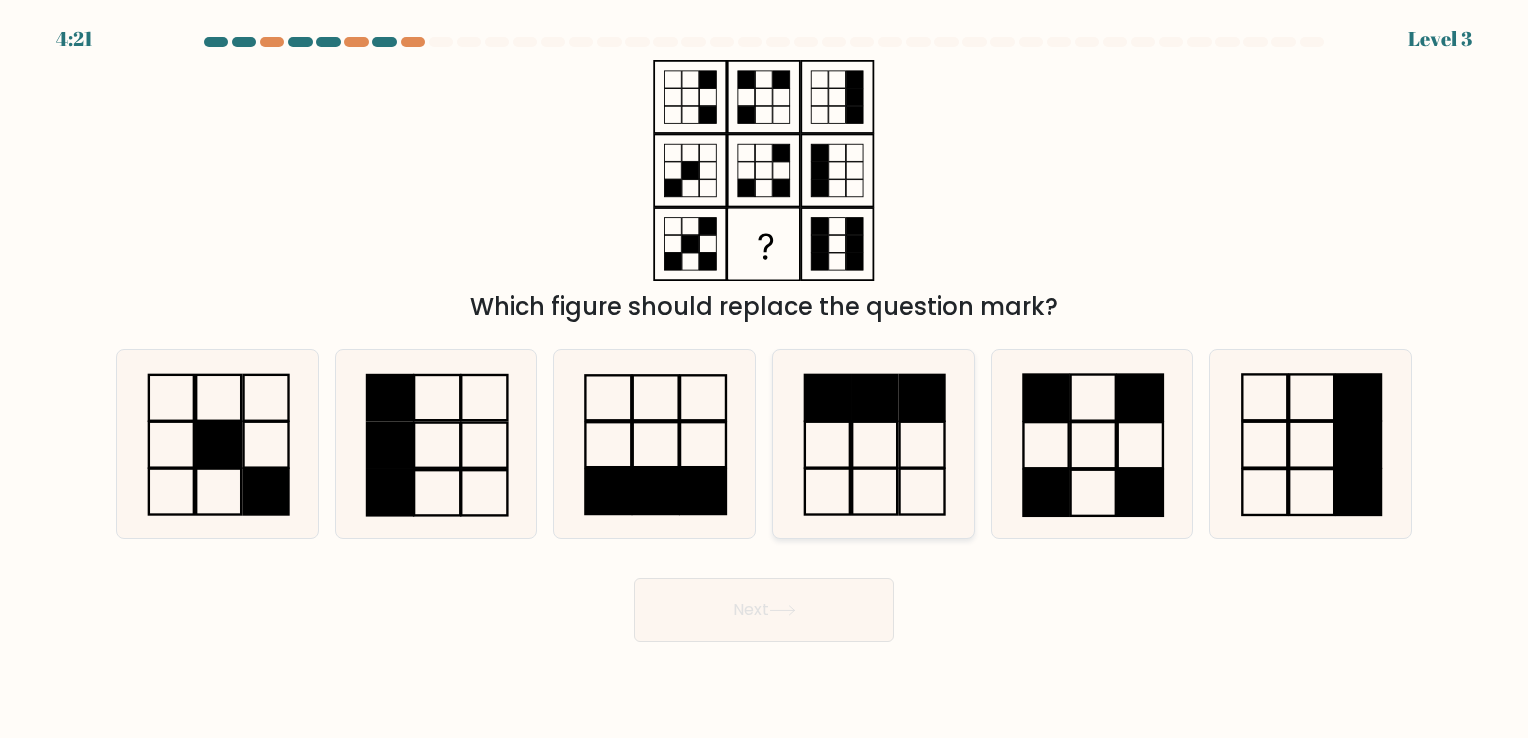 click 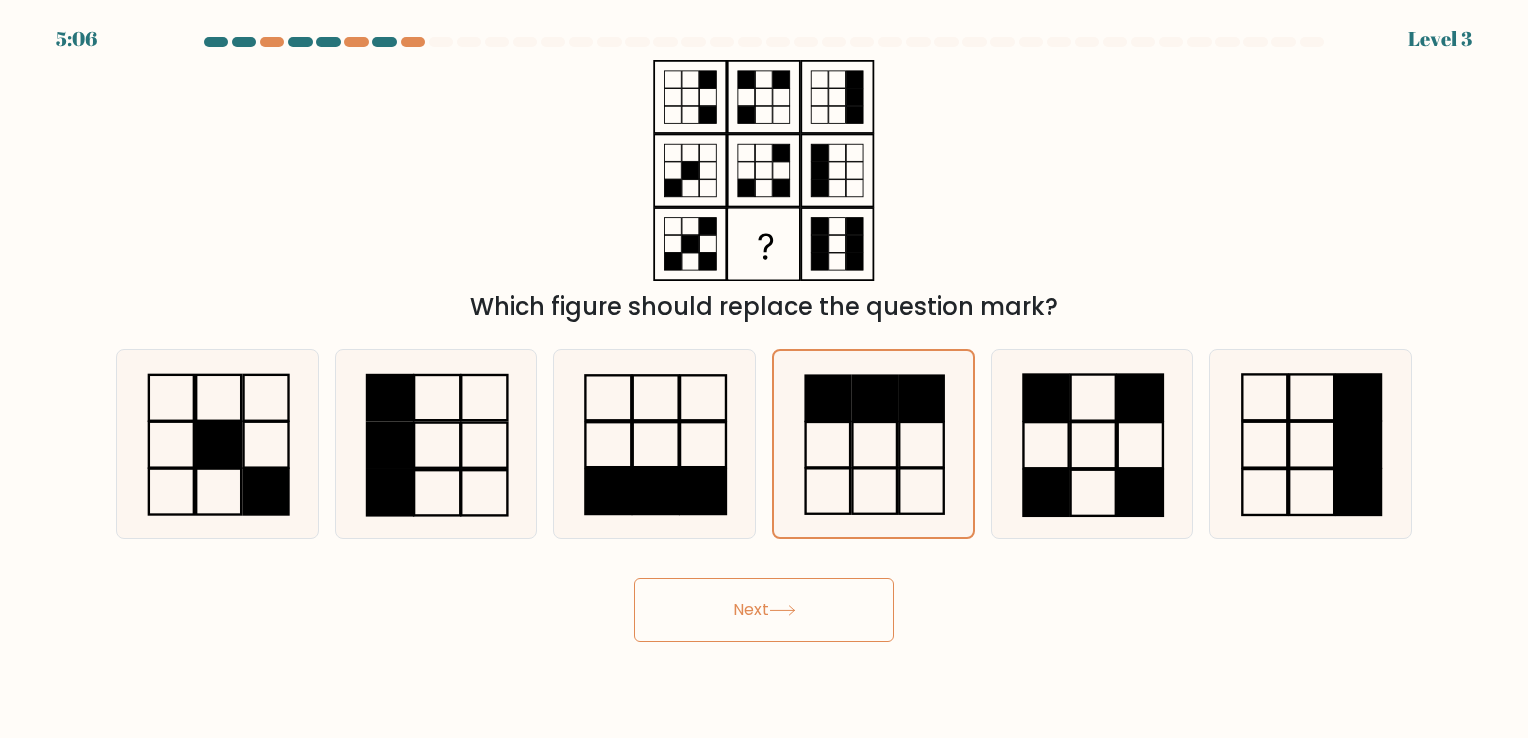 click on "Next" at bounding box center [764, 610] 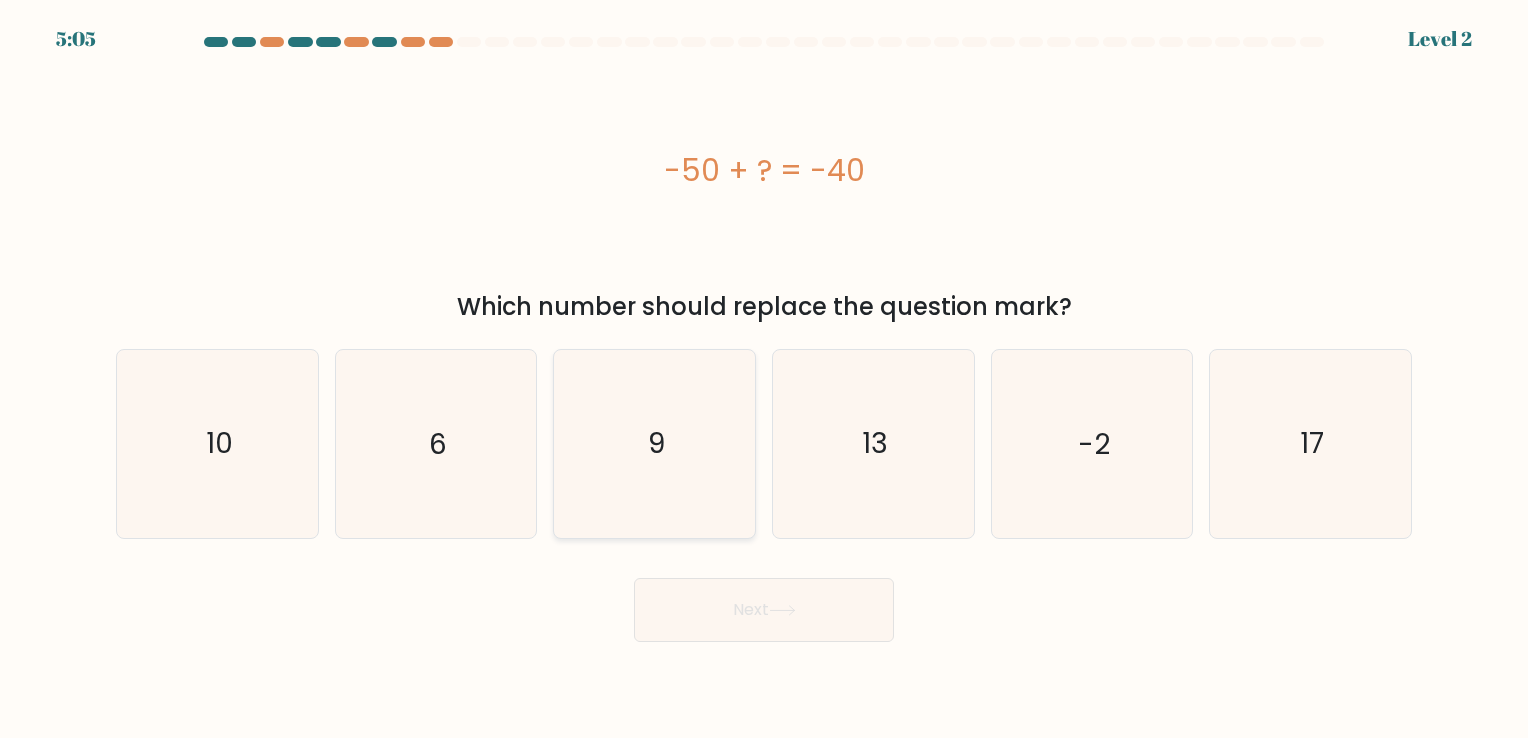 click on "9" 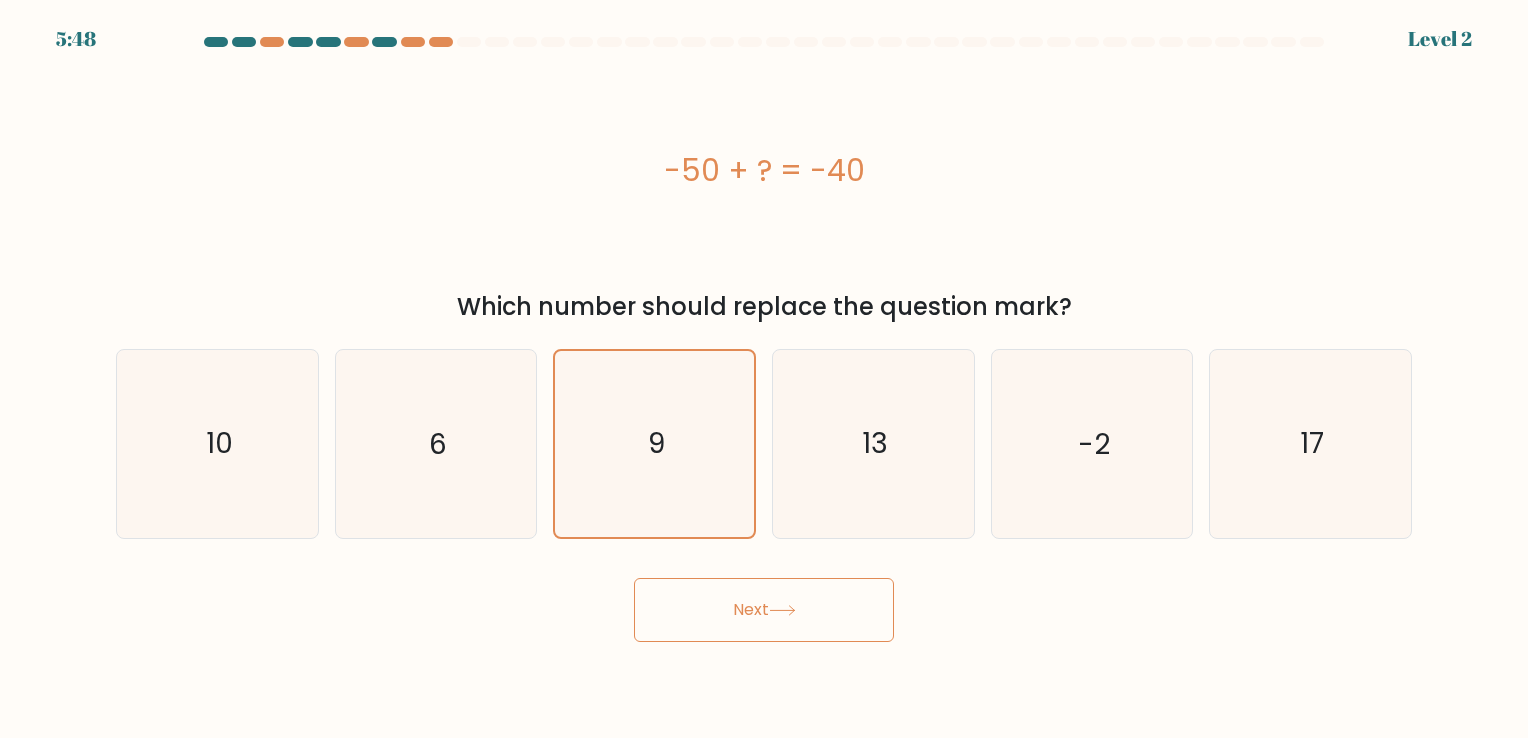 click on "Next" at bounding box center [764, 610] 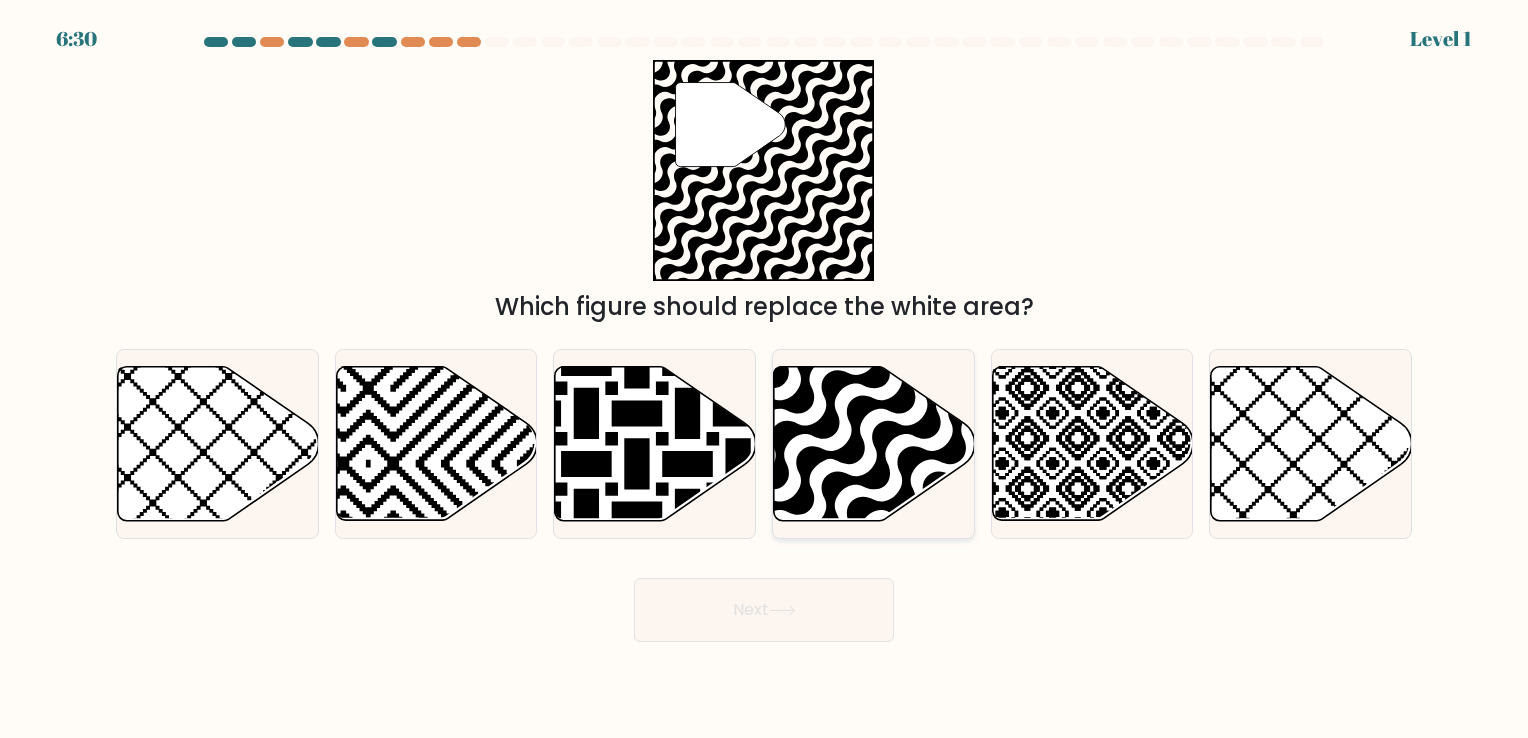 click 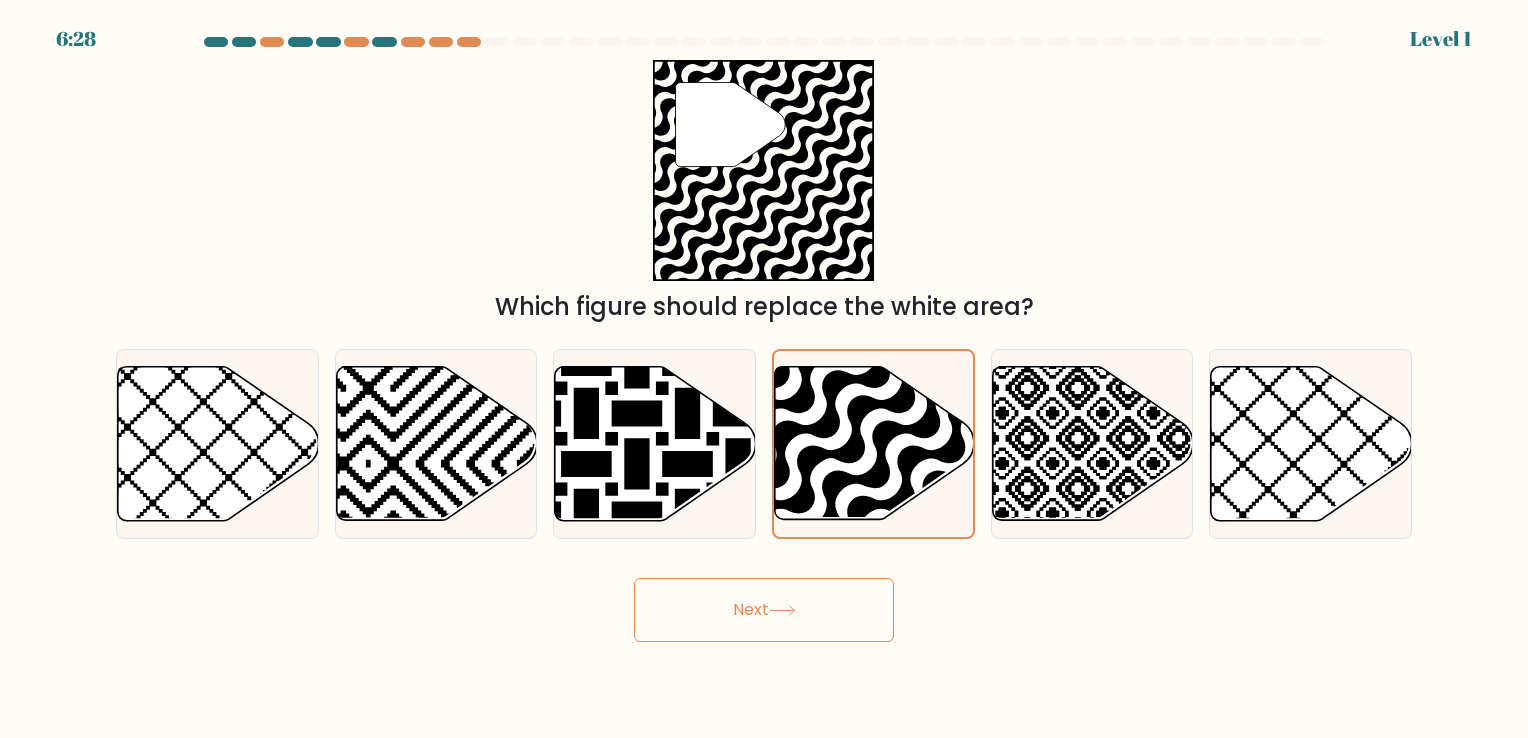 click 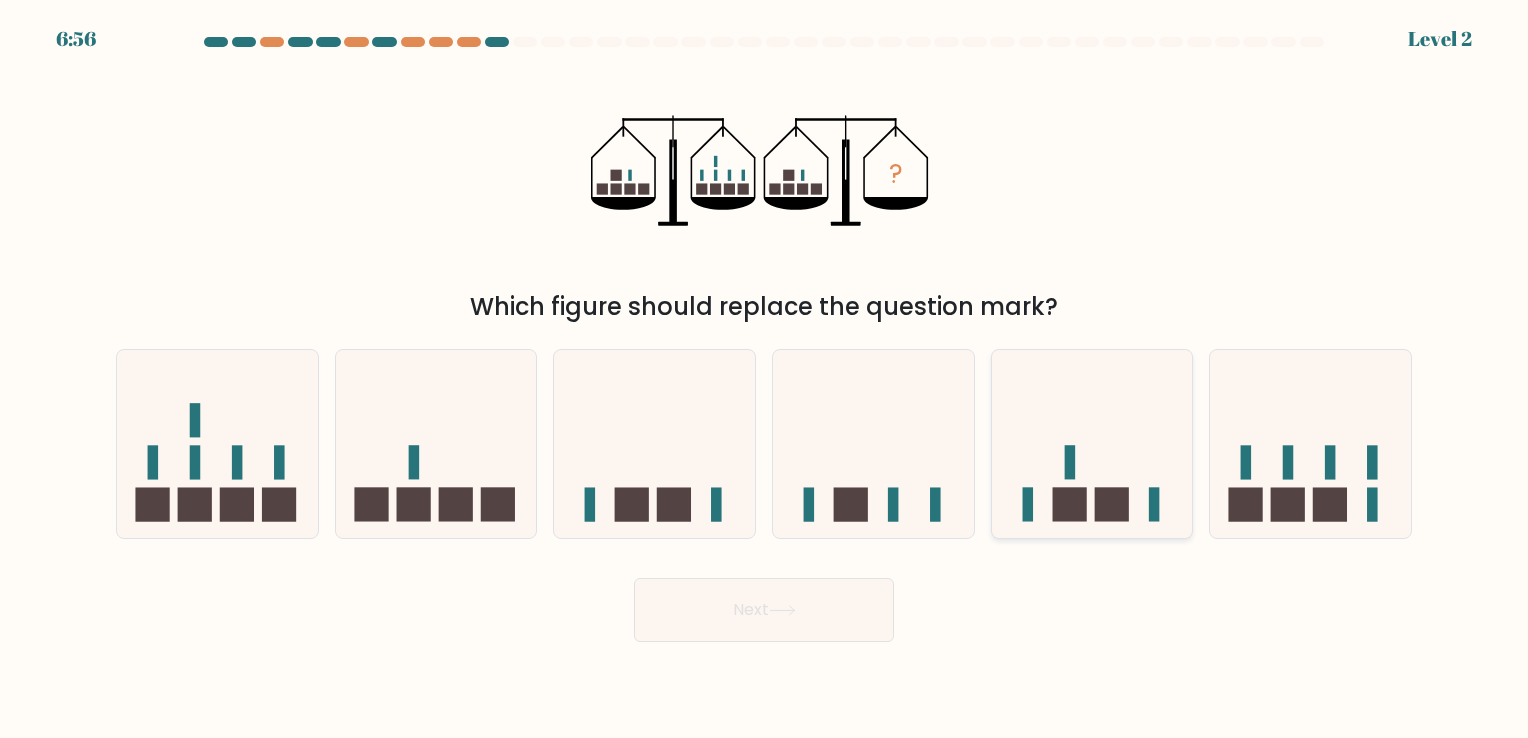 click 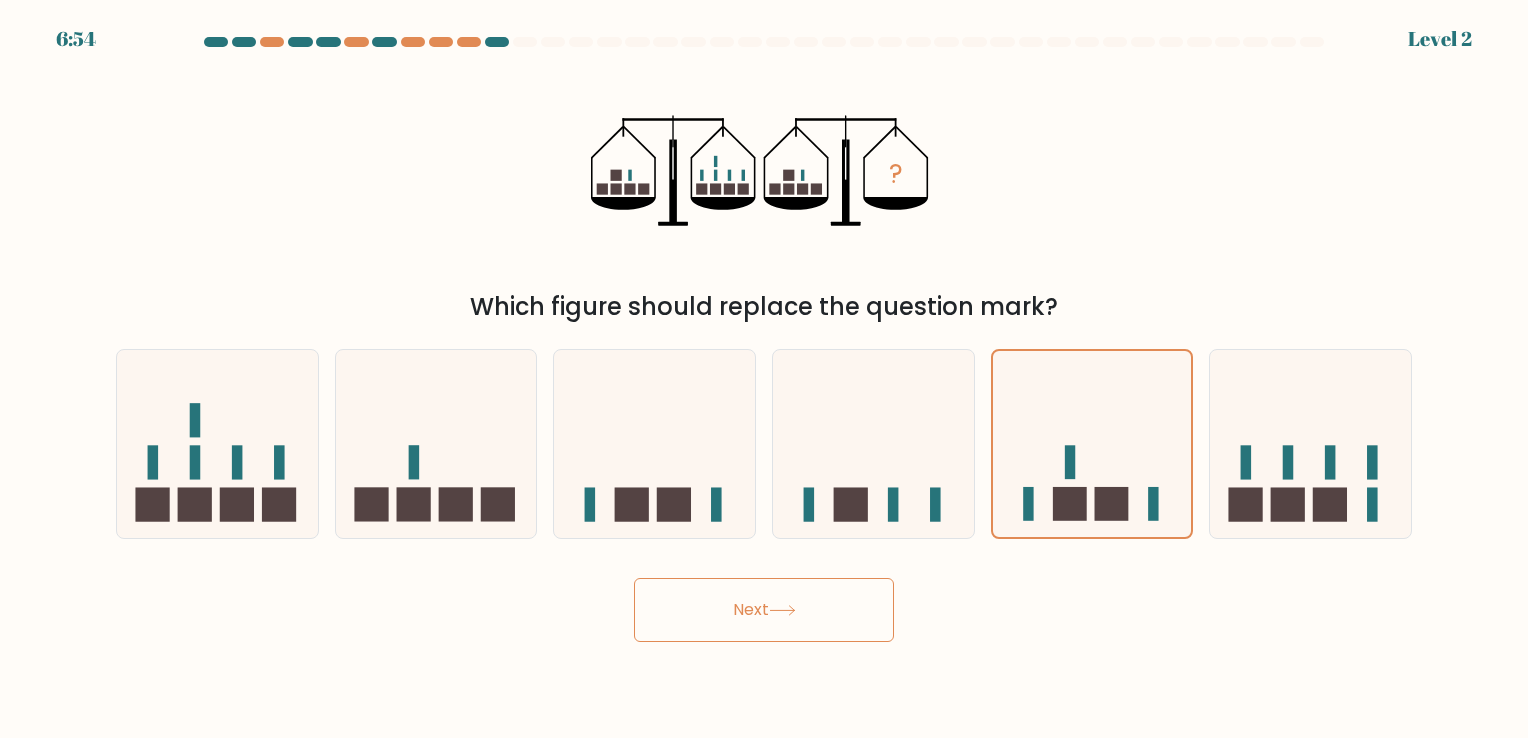 click on "Next" at bounding box center (764, 610) 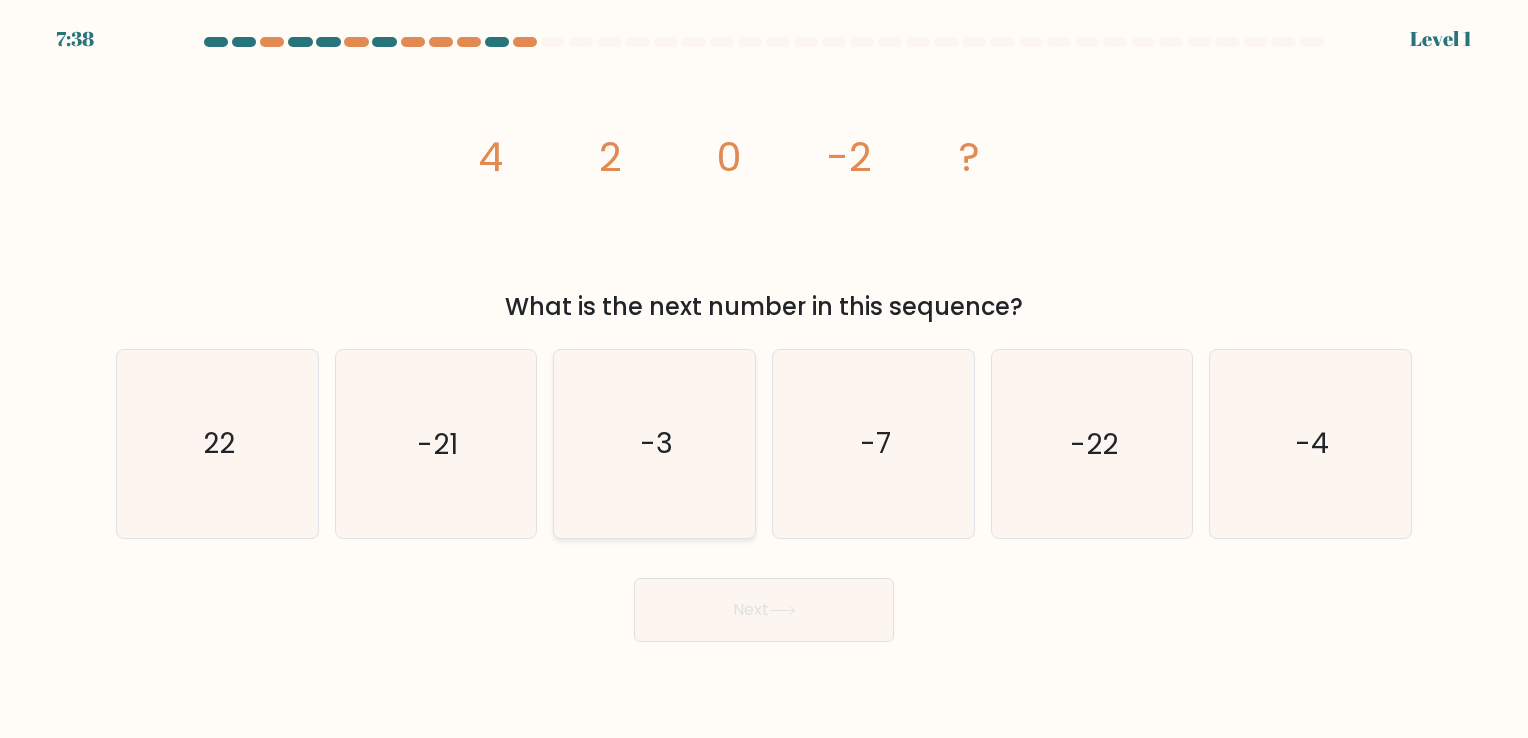 click on "-3" 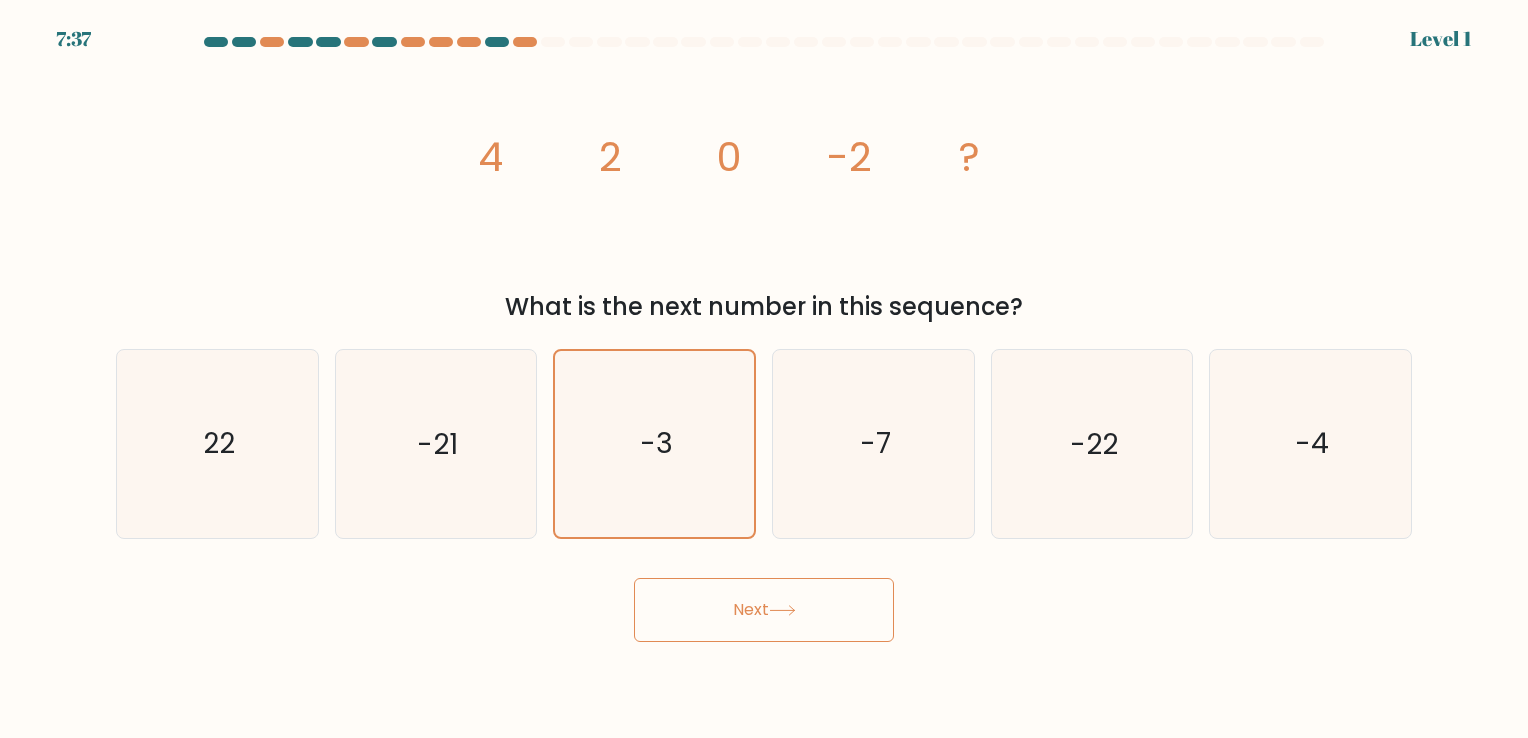 click on "7:37
Level 1" at bounding box center (764, 369) 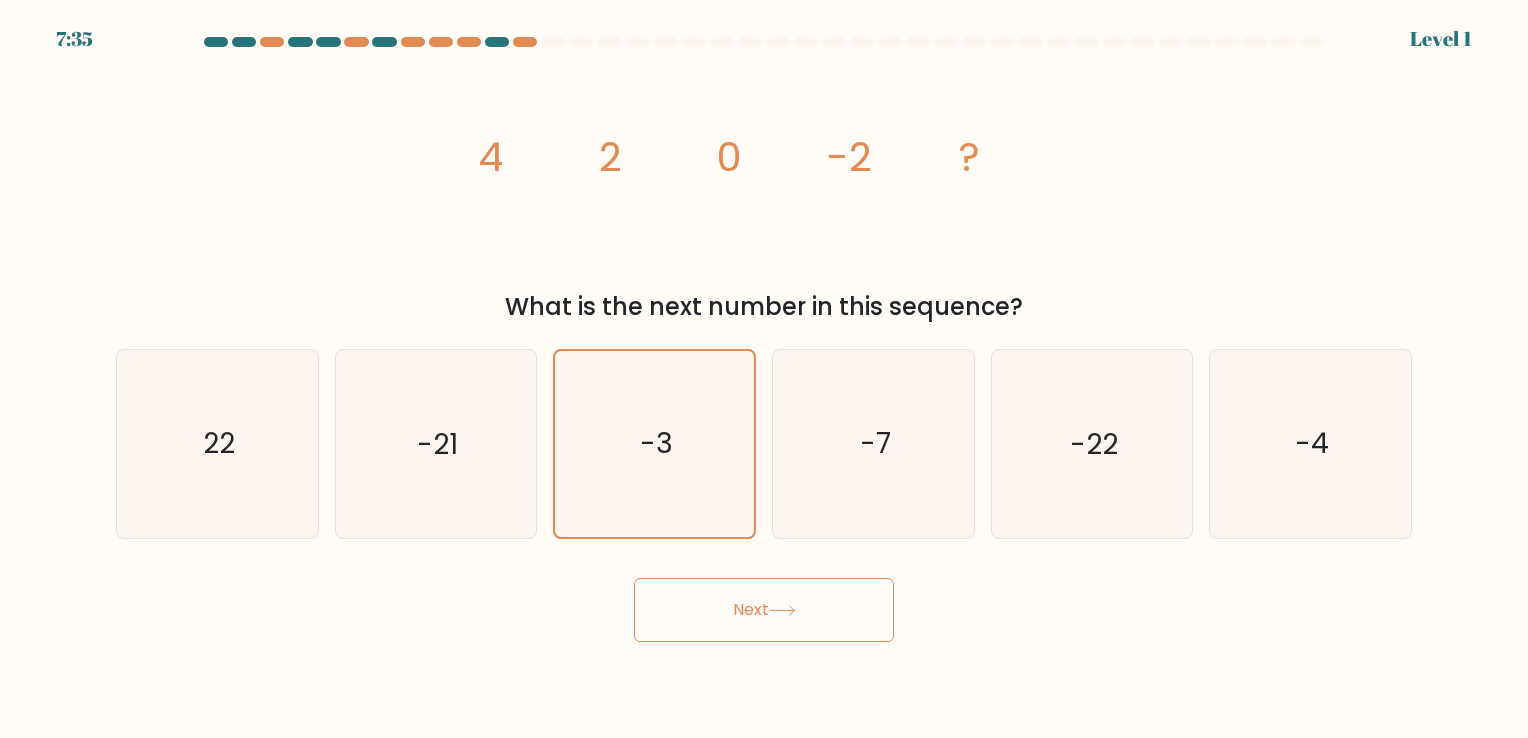 click on "Next" at bounding box center [764, 610] 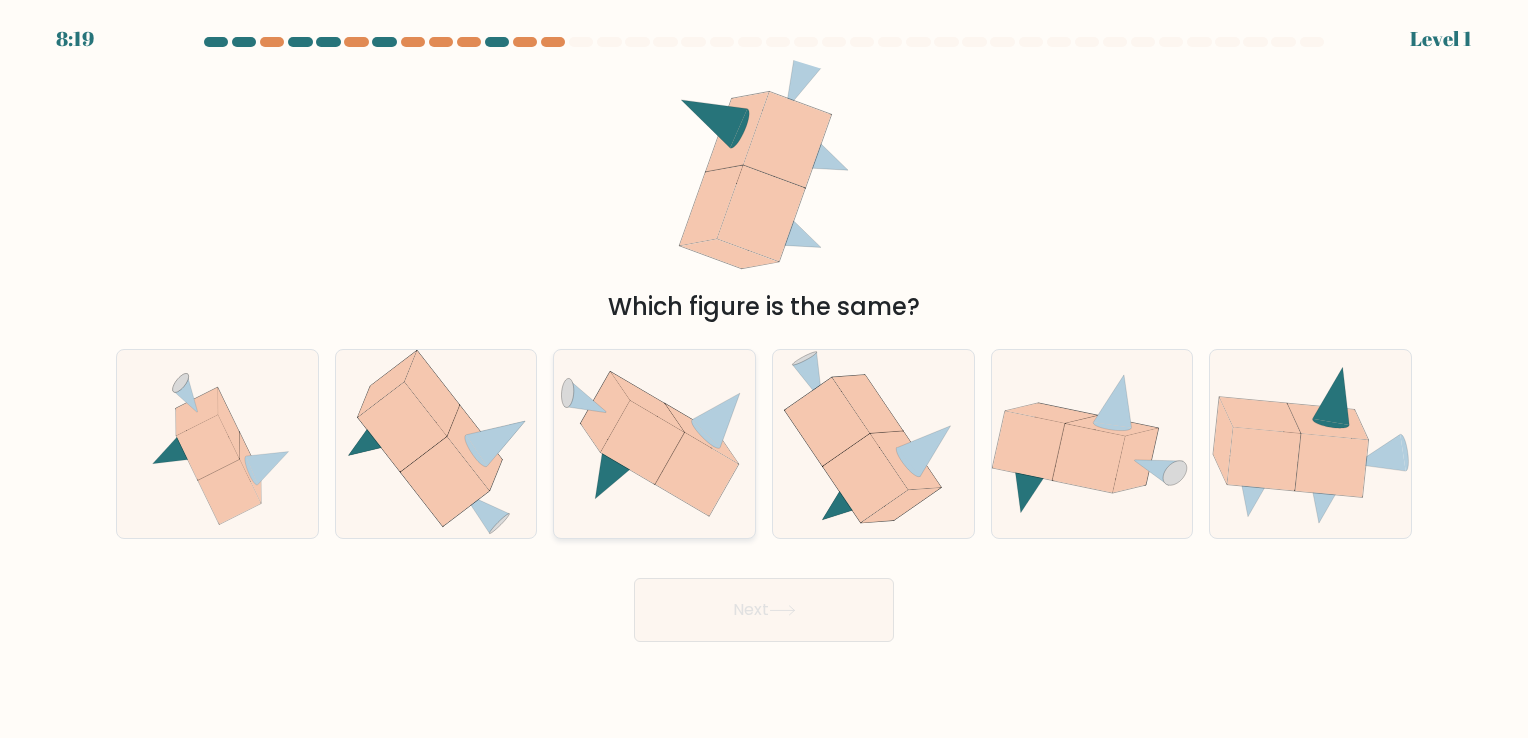 click 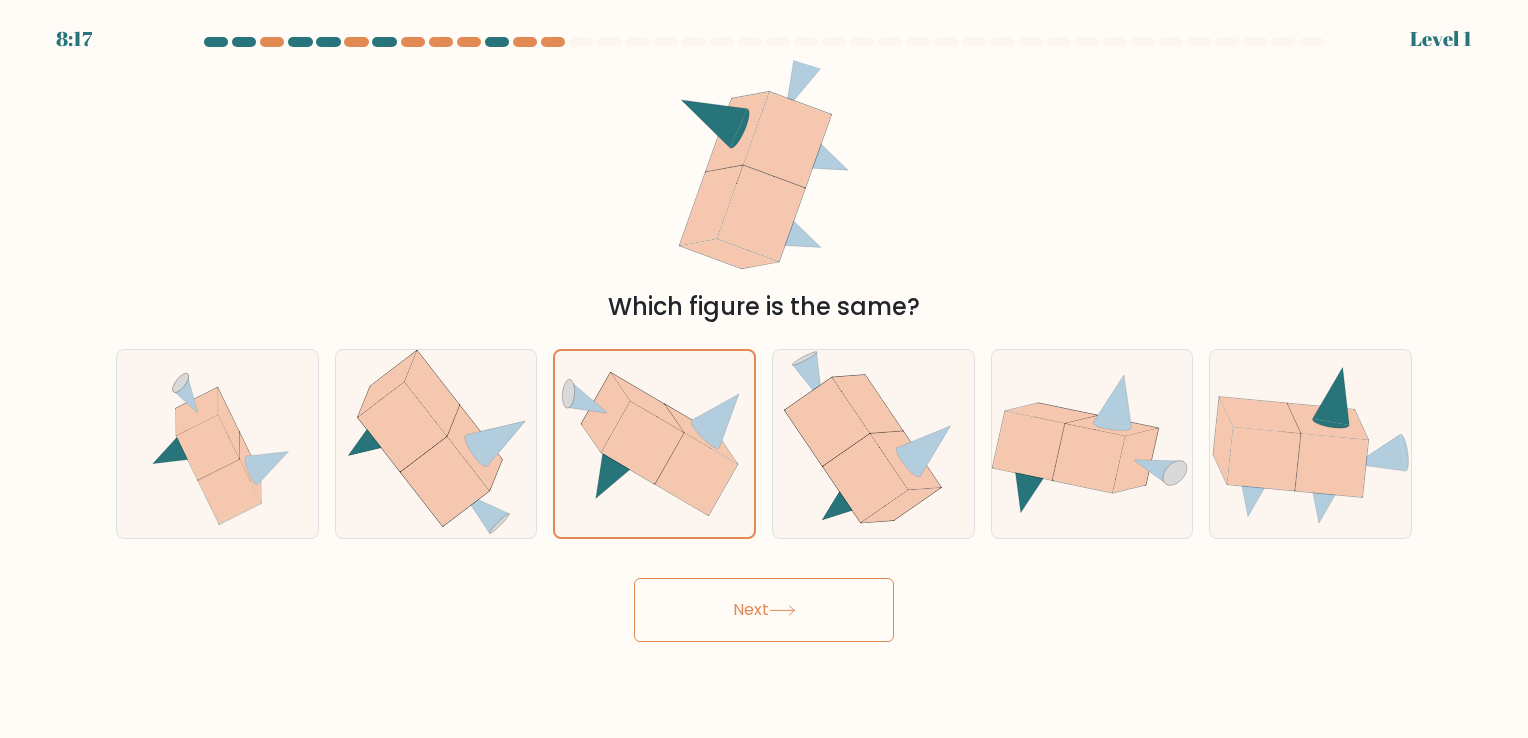 click on "Next" at bounding box center (764, 610) 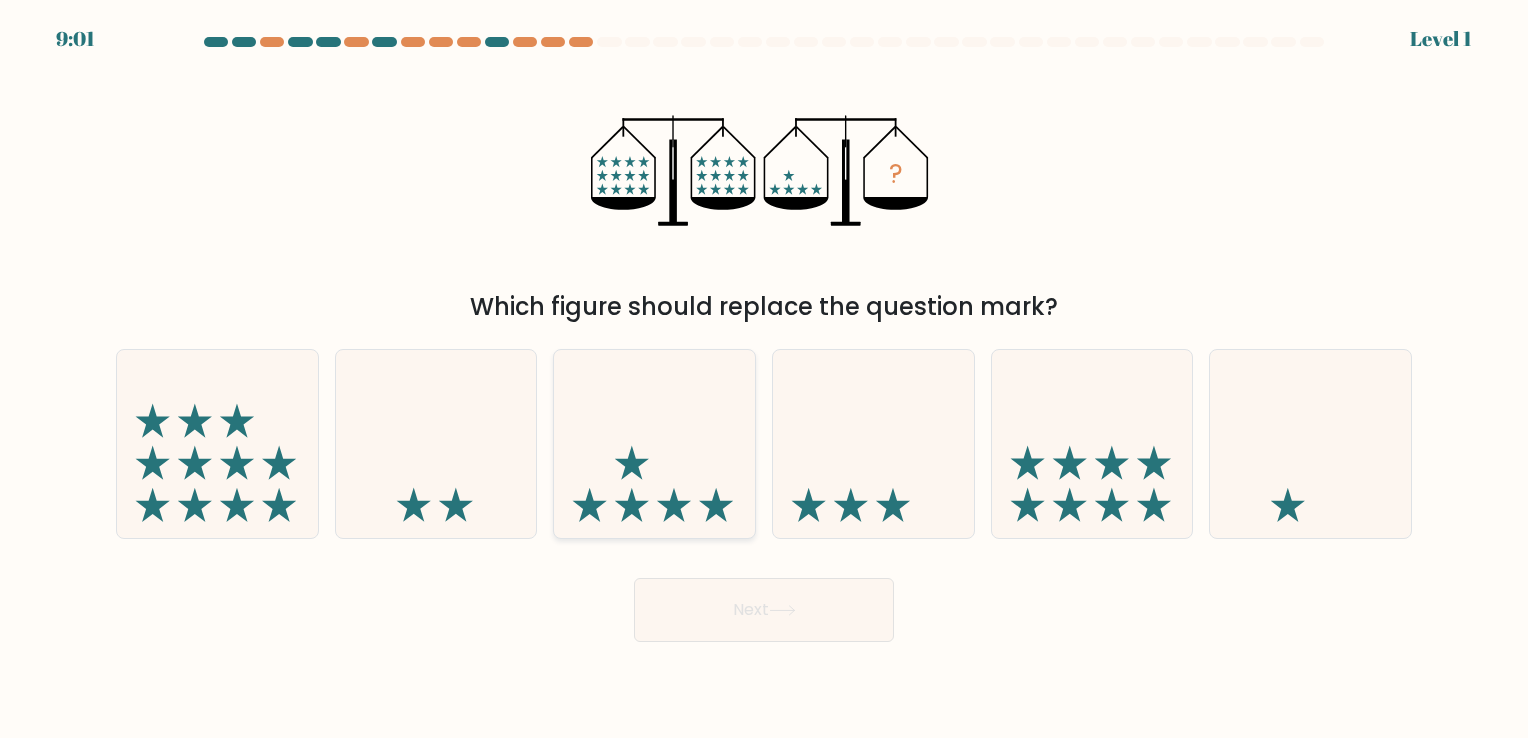 click 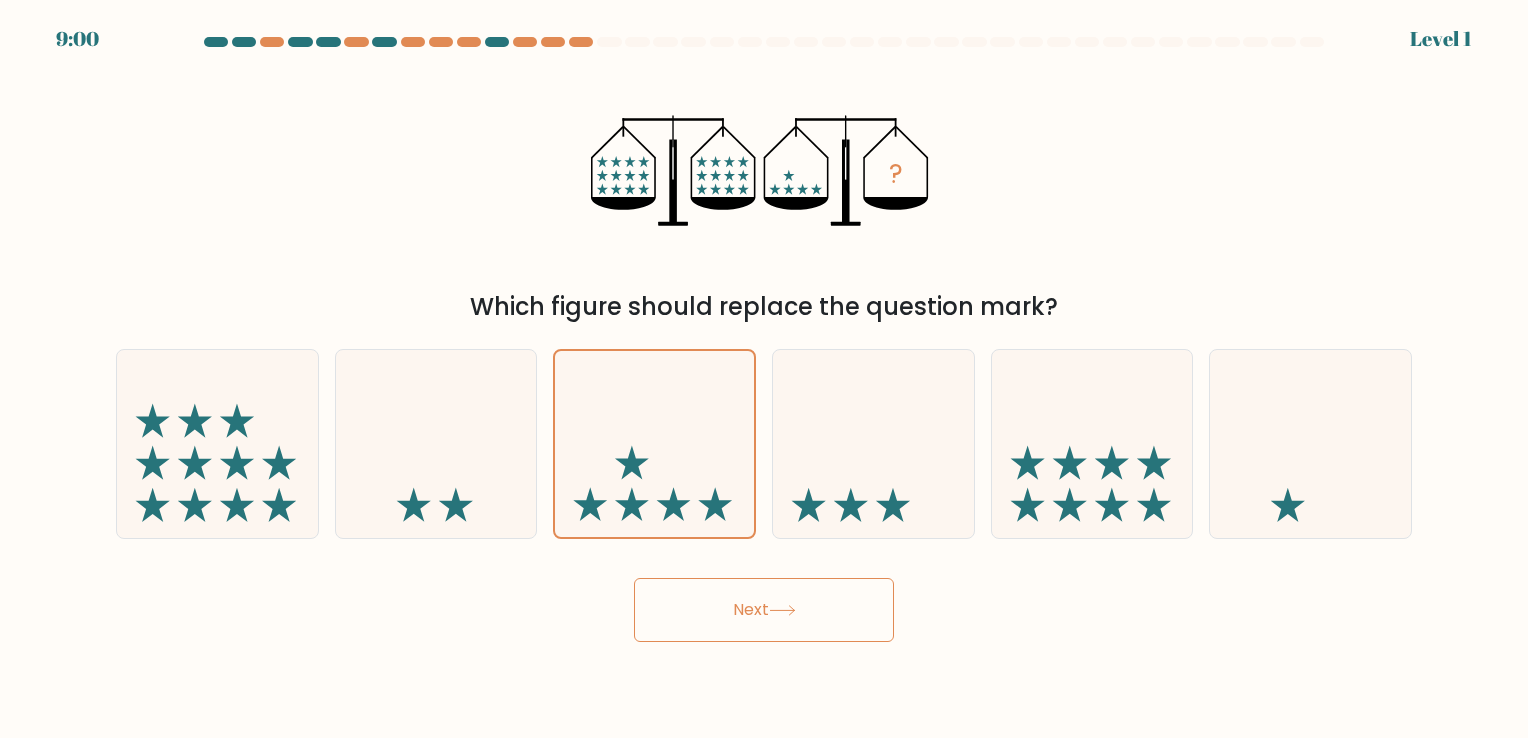 click on "Next" at bounding box center [764, 610] 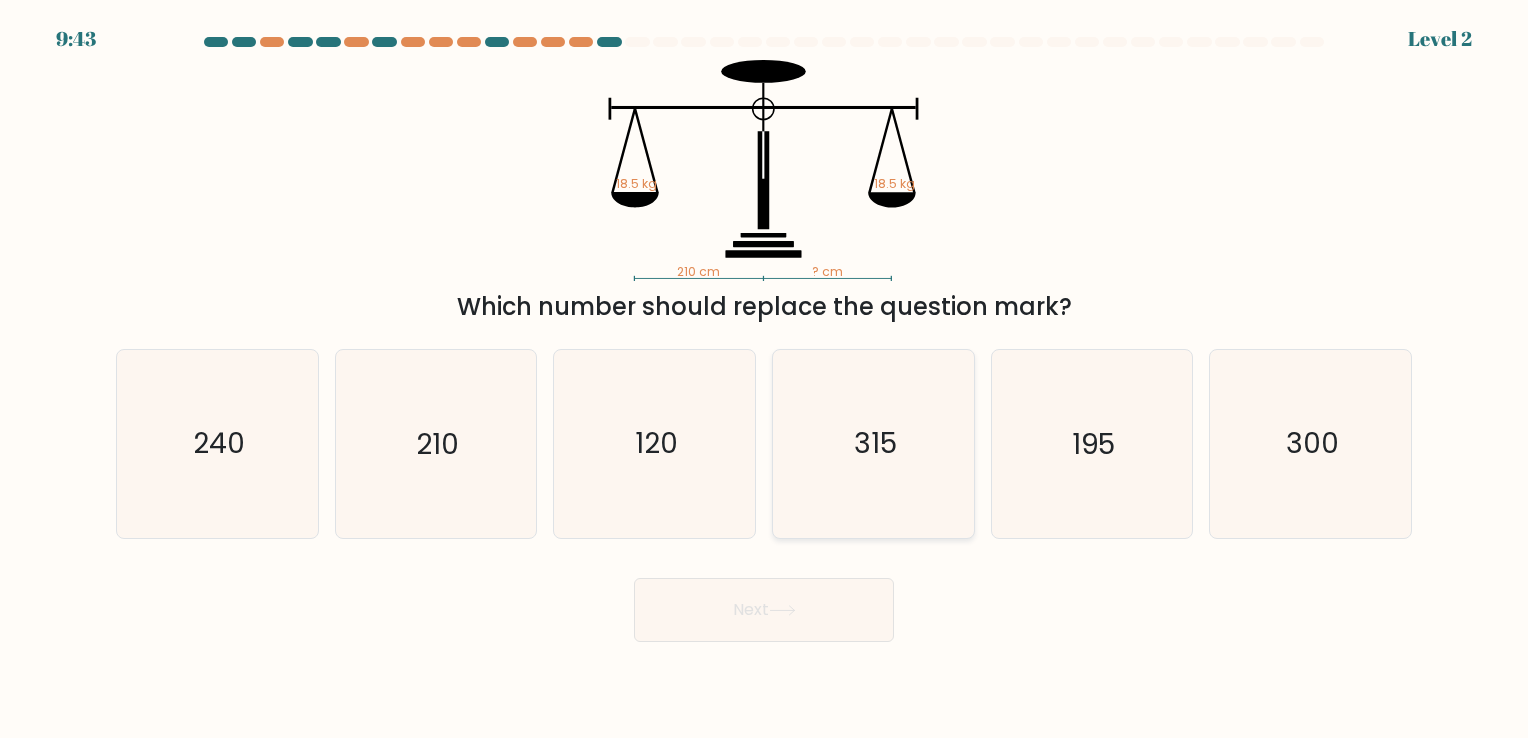 click on "315" 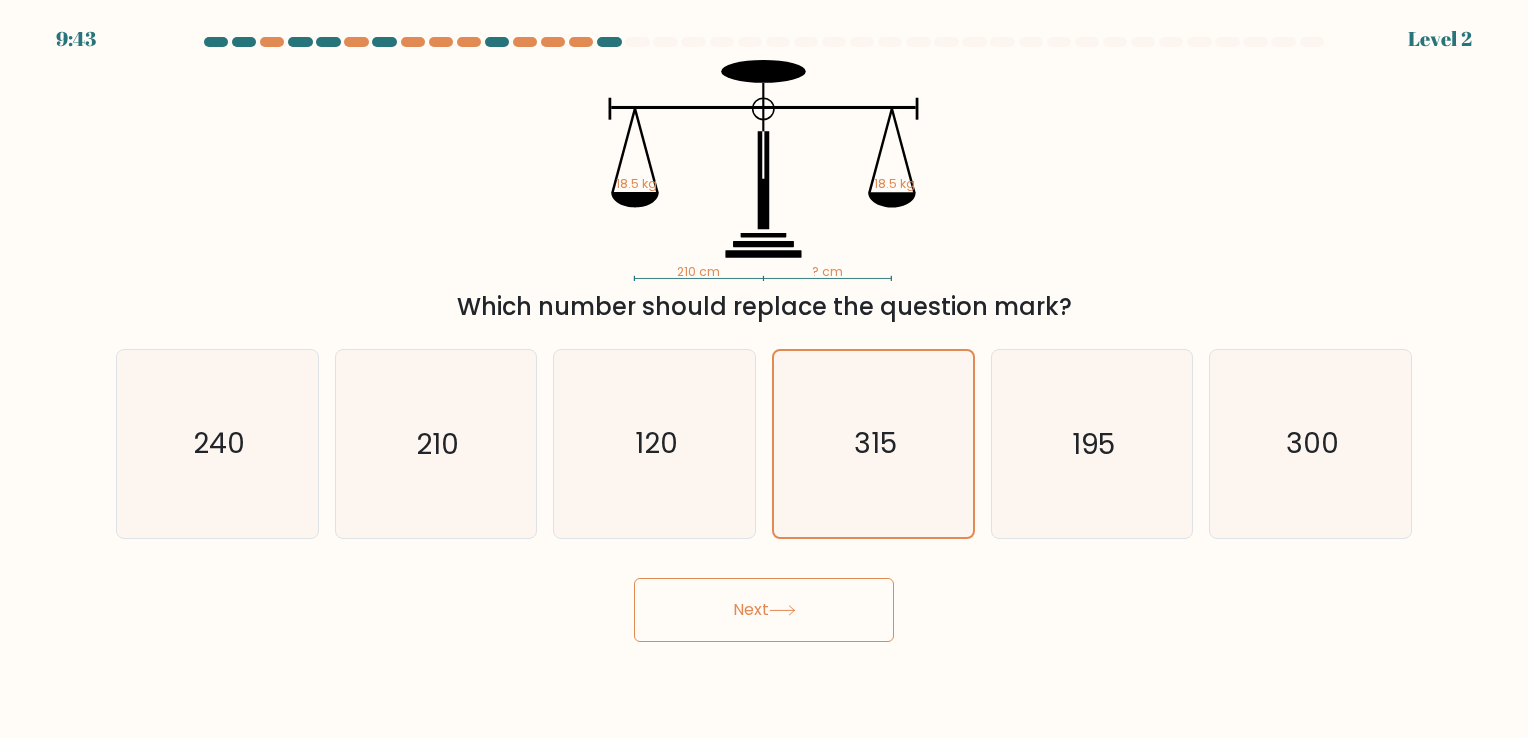 click on "Next" at bounding box center [764, 610] 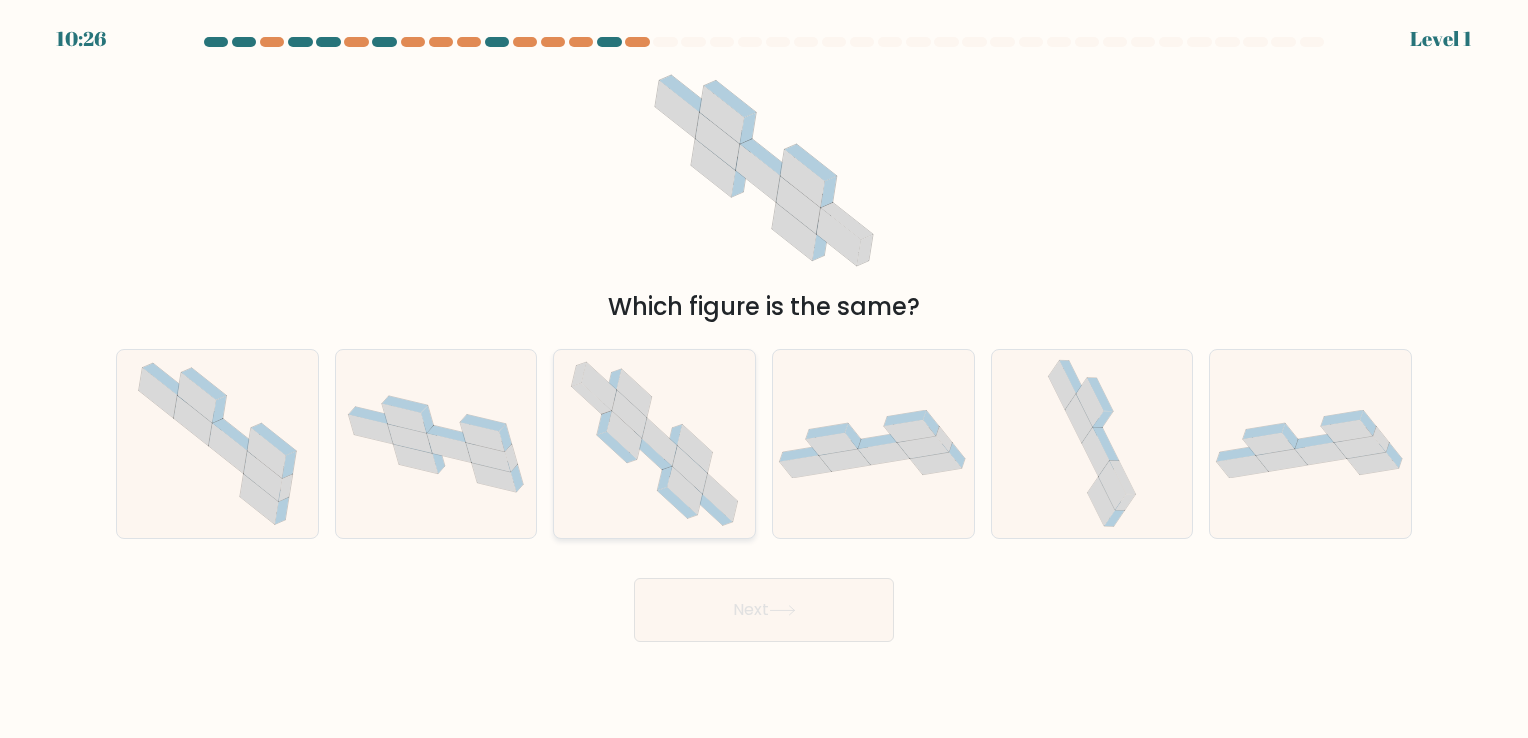 click 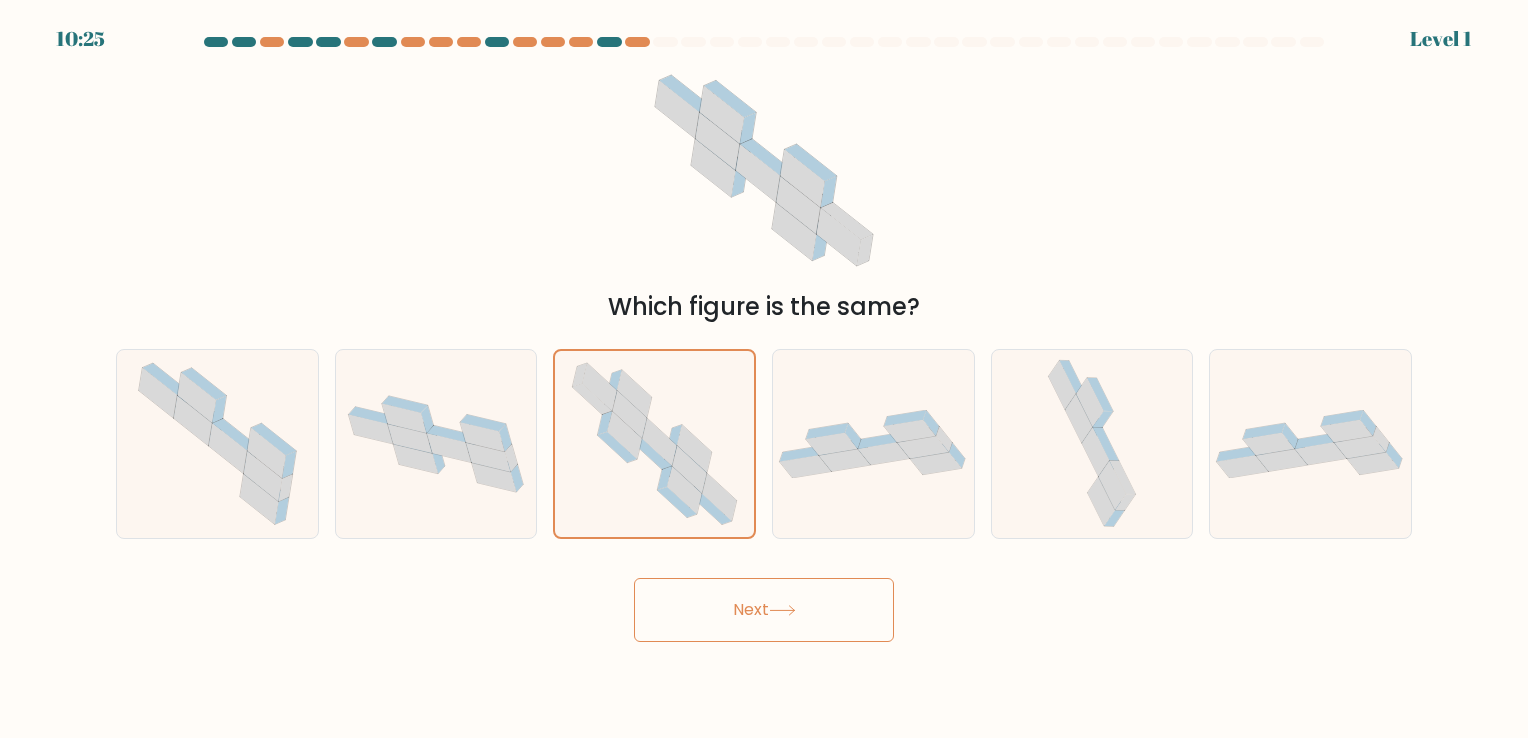 click on "Next" at bounding box center [764, 610] 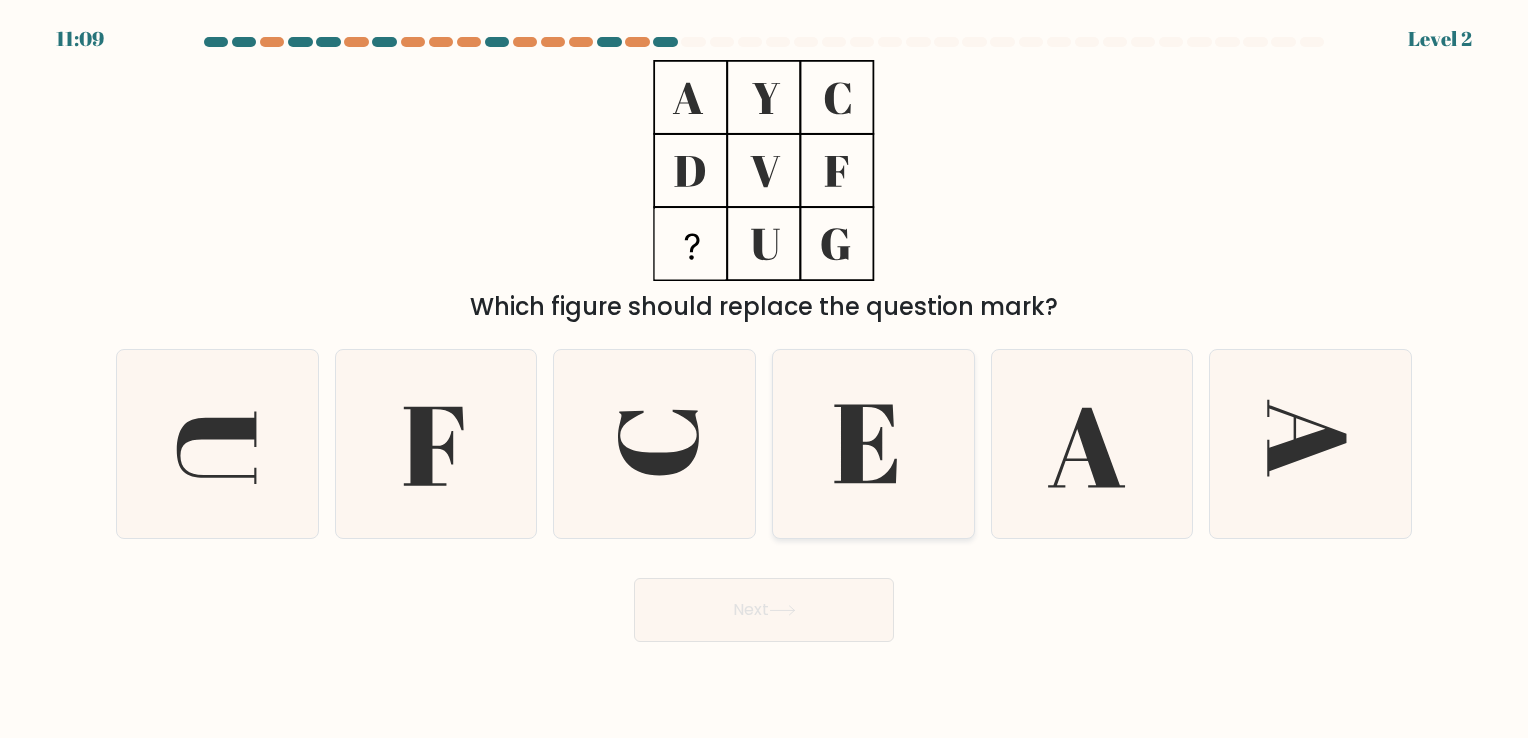 click 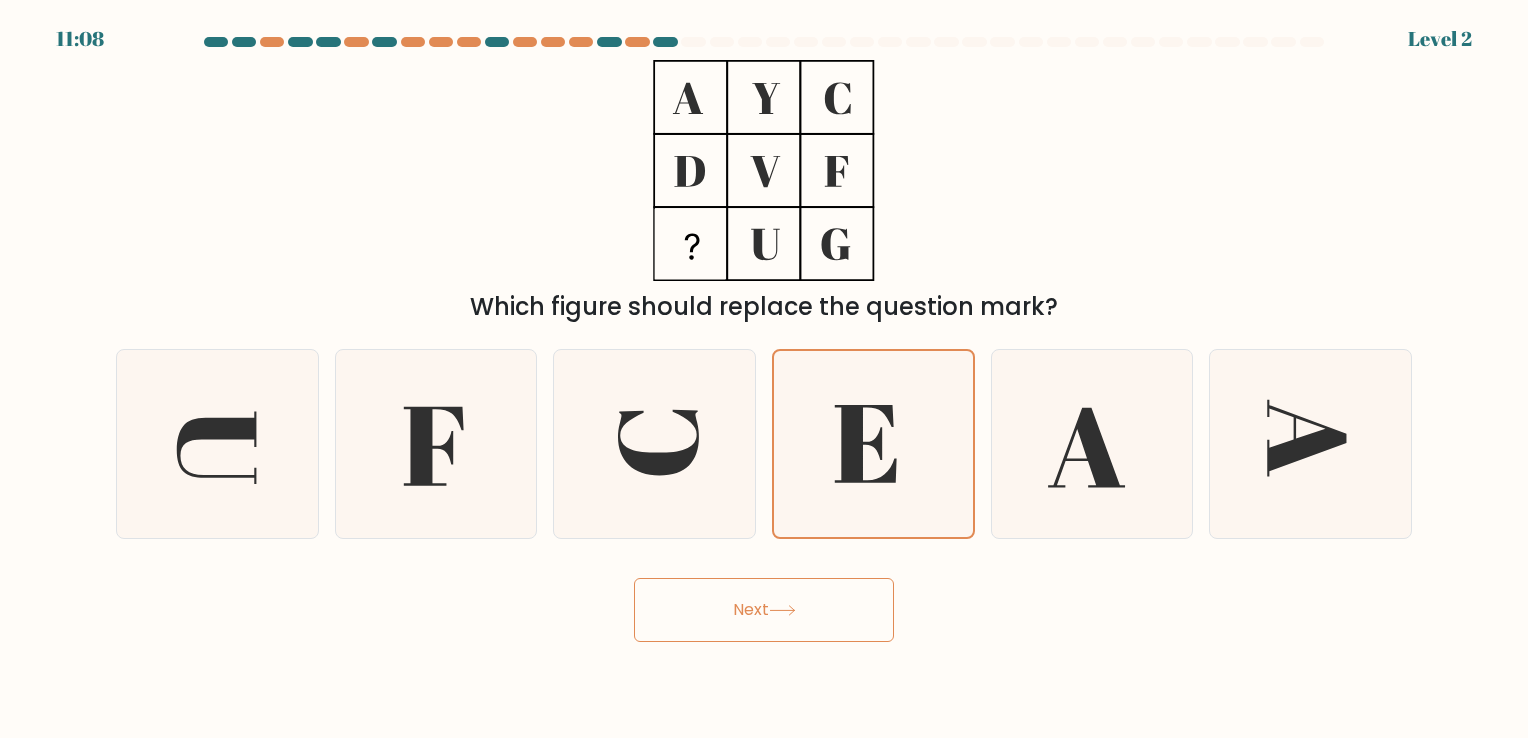 click 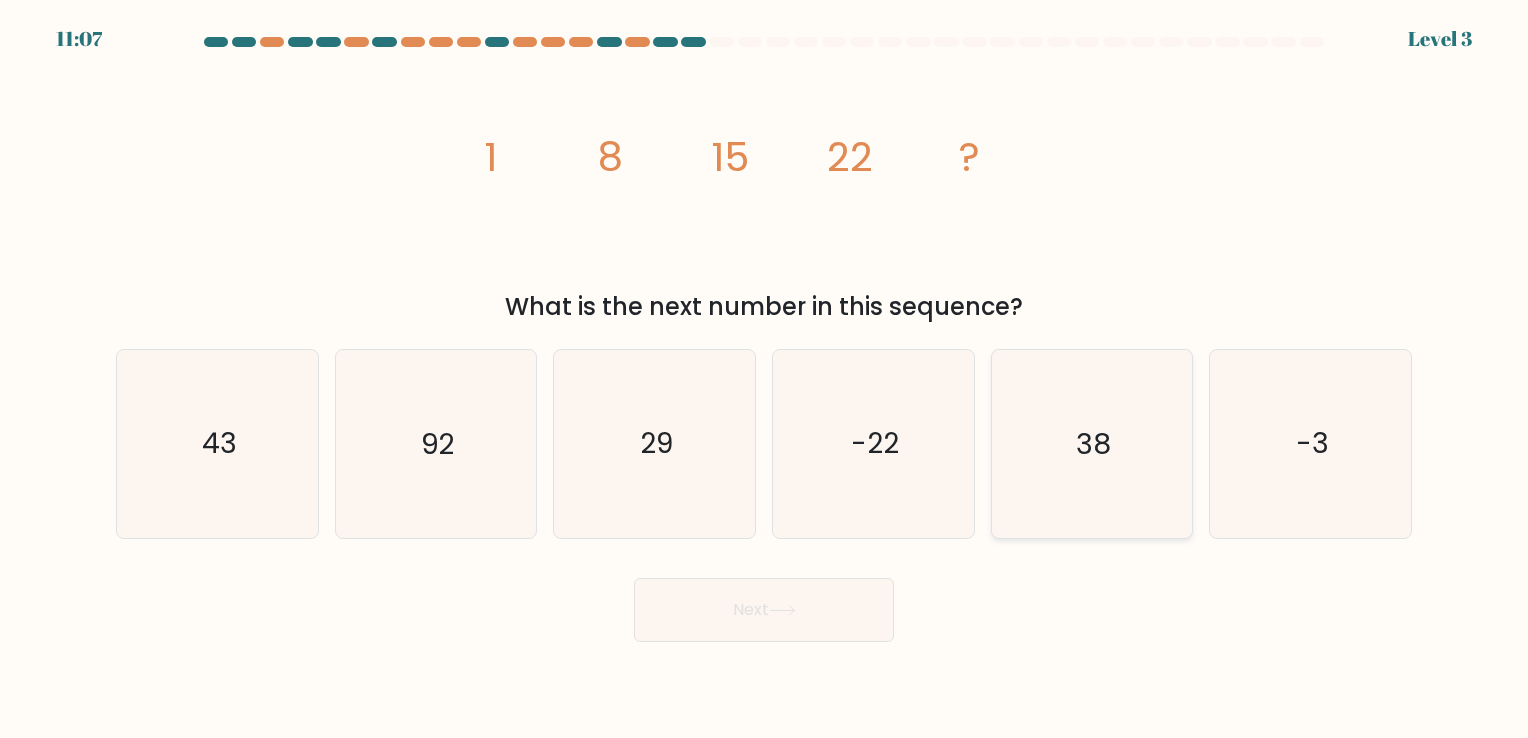 click on "38" 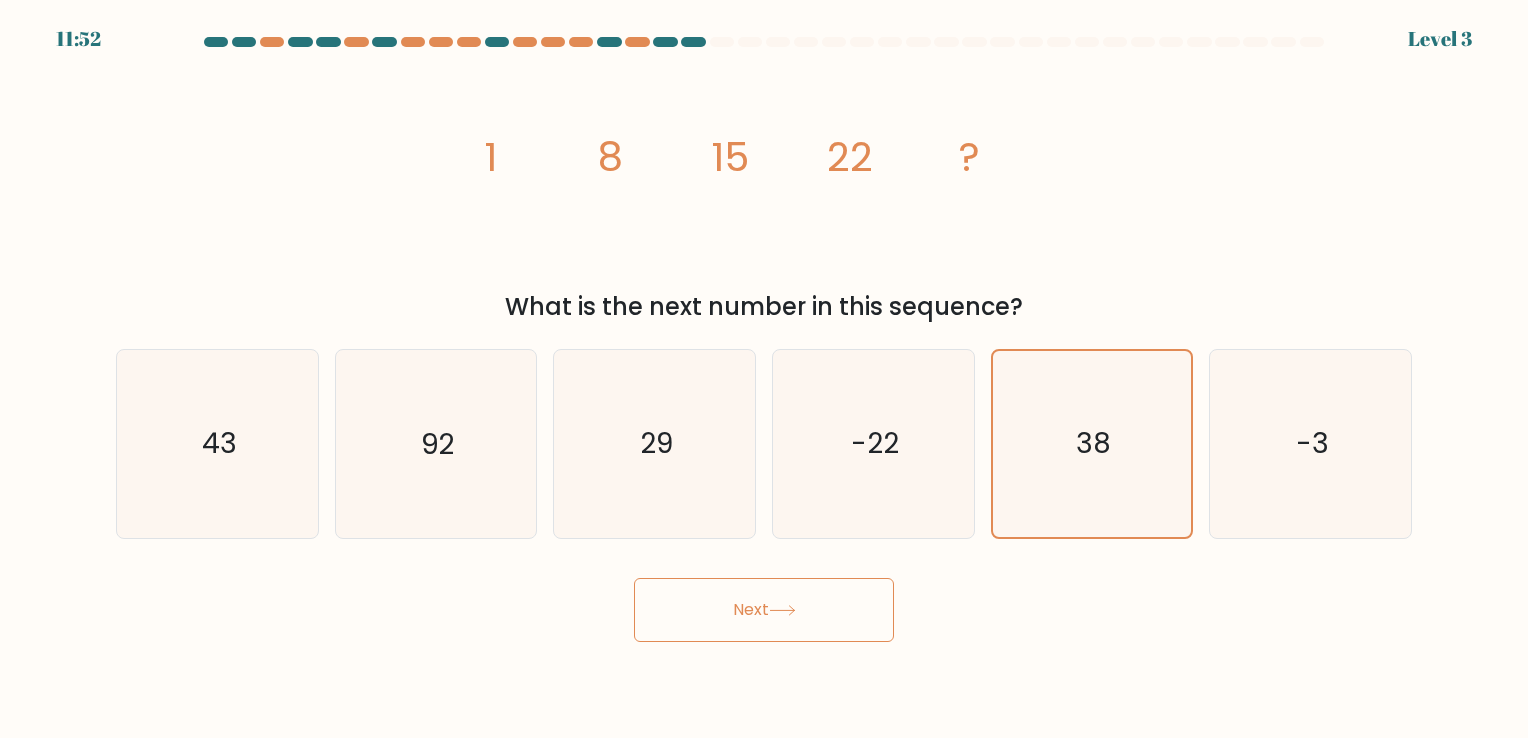 click on "Next" at bounding box center [764, 610] 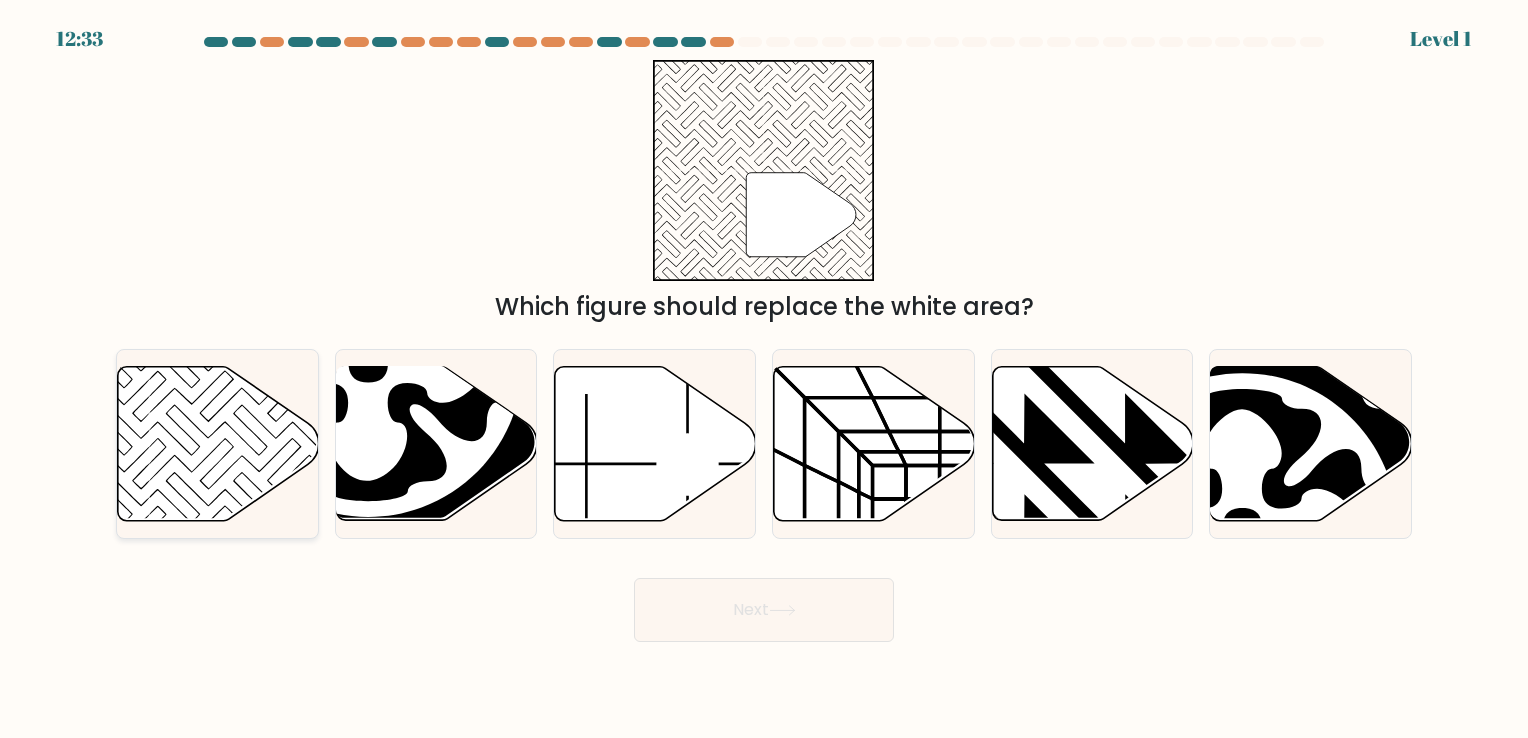 click 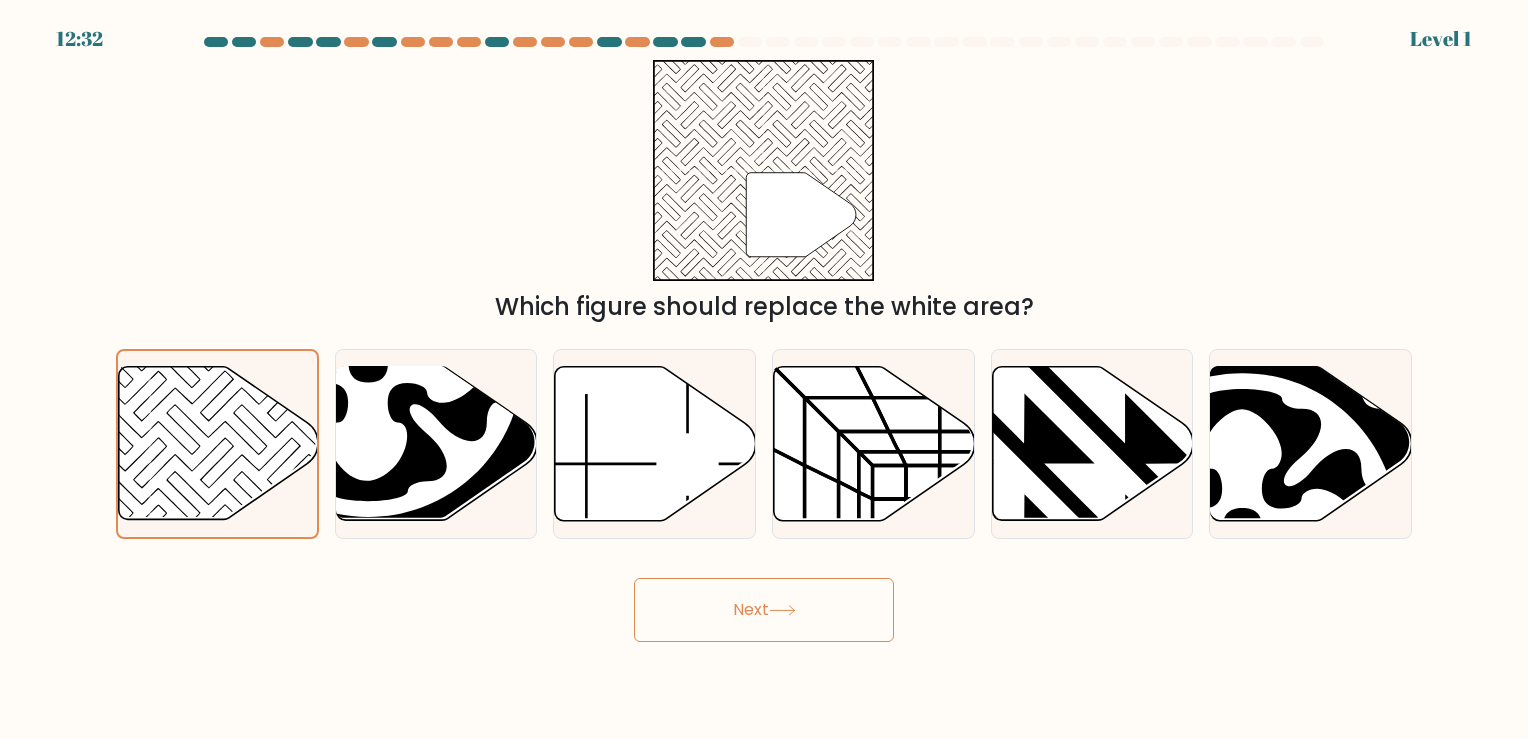 click on "Next" at bounding box center [764, 610] 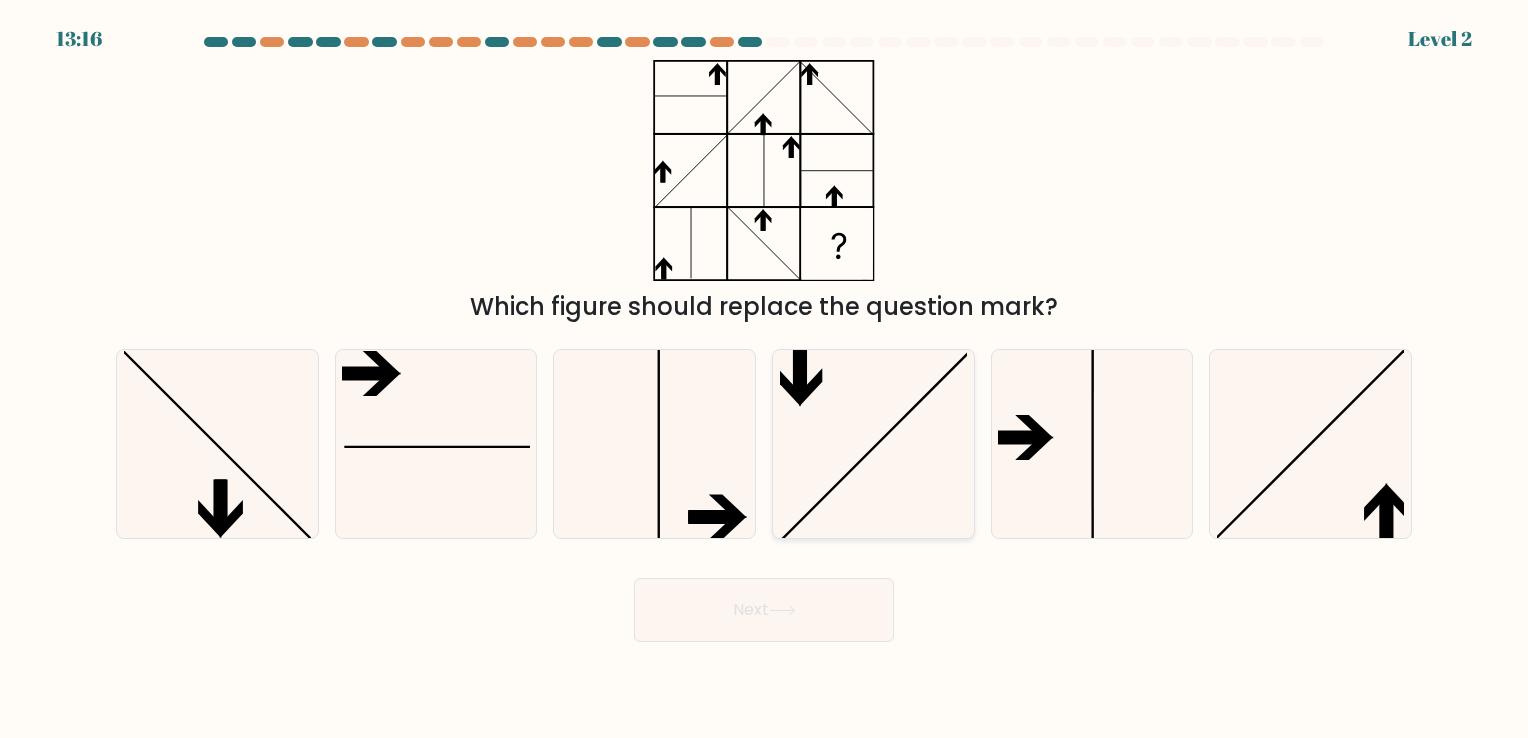 click at bounding box center (873, 443) 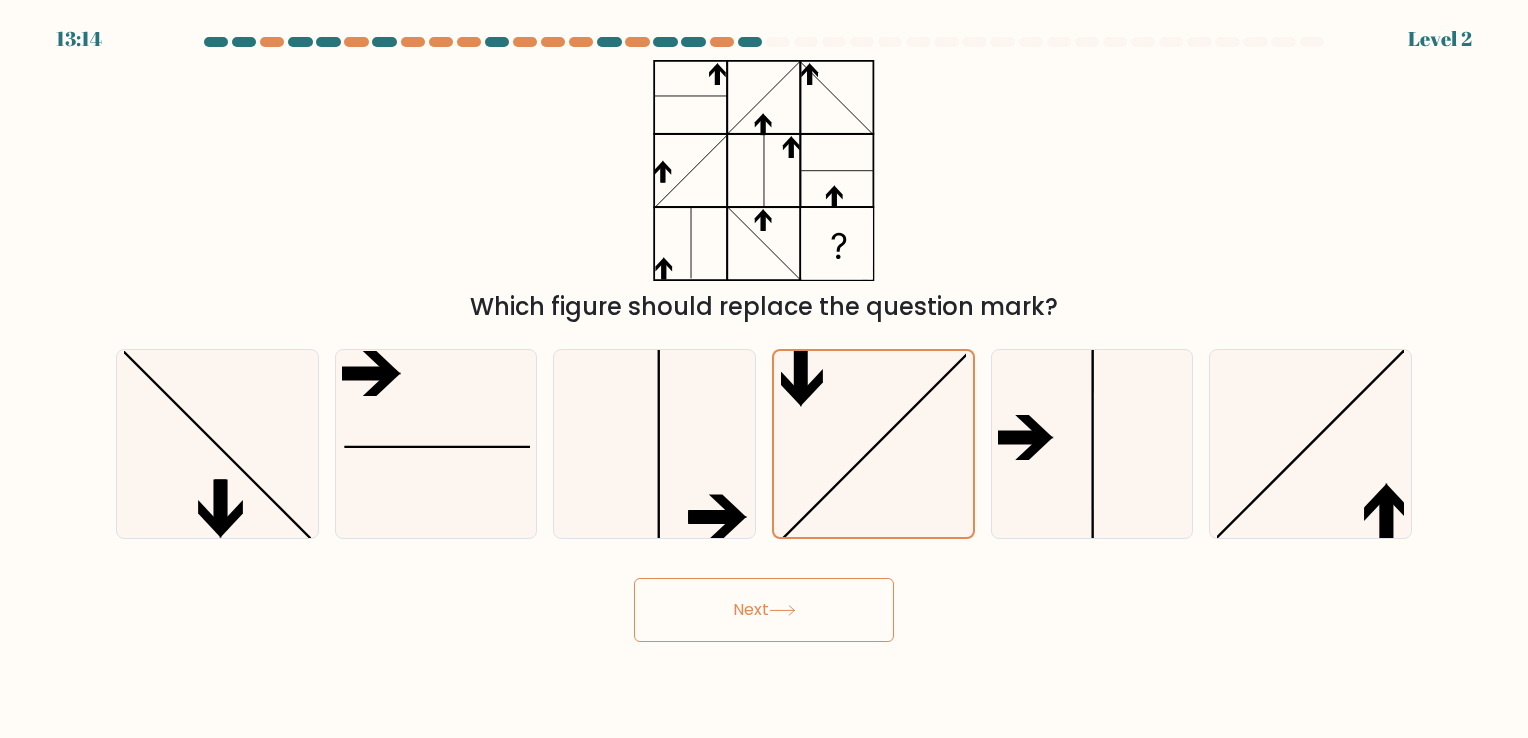 click on "Next" at bounding box center (764, 610) 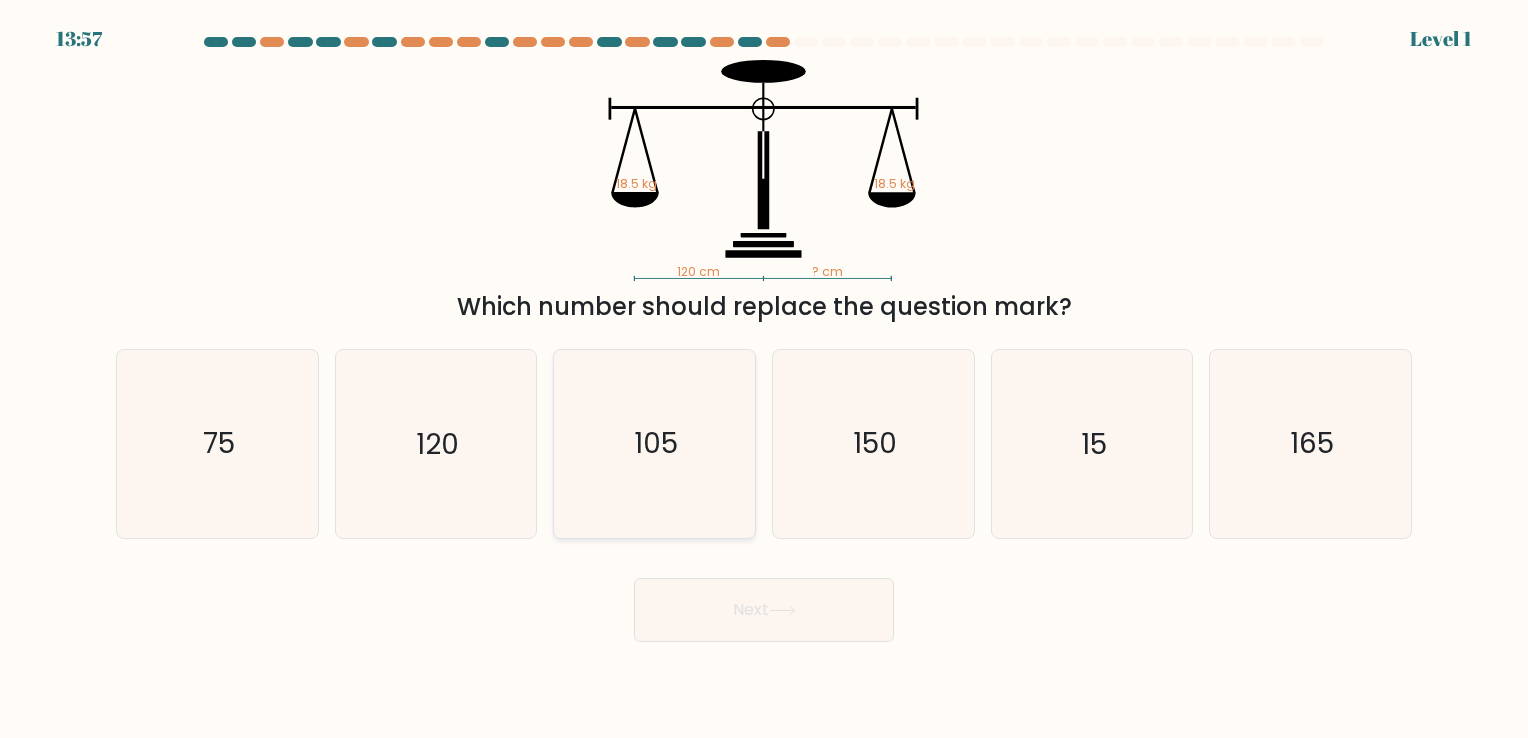 click on "105" 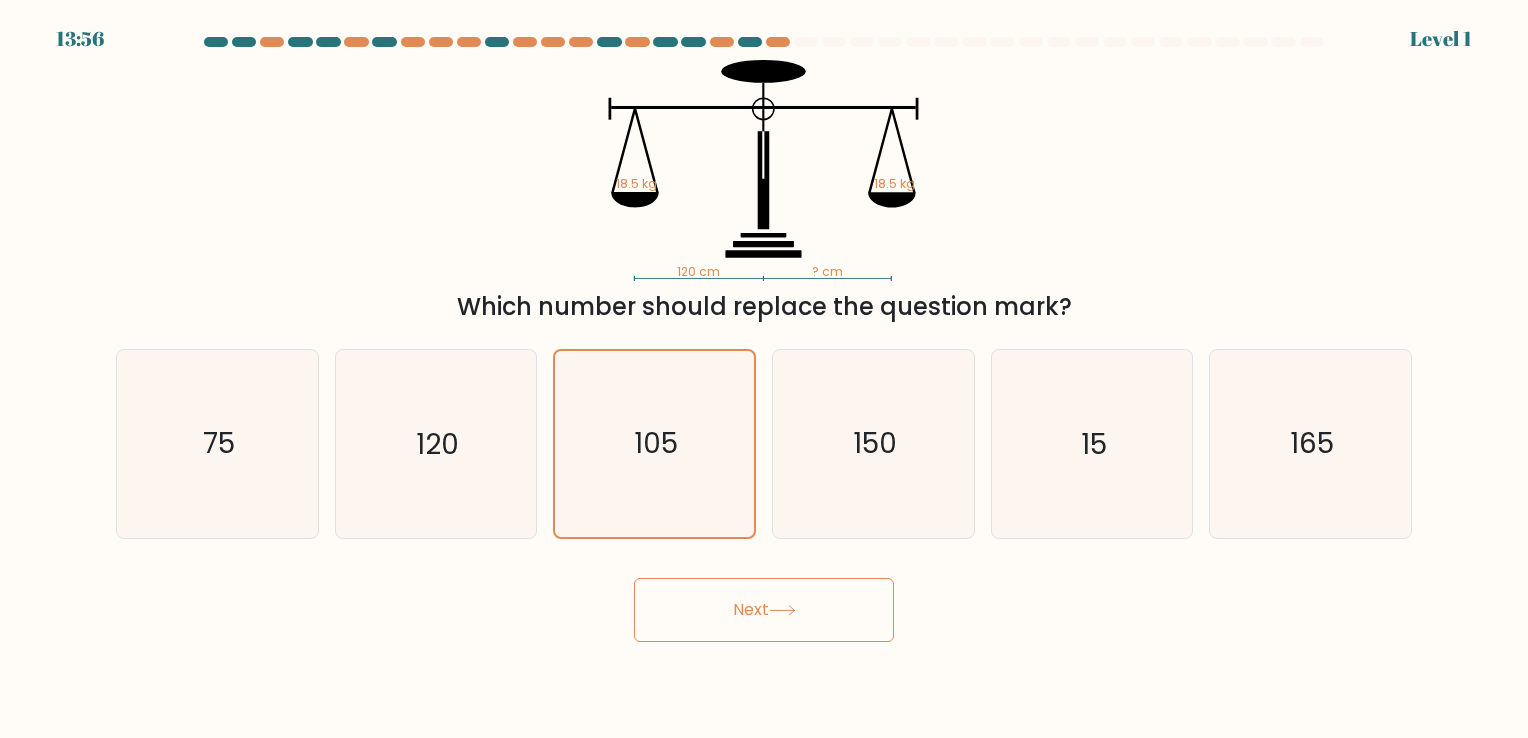 click on "Next" at bounding box center [764, 610] 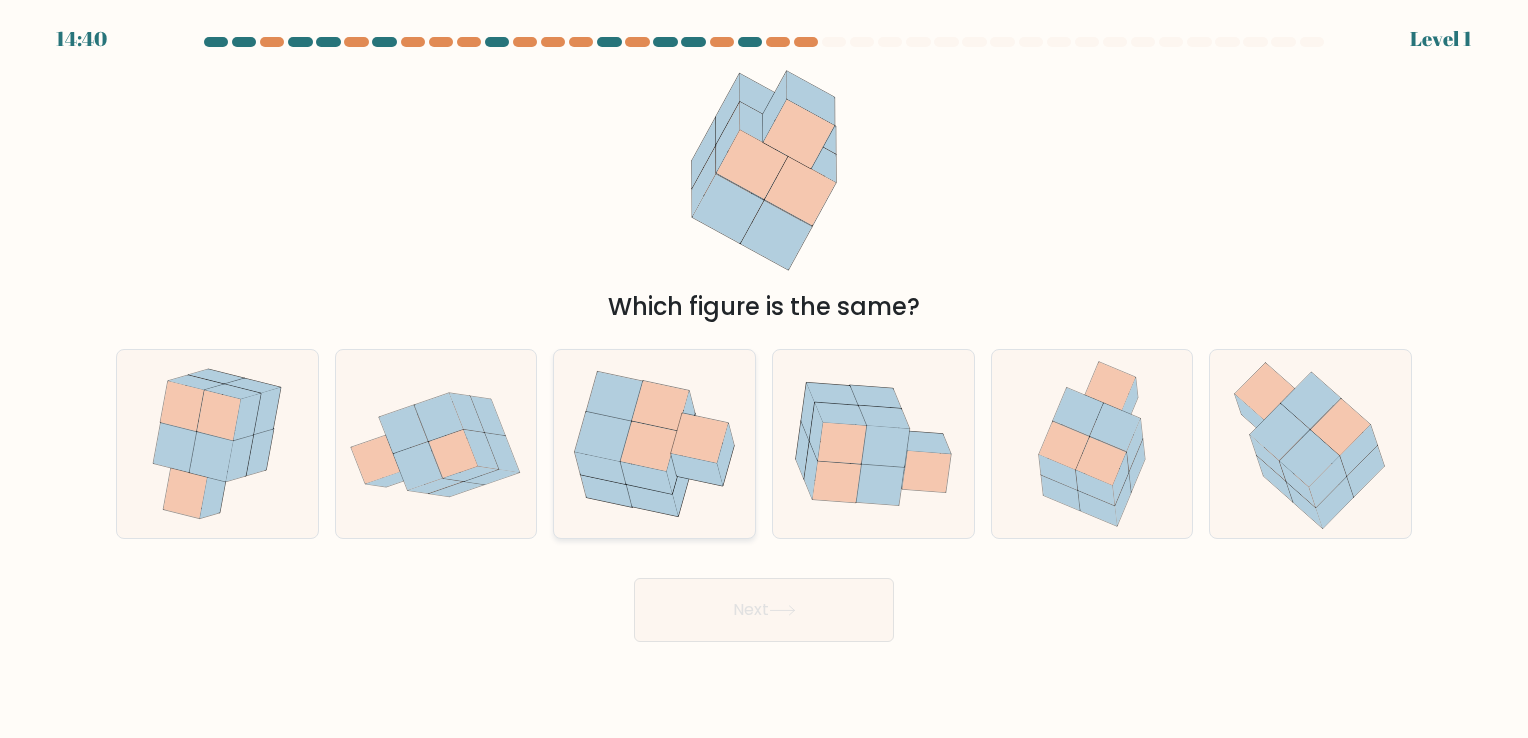 click 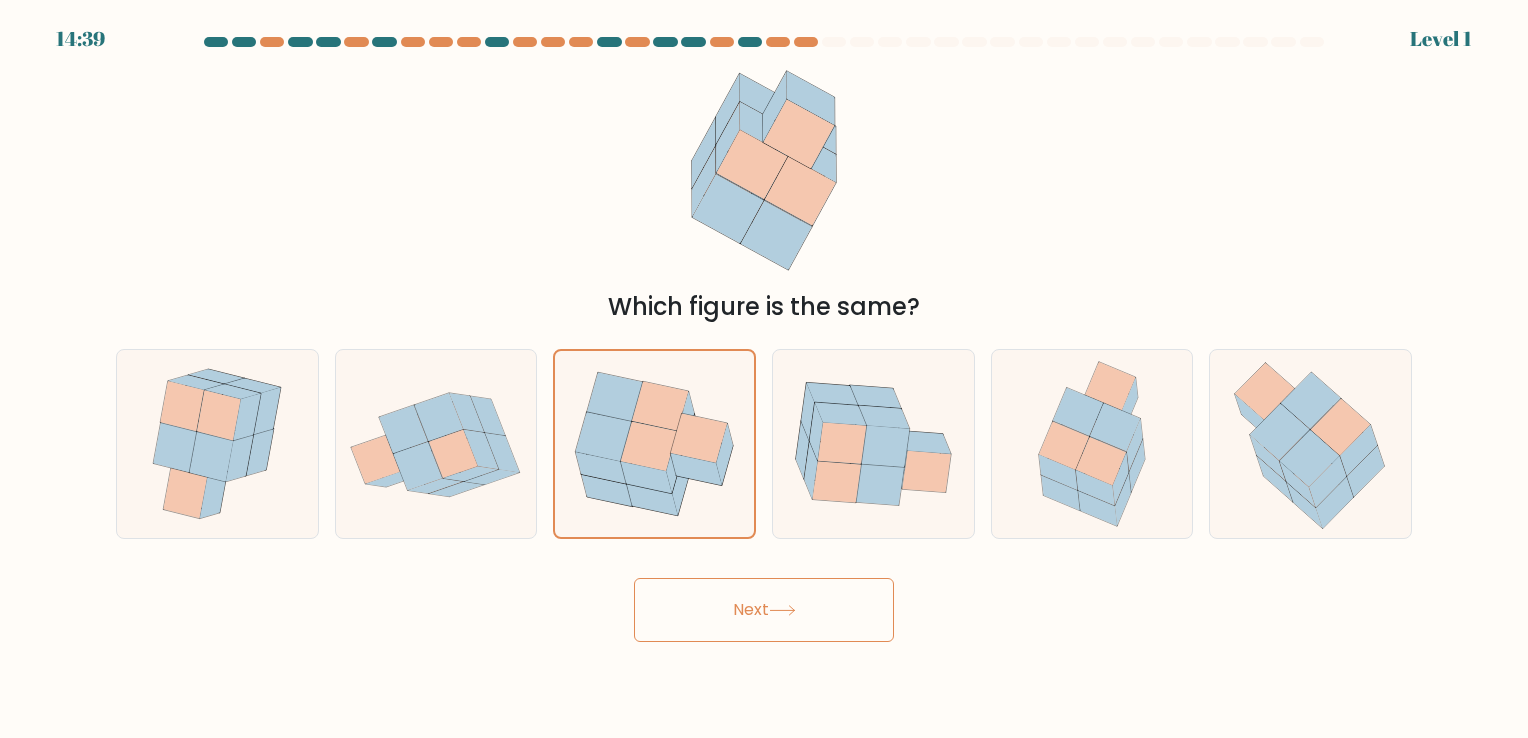 click on "Next" at bounding box center [764, 610] 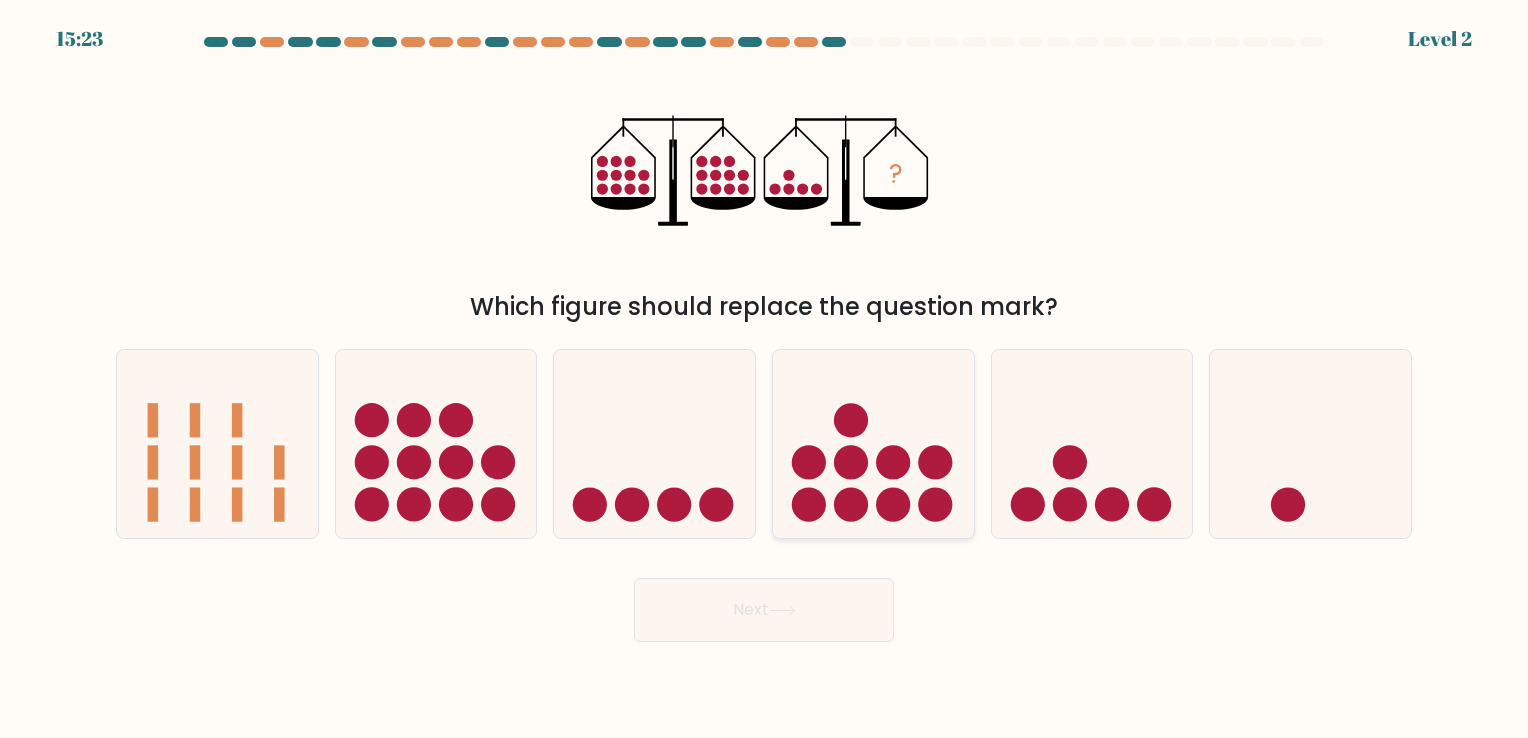 click 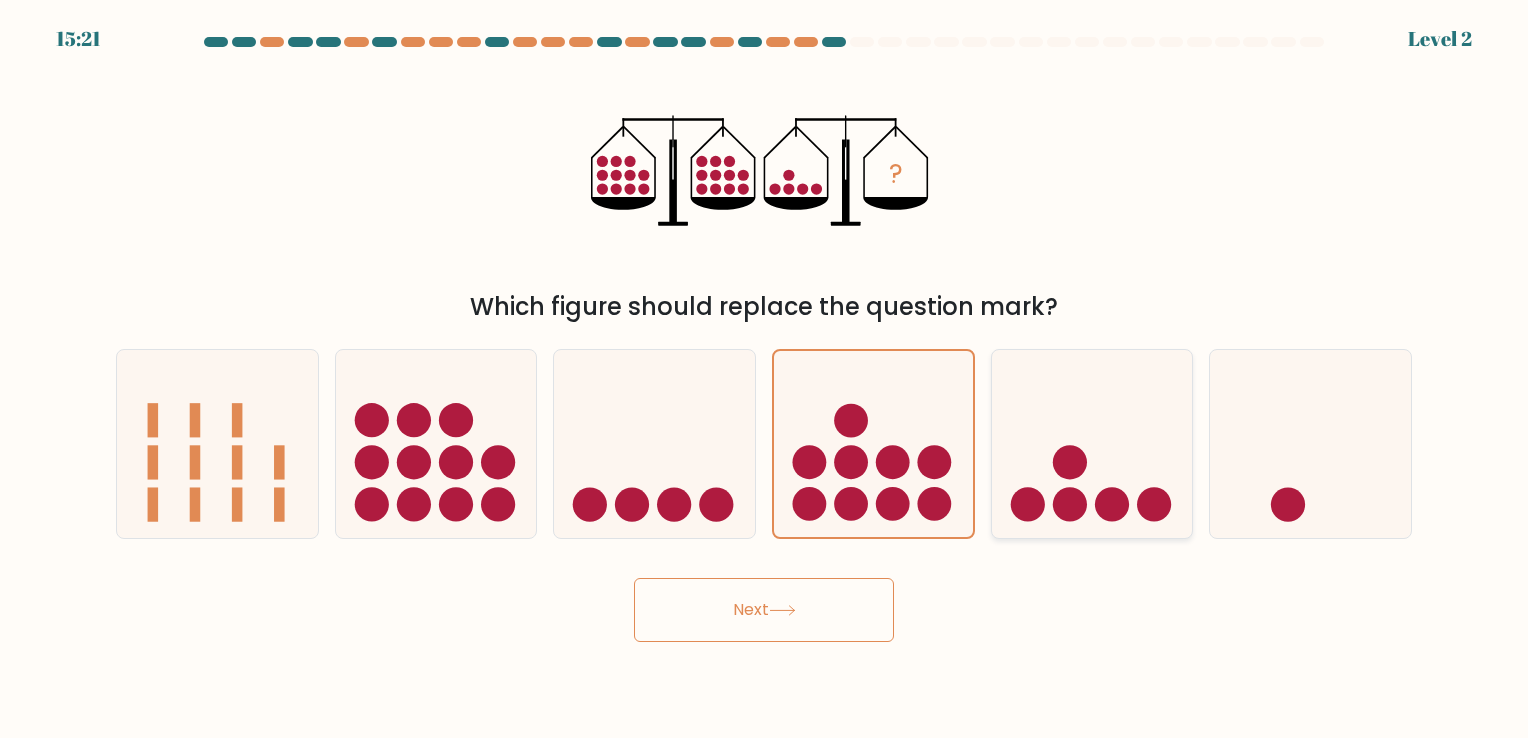 click 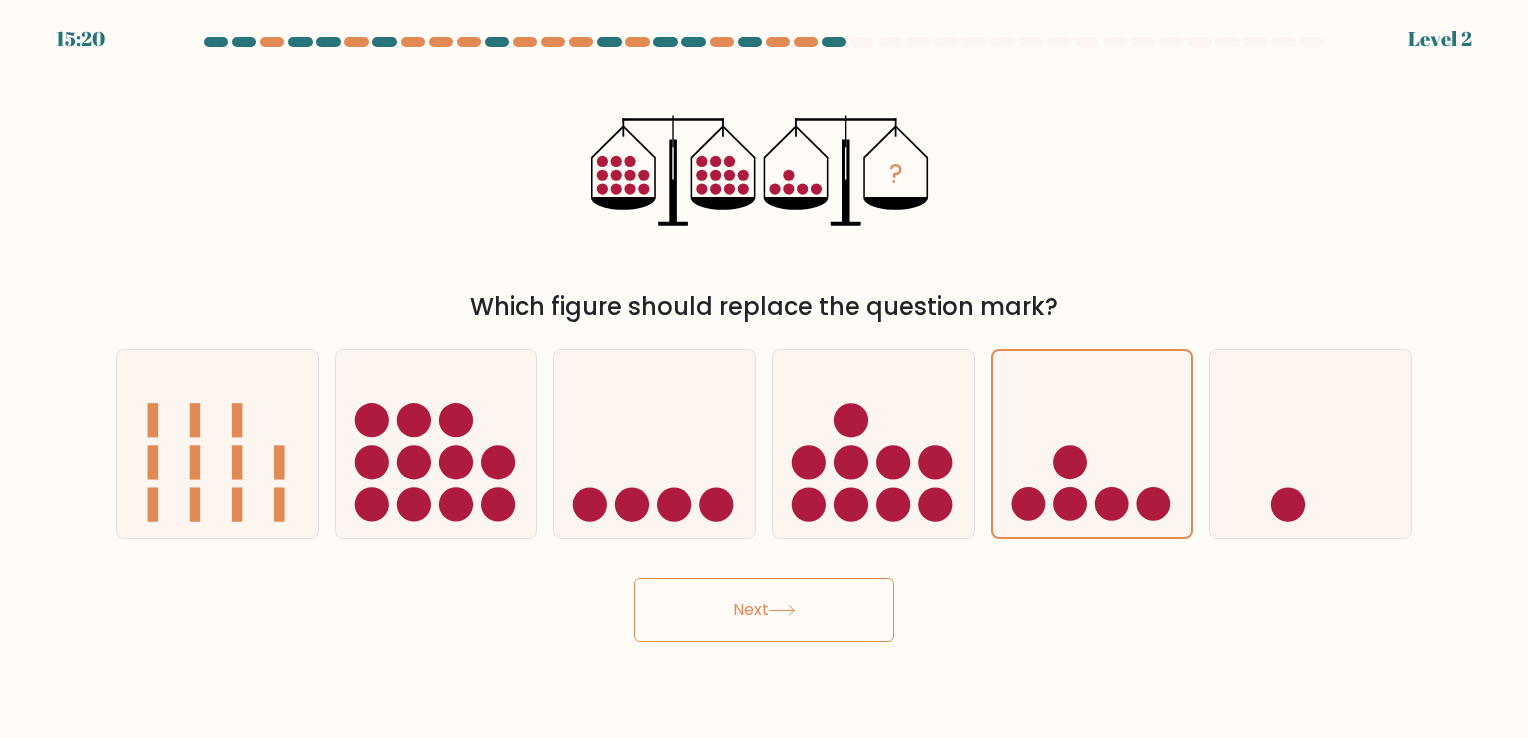 click on "Next" at bounding box center [764, 610] 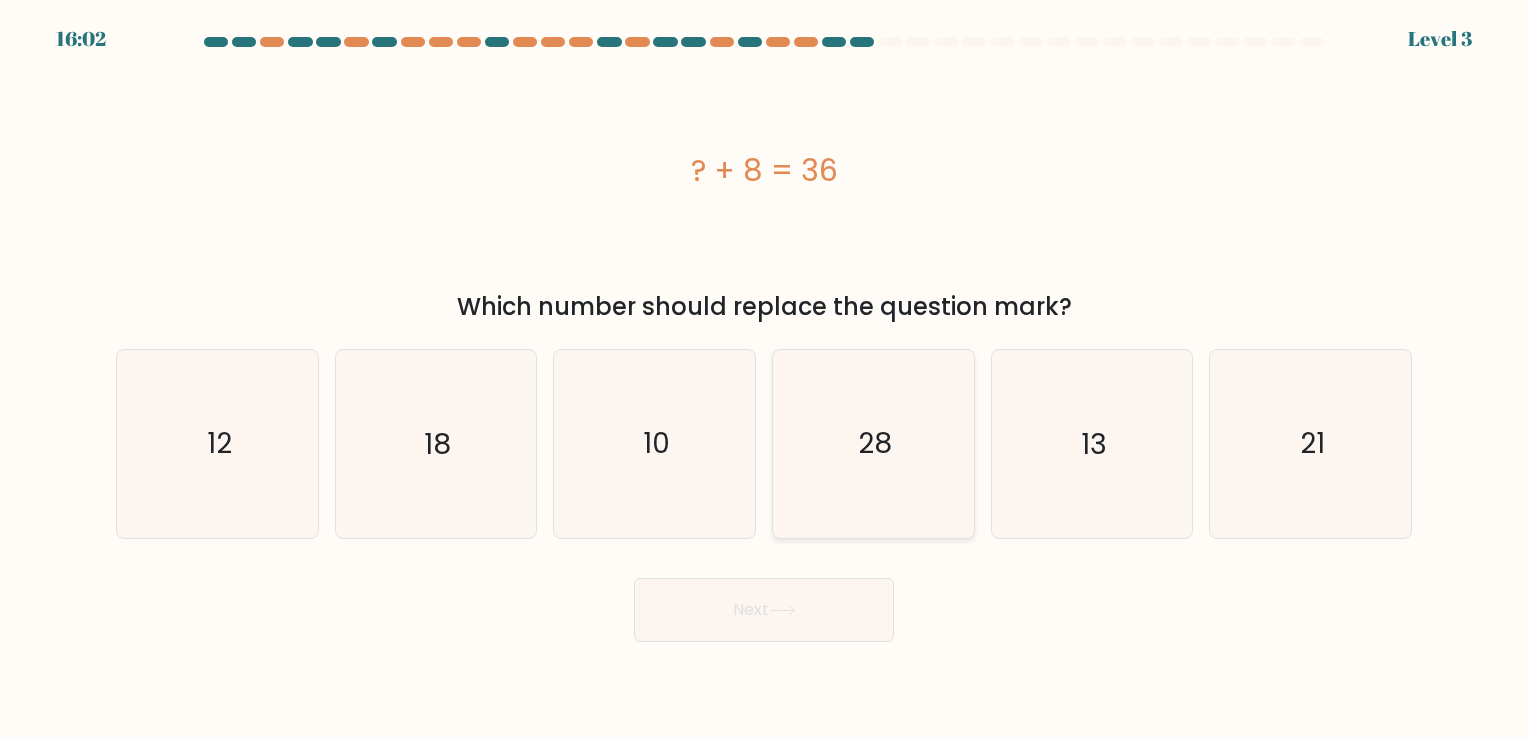 click on "28" 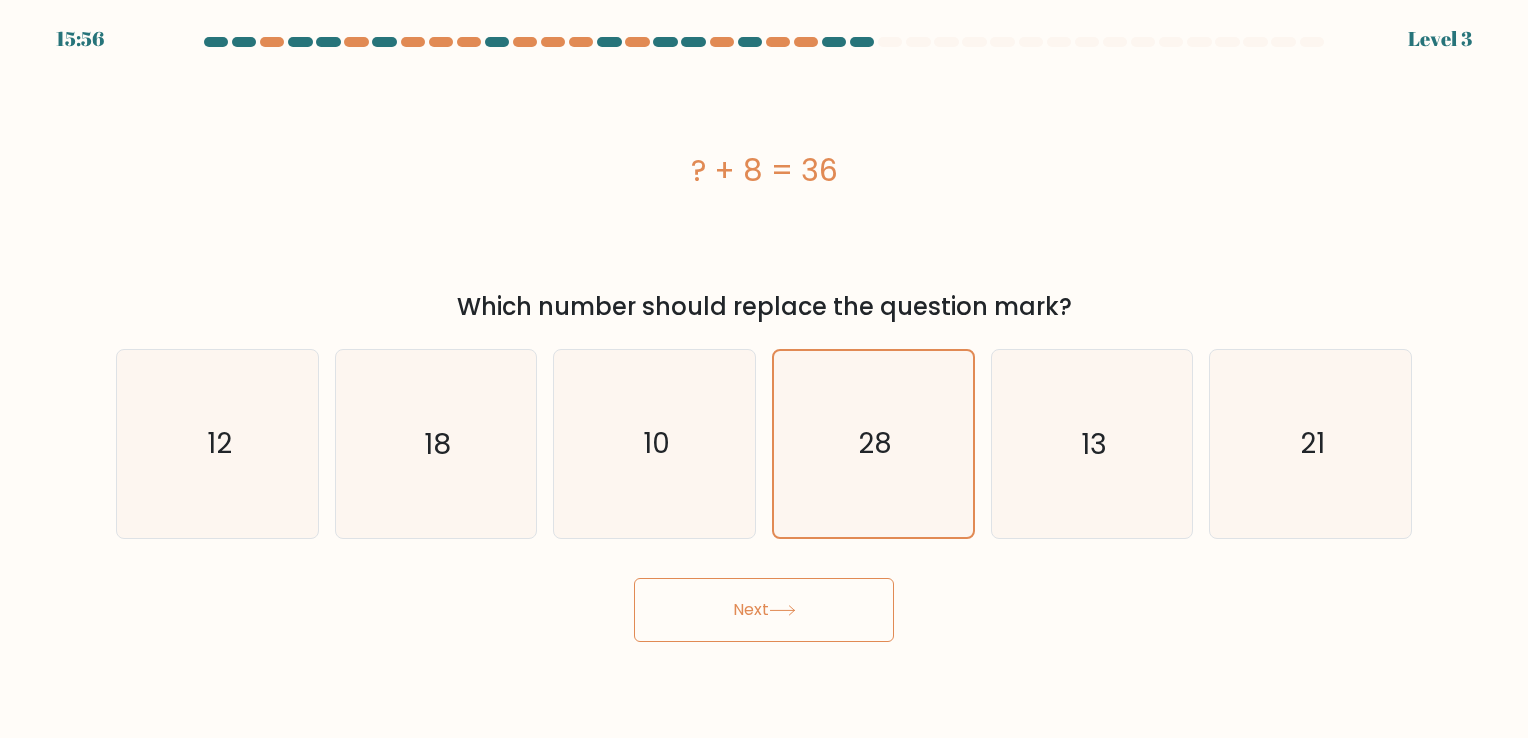 click on "Next" at bounding box center [764, 610] 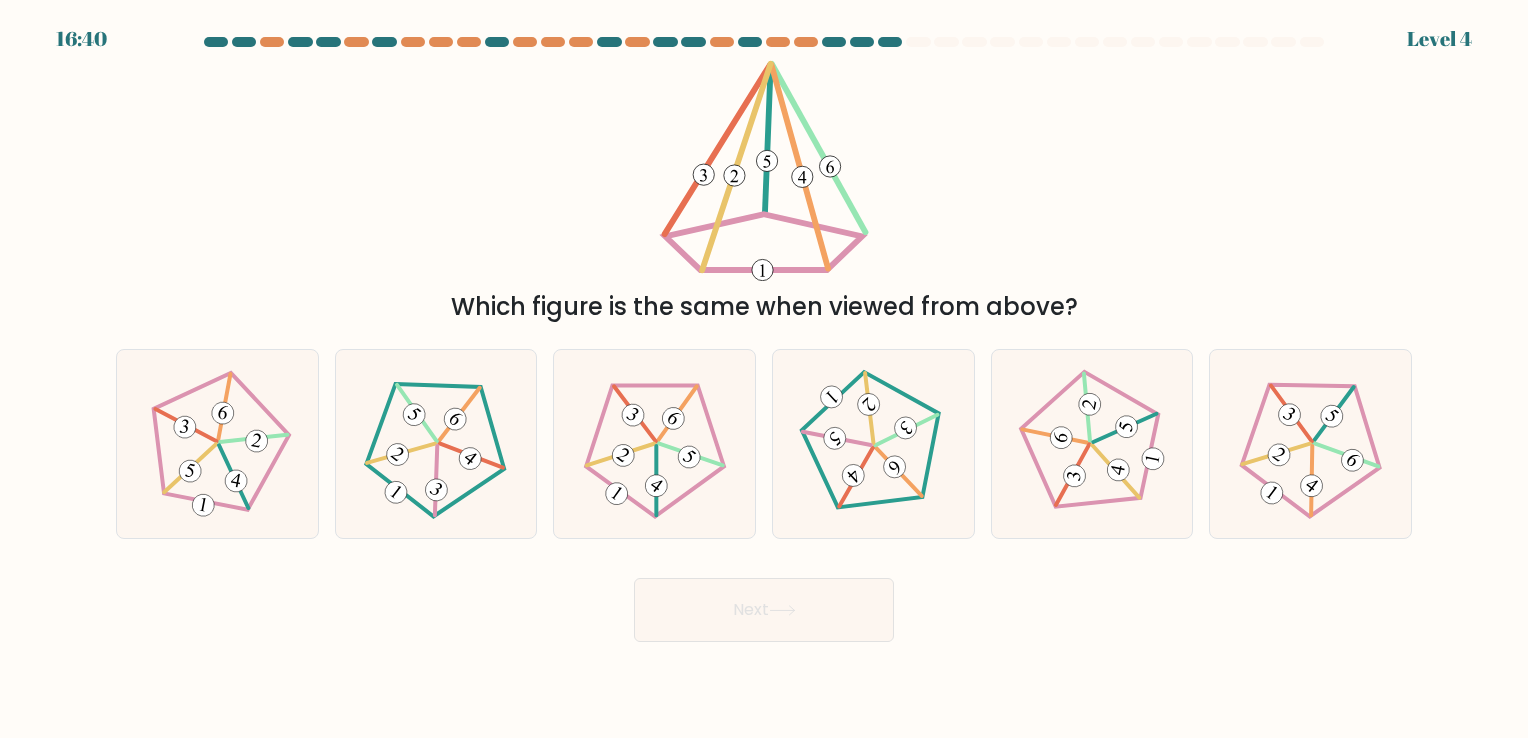 click on "Next" at bounding box center [764, 610] 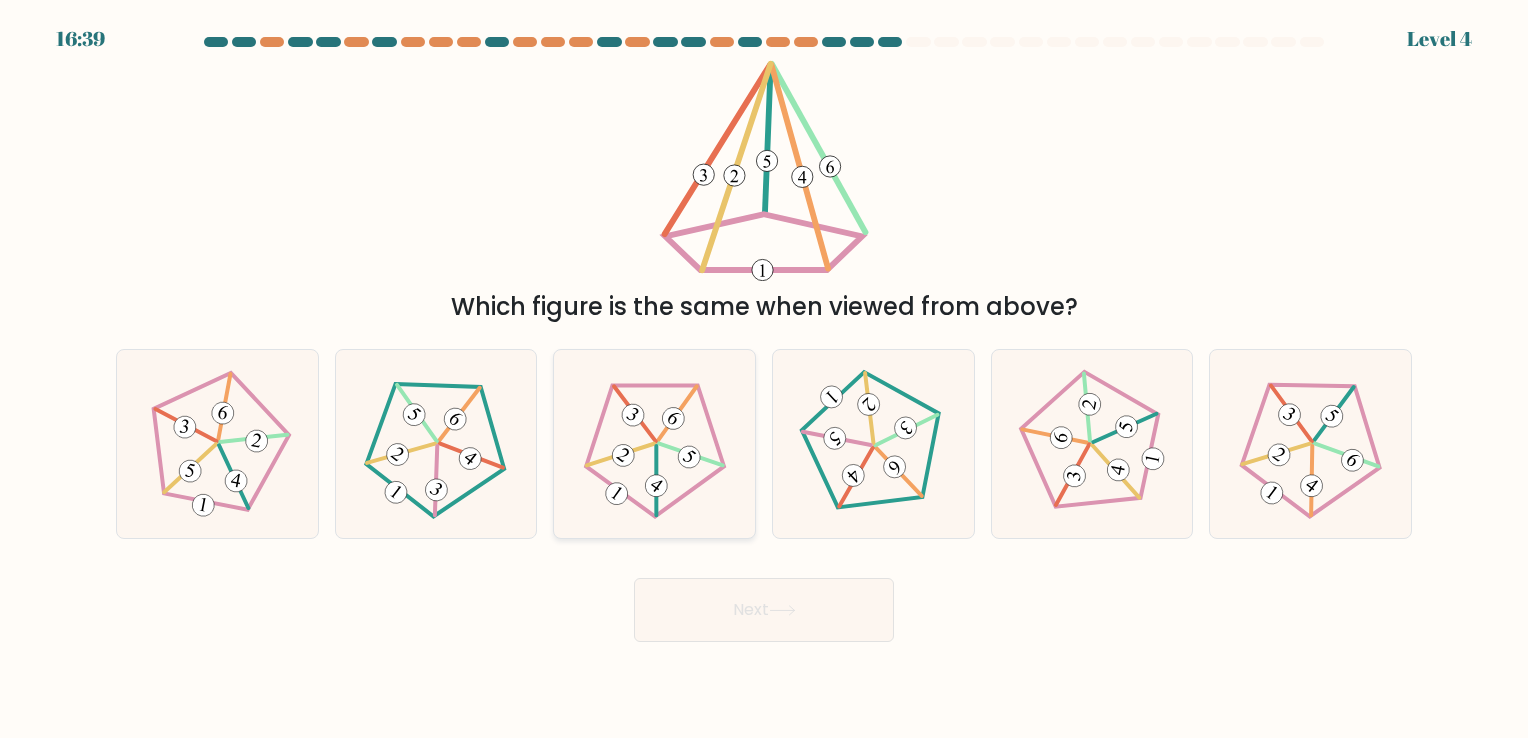 click 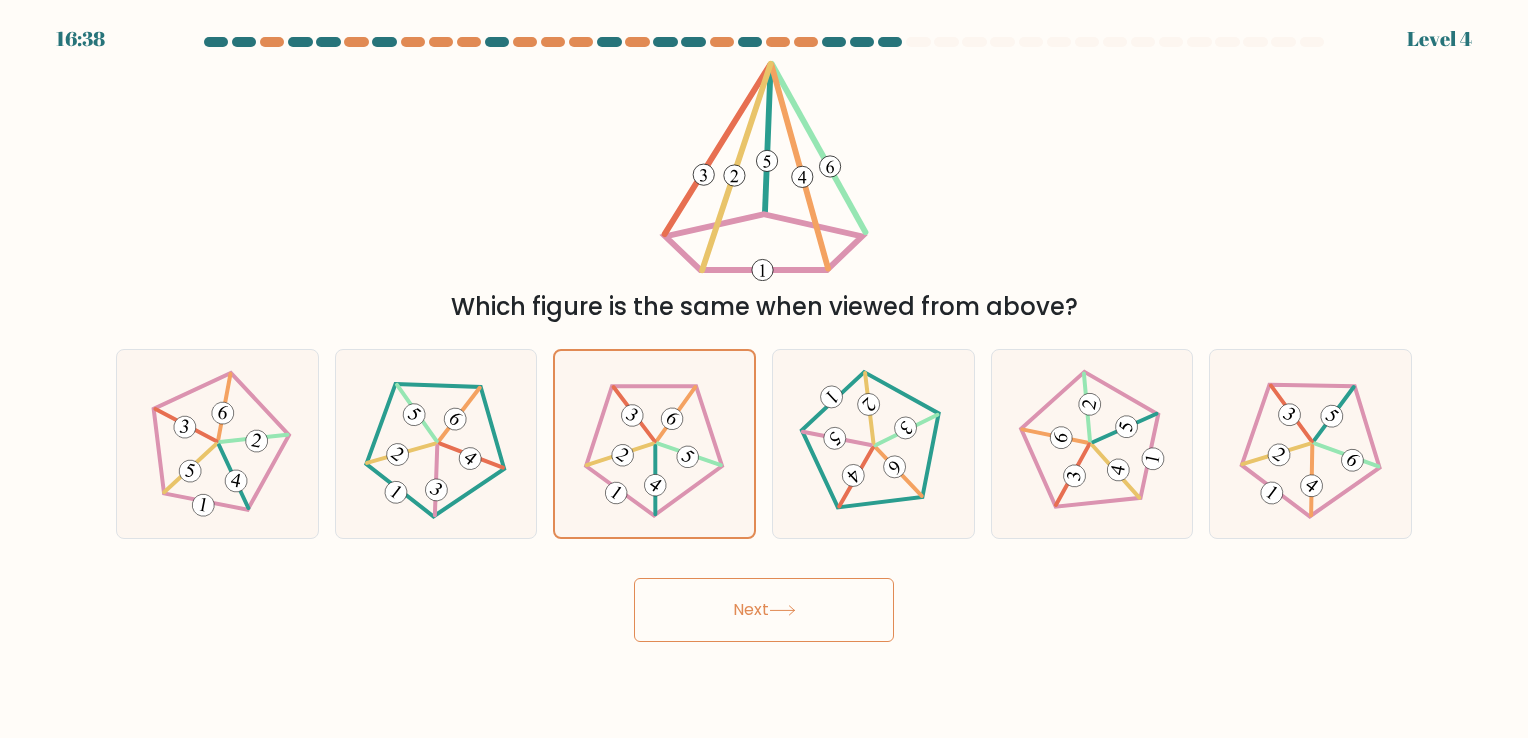 click on "Next" at bounding box center (764, 610) 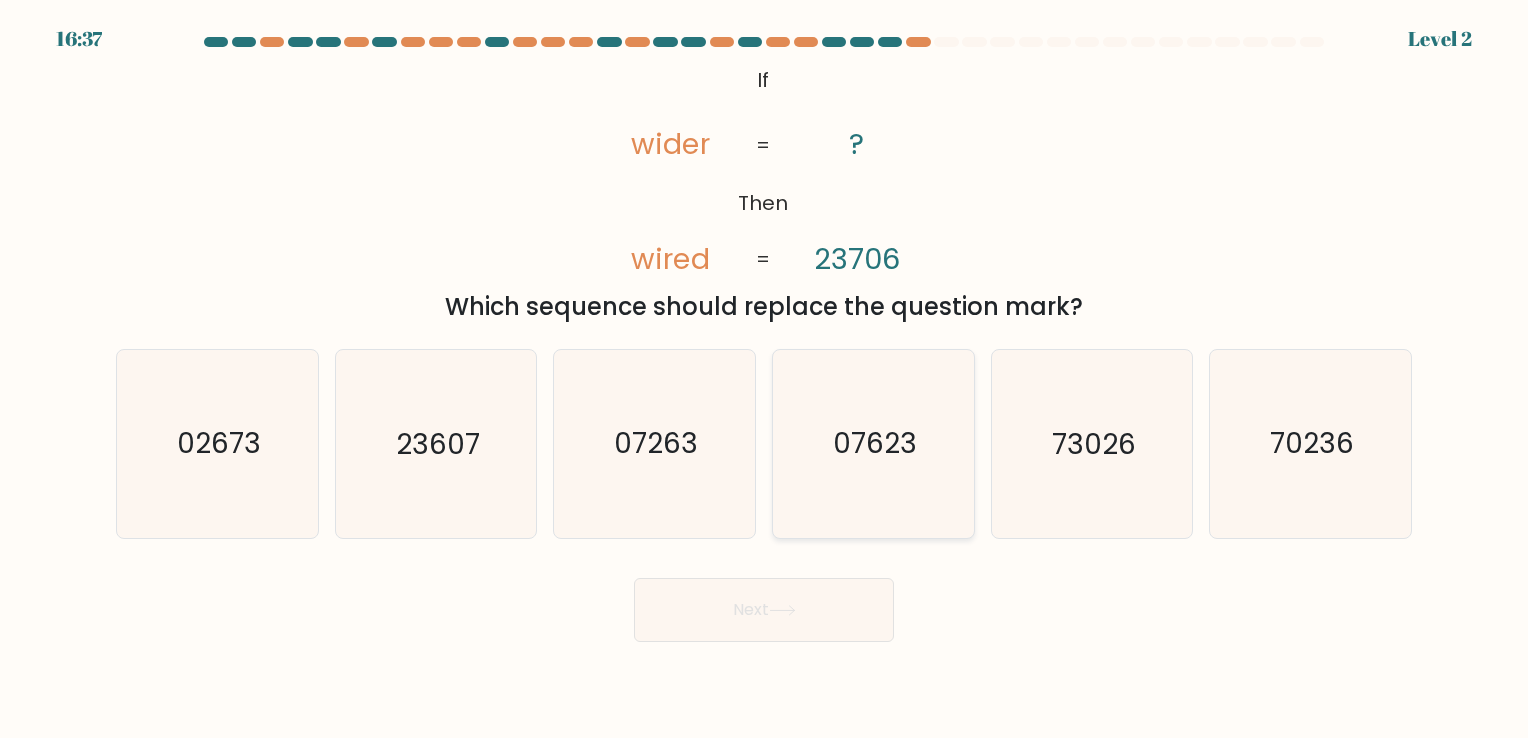 click on "07623" 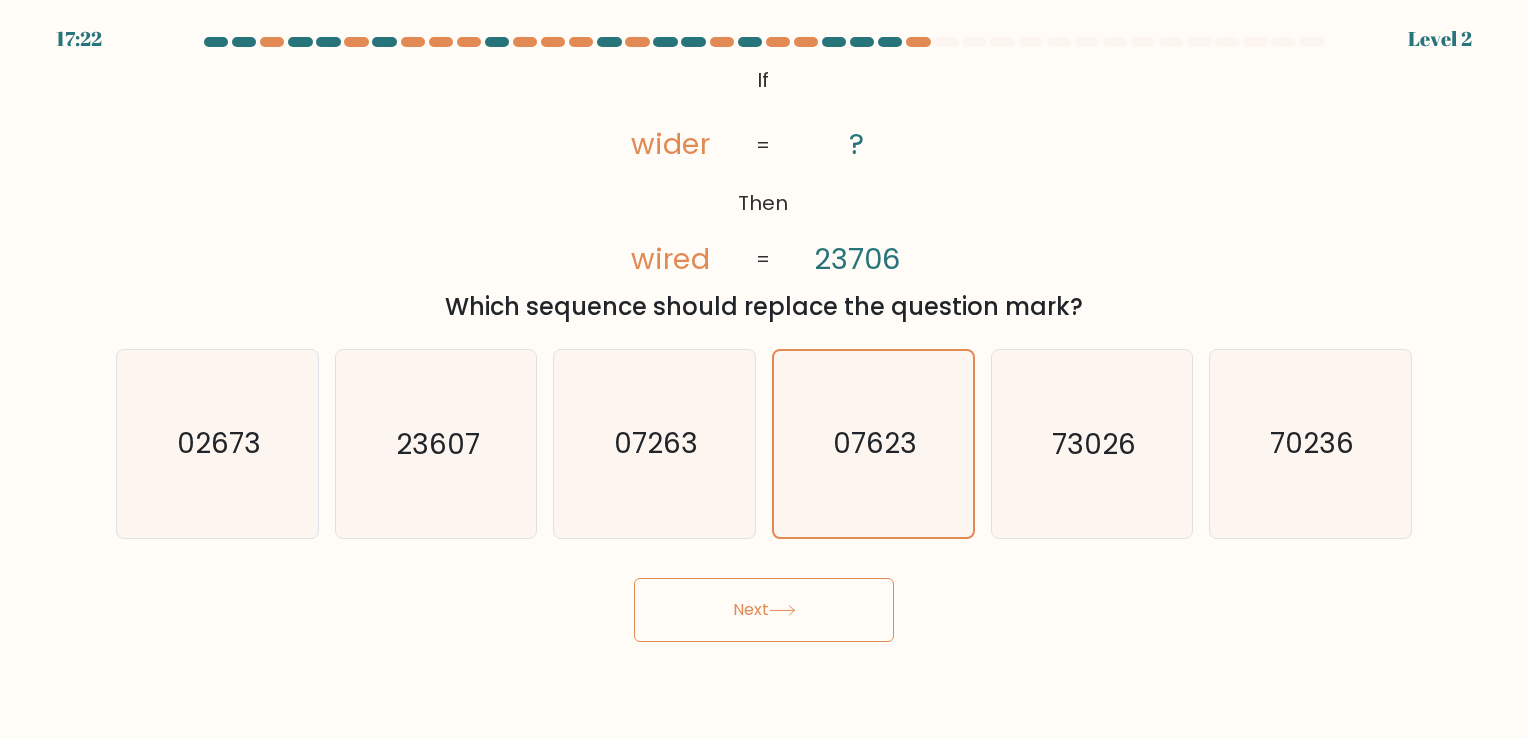 click on "Next" at bounding box center (764, 610) 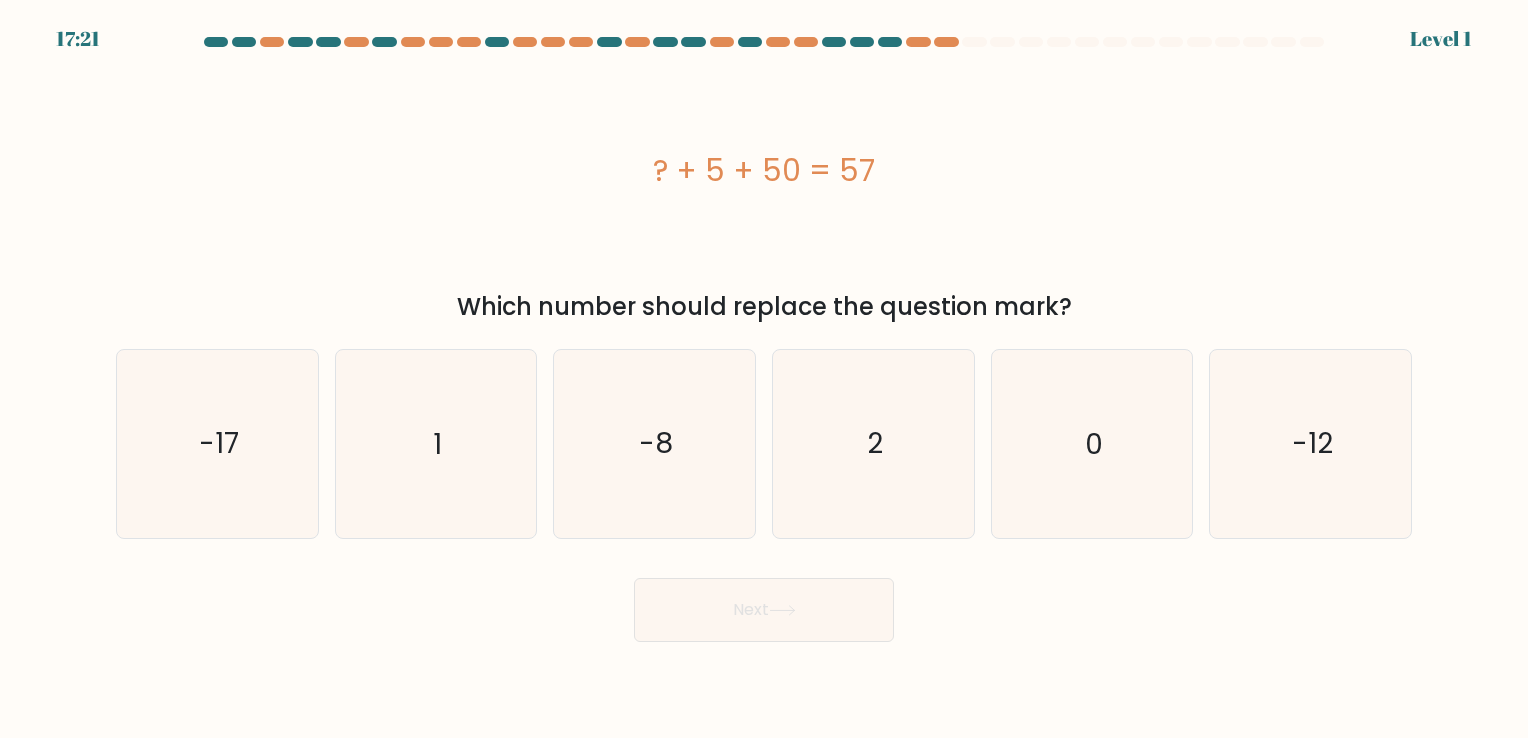 click on "c.
-8" at bounding box center (654, 443) 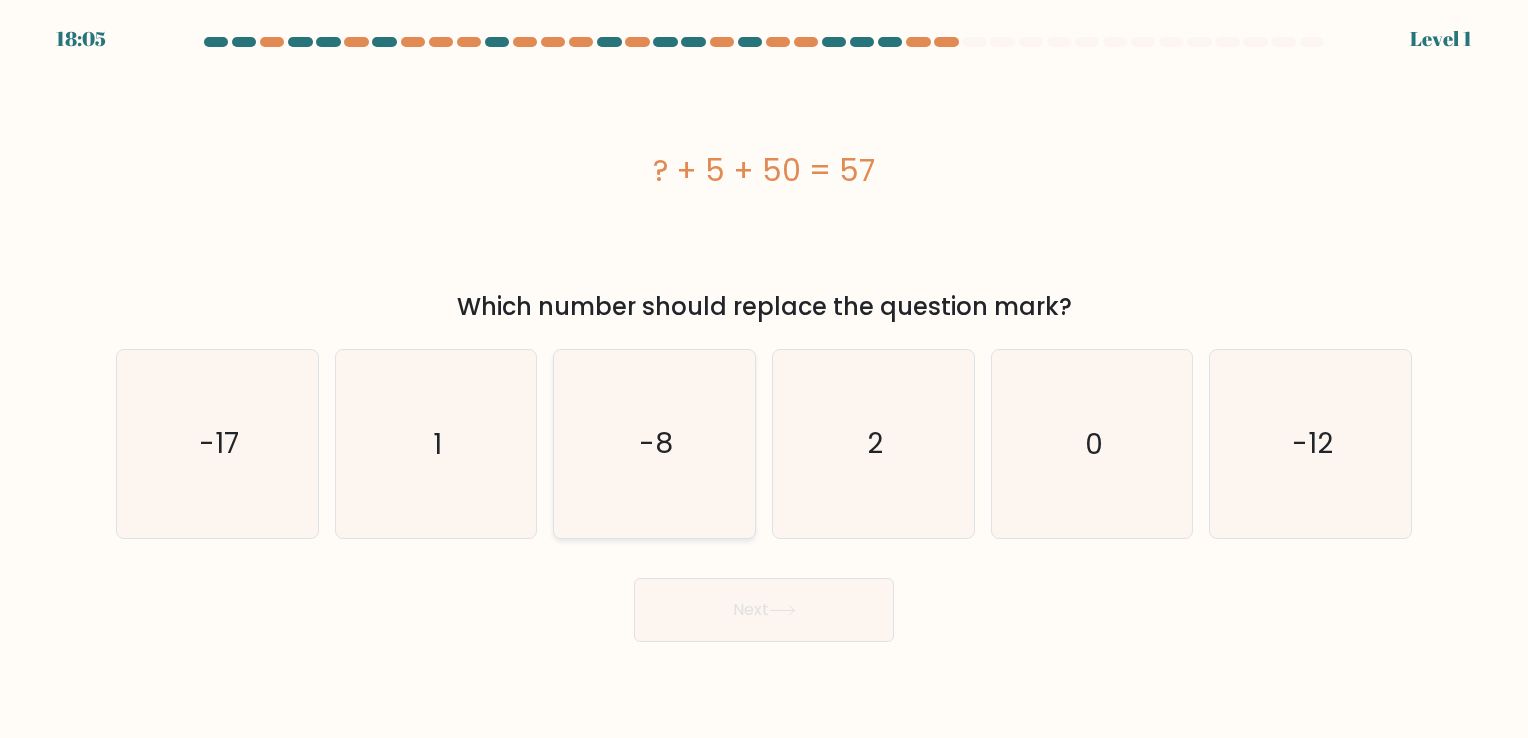 click on "-8" 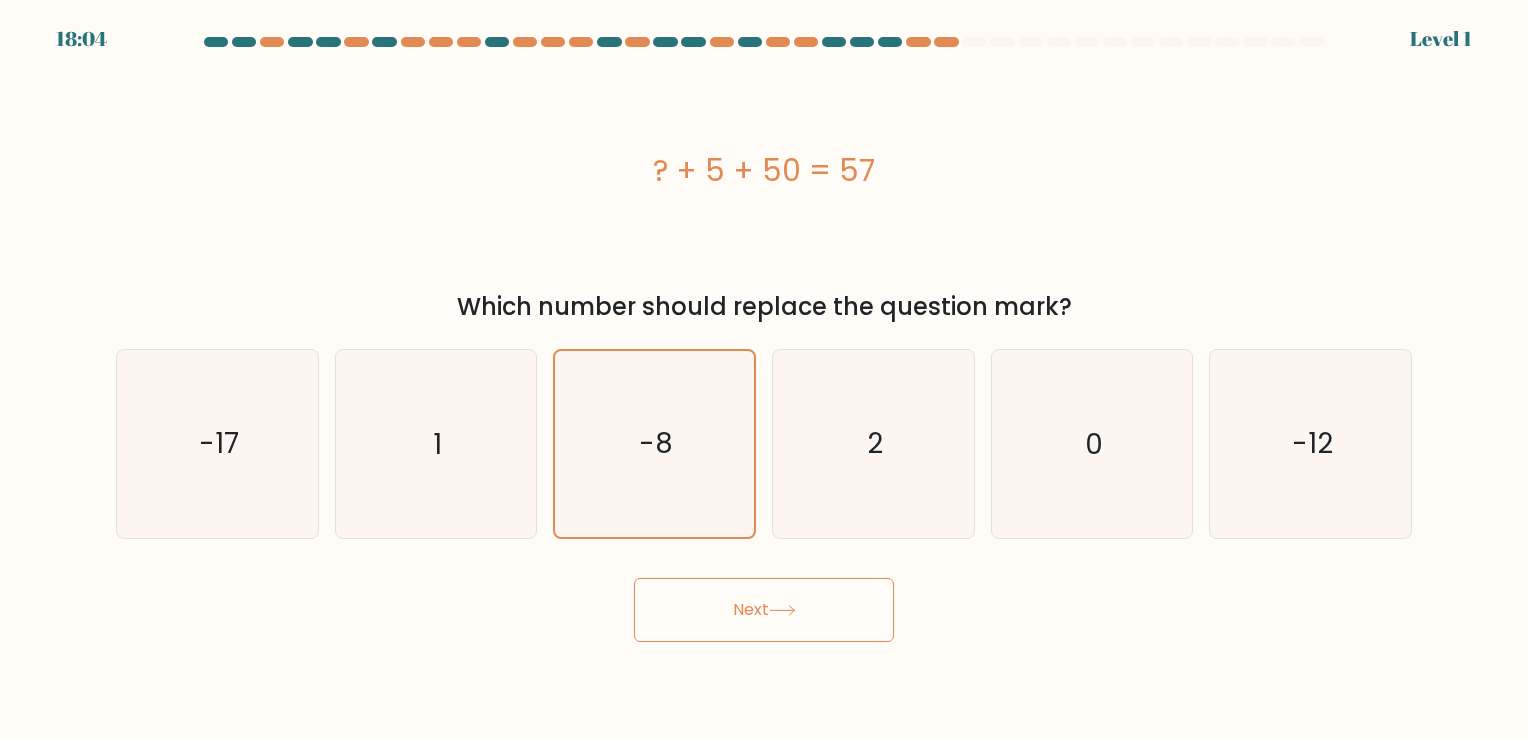 click on "Next" at bounding box center [764, 610] 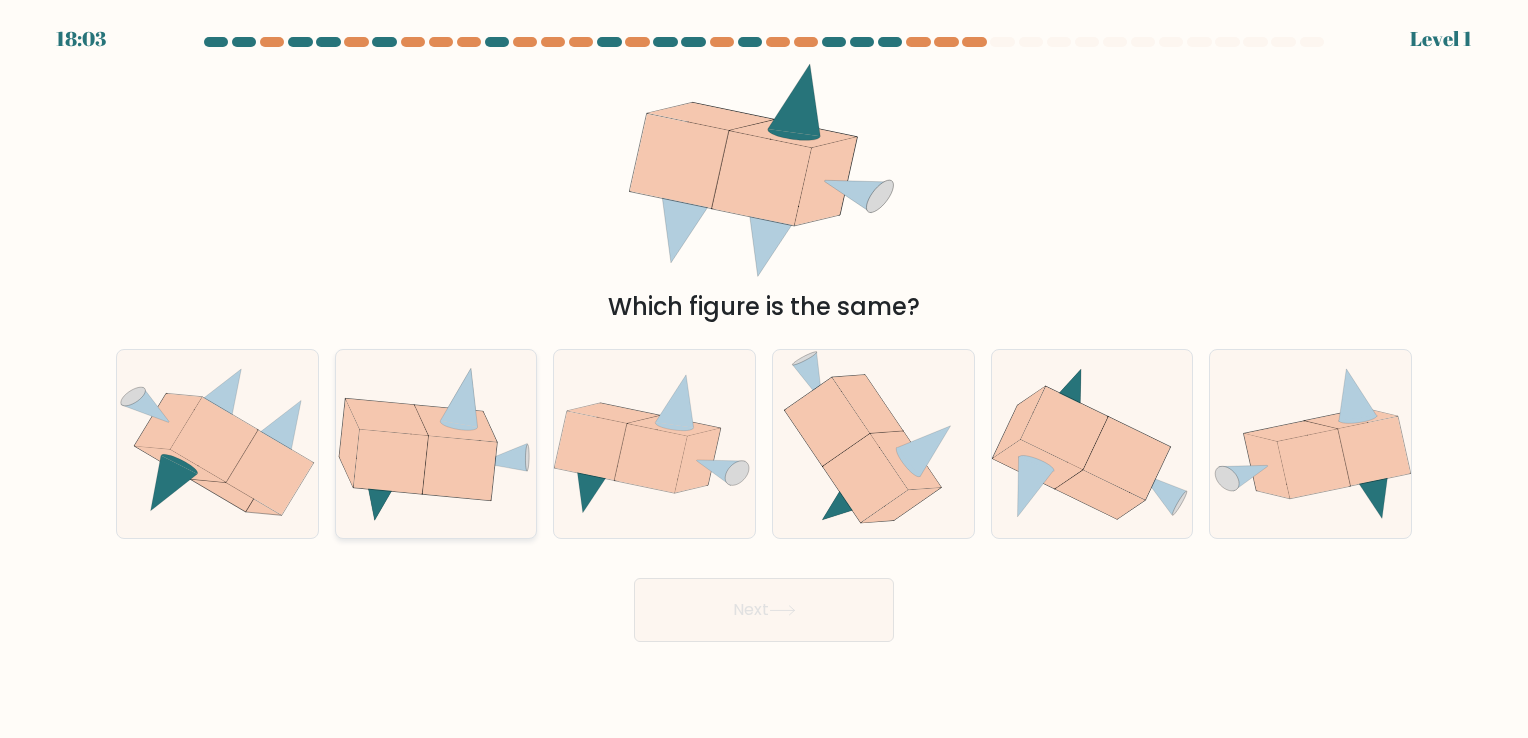 click 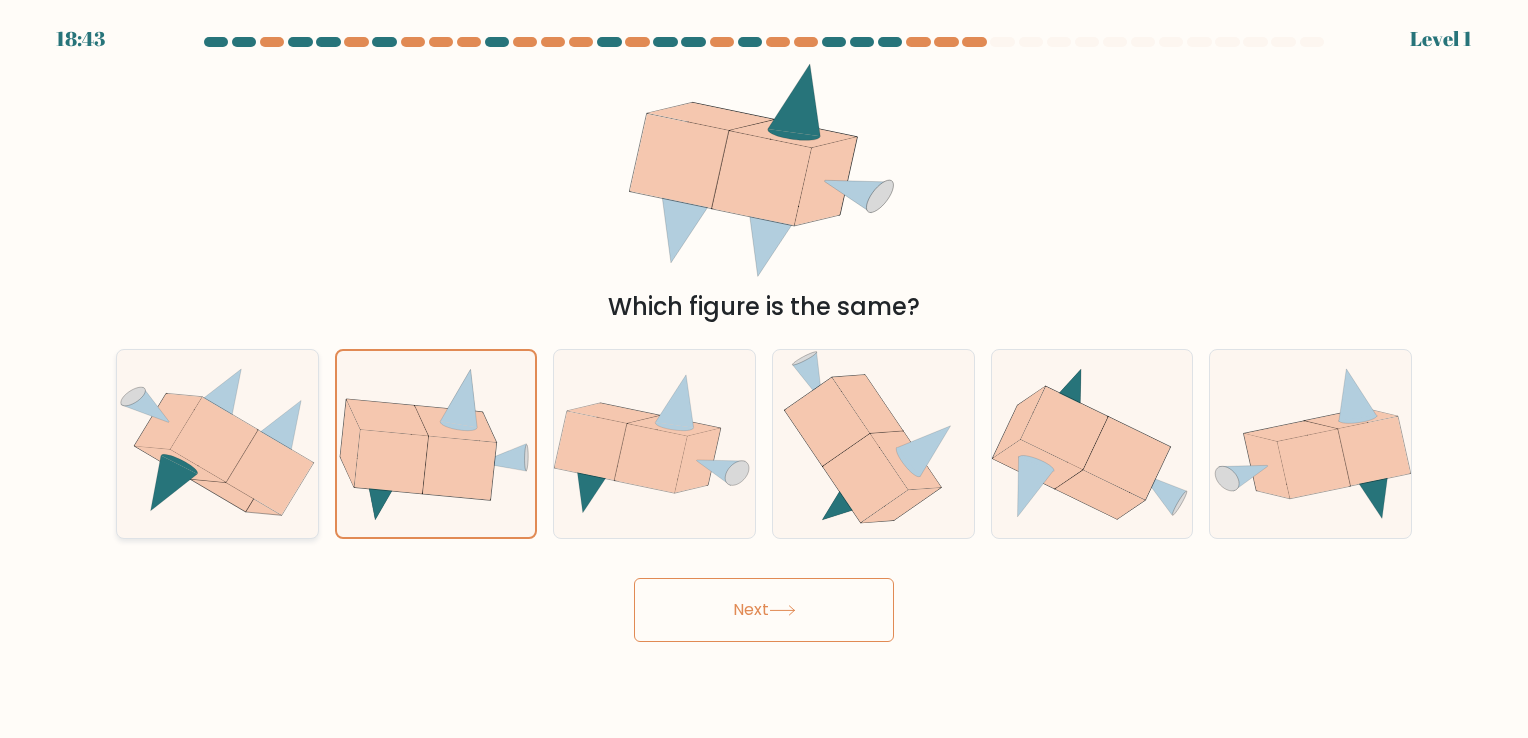 click 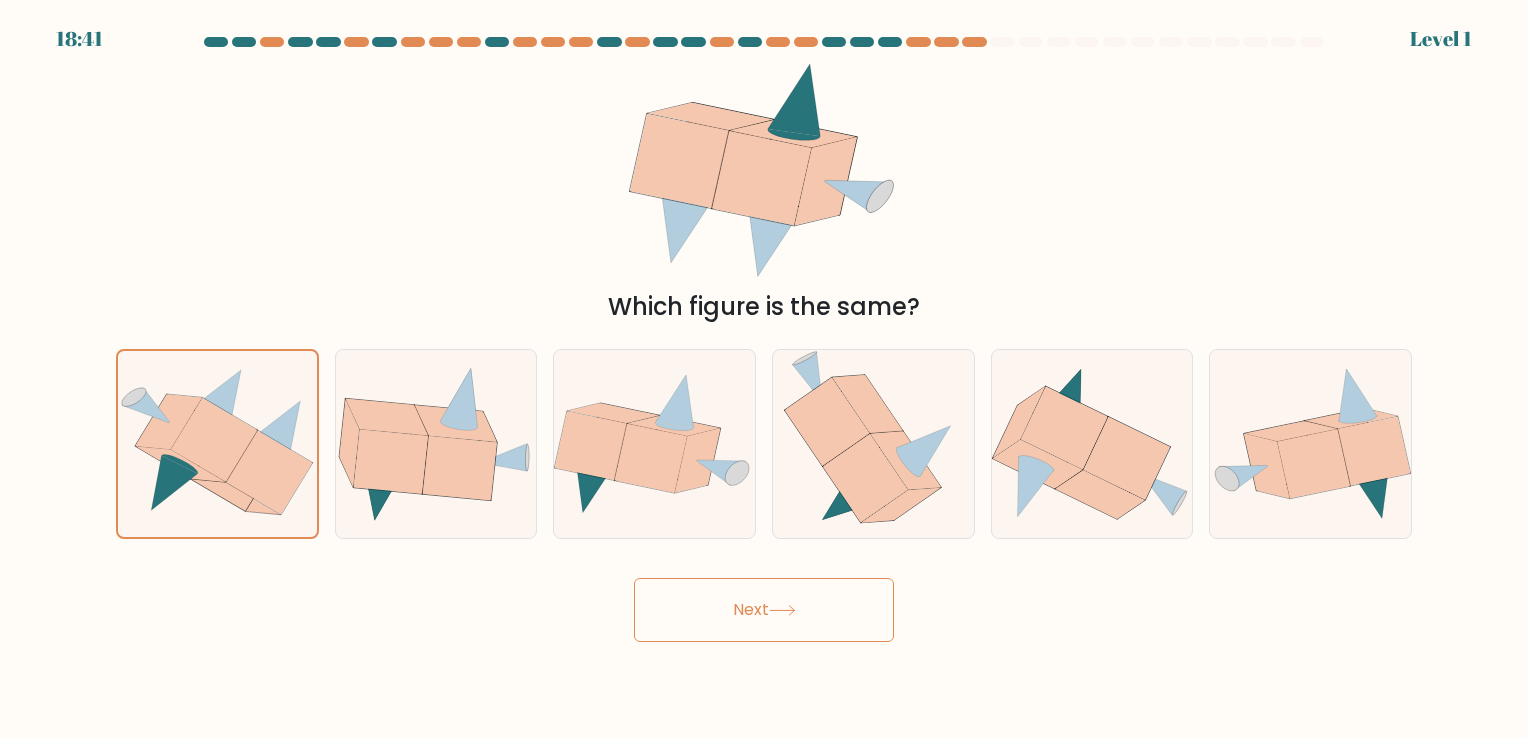 click on "Next" at bounding box center [764, 610] 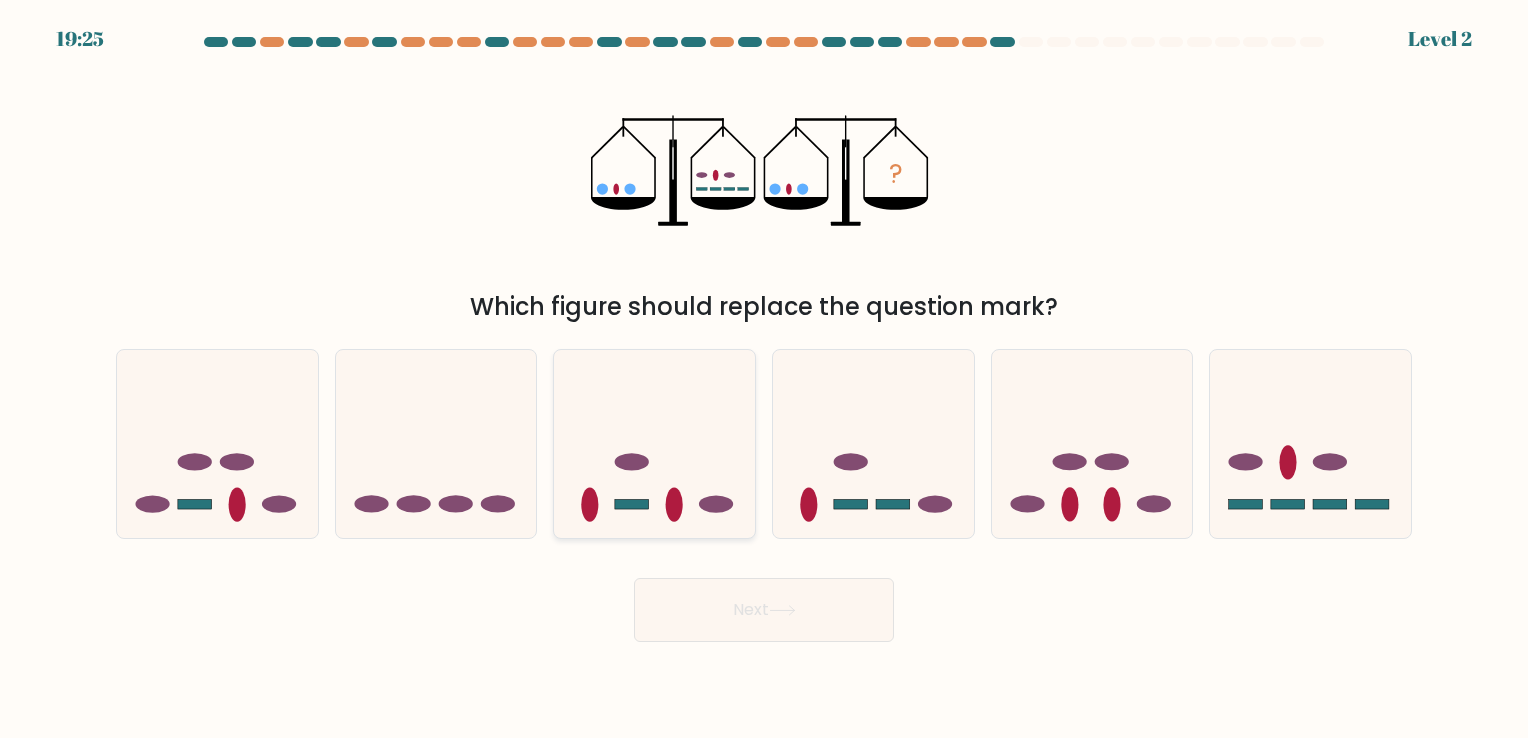 click 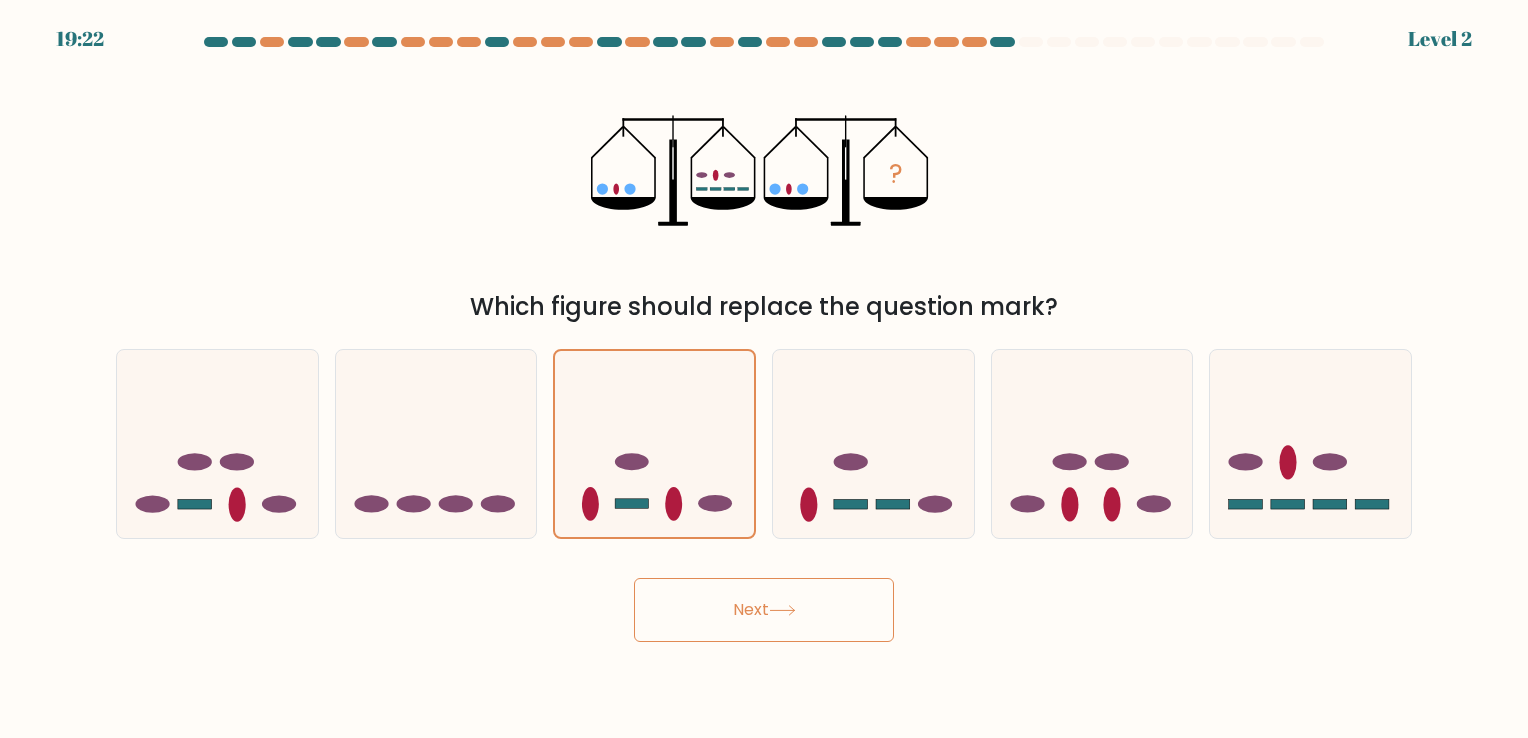 click on "Next" at bounding box center [764, 610] 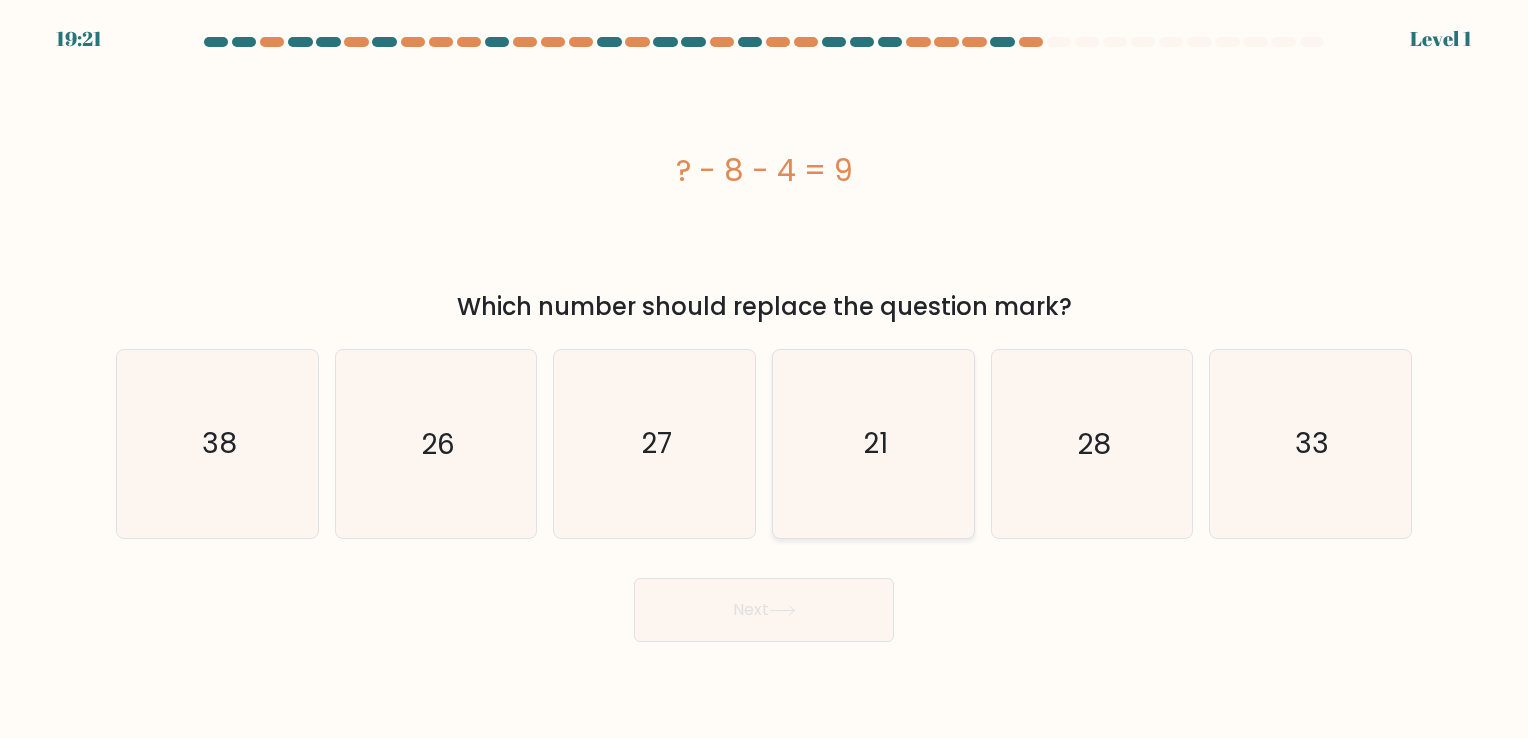 click on "21" 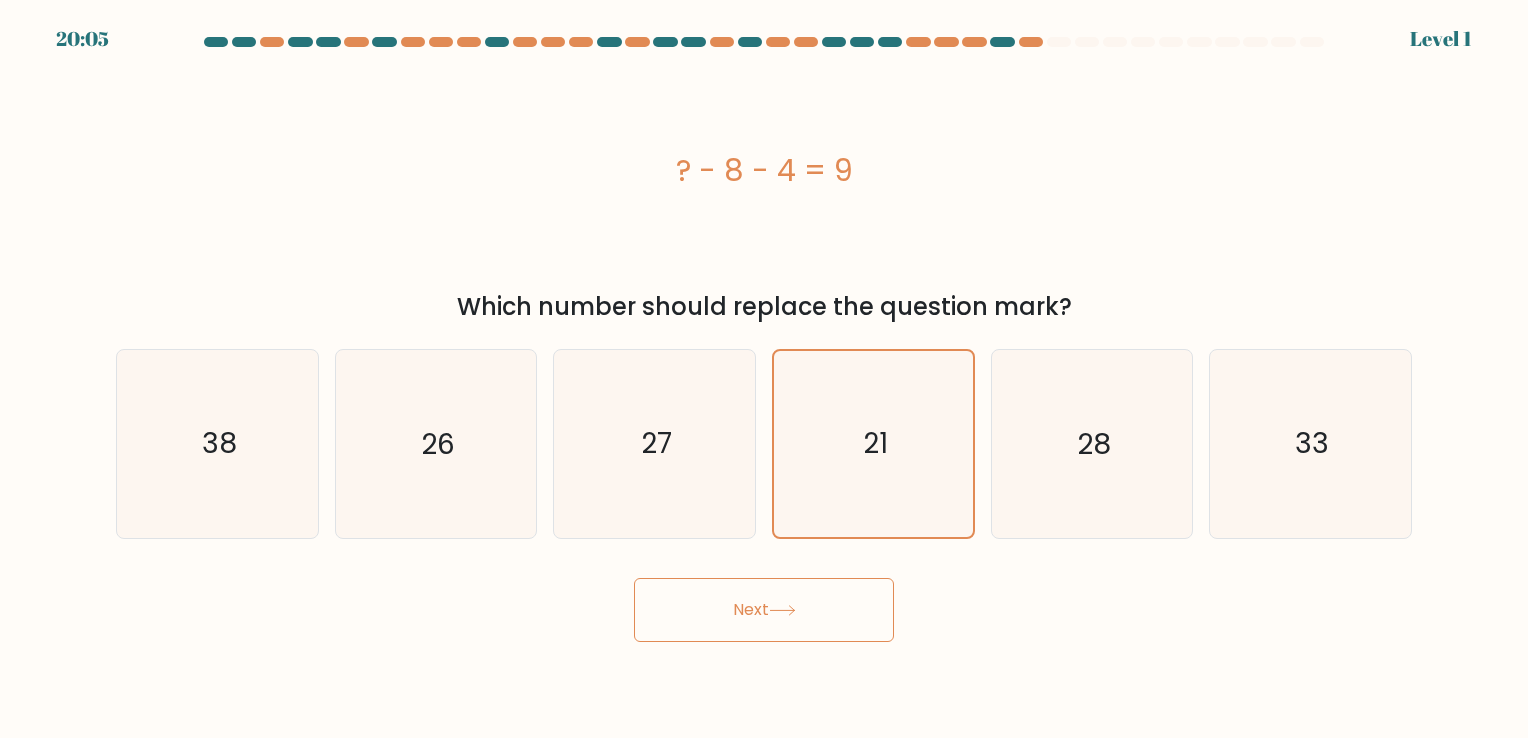 click on "Next" at bounding box center (764, 610) 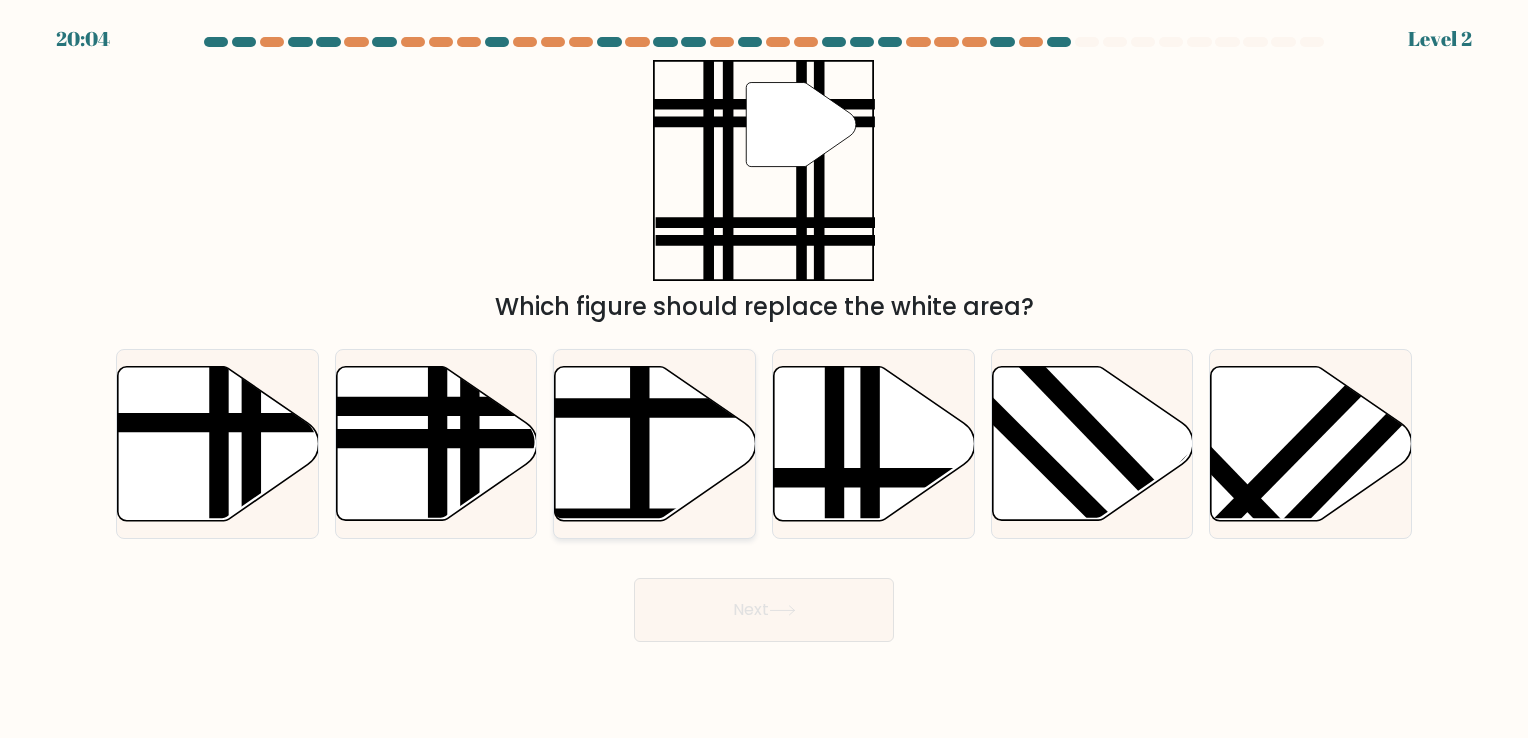 click 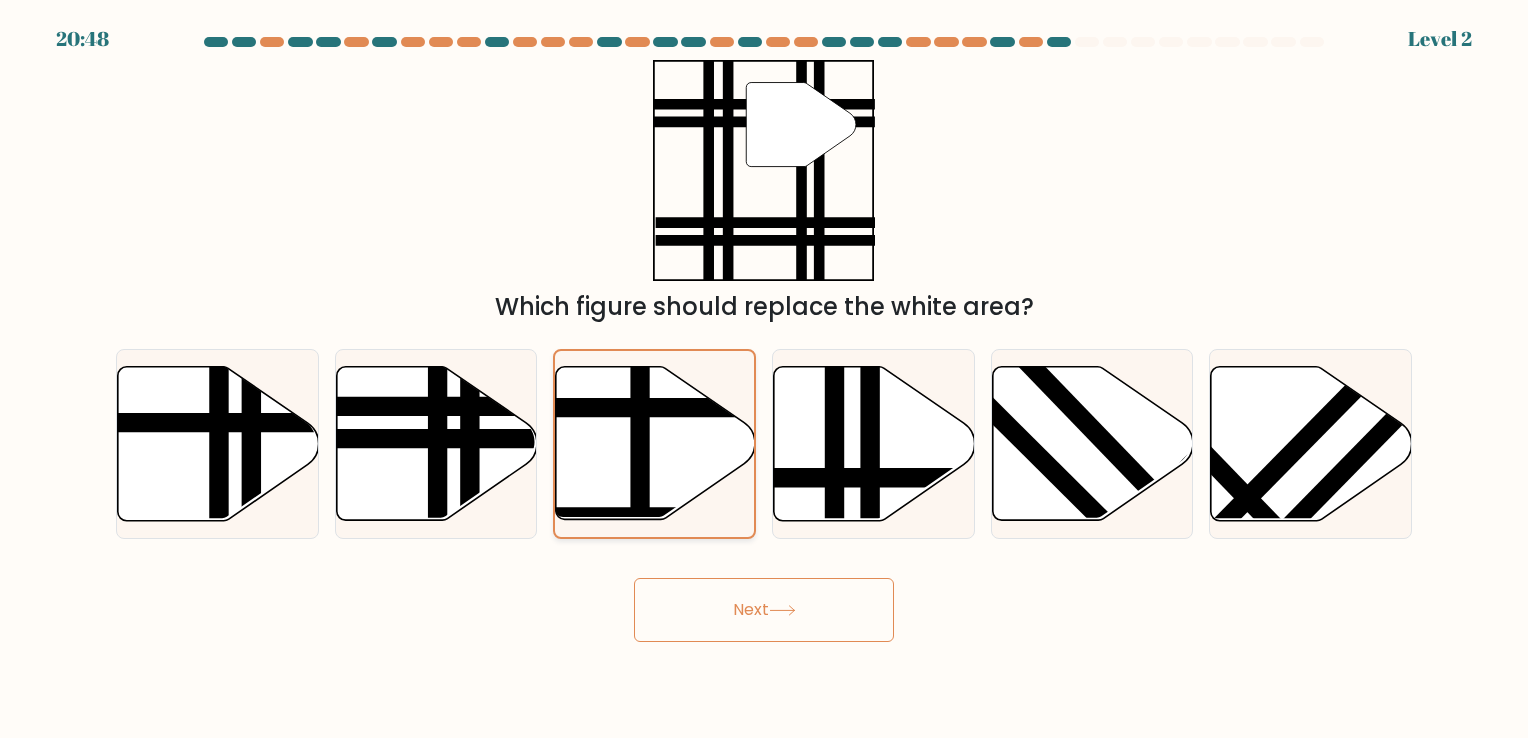 click 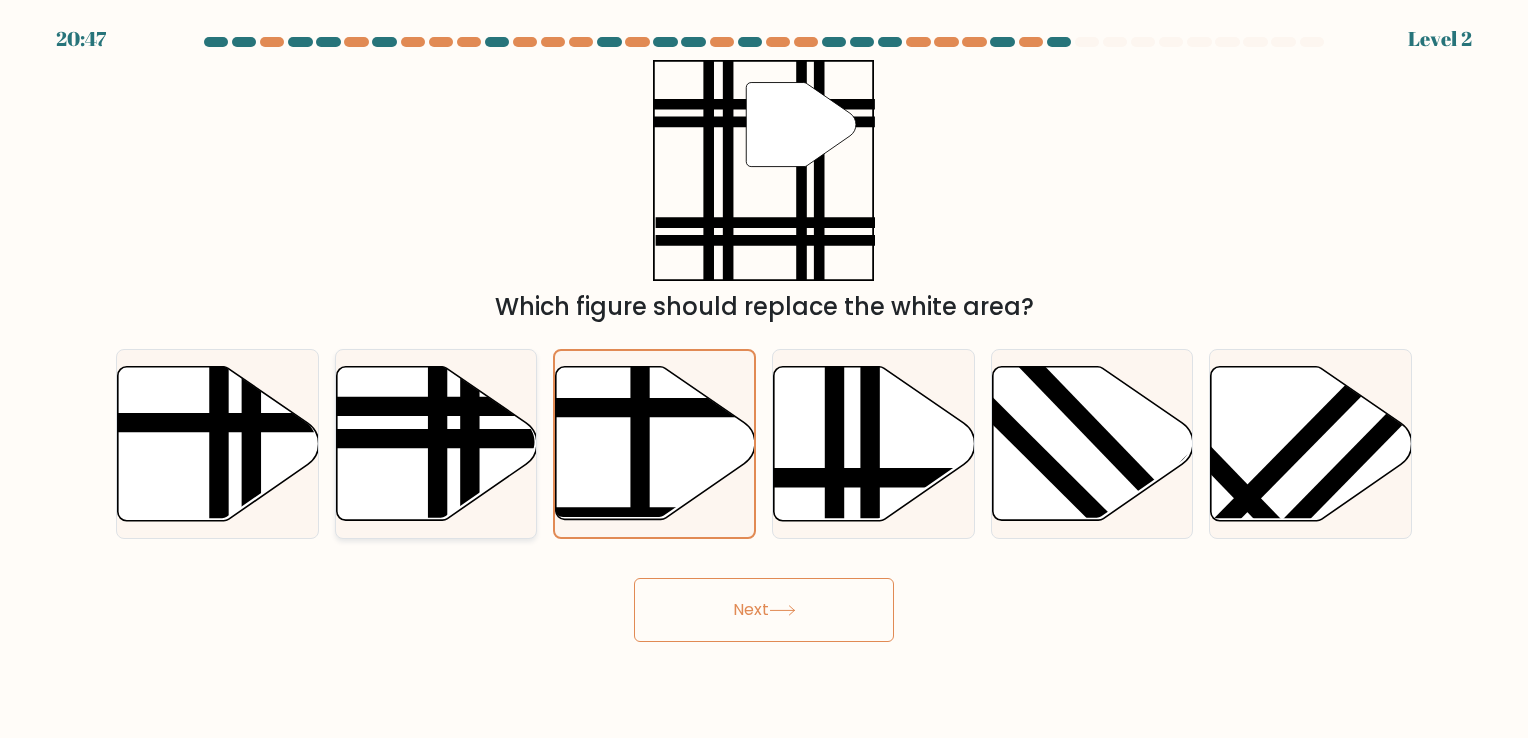 click 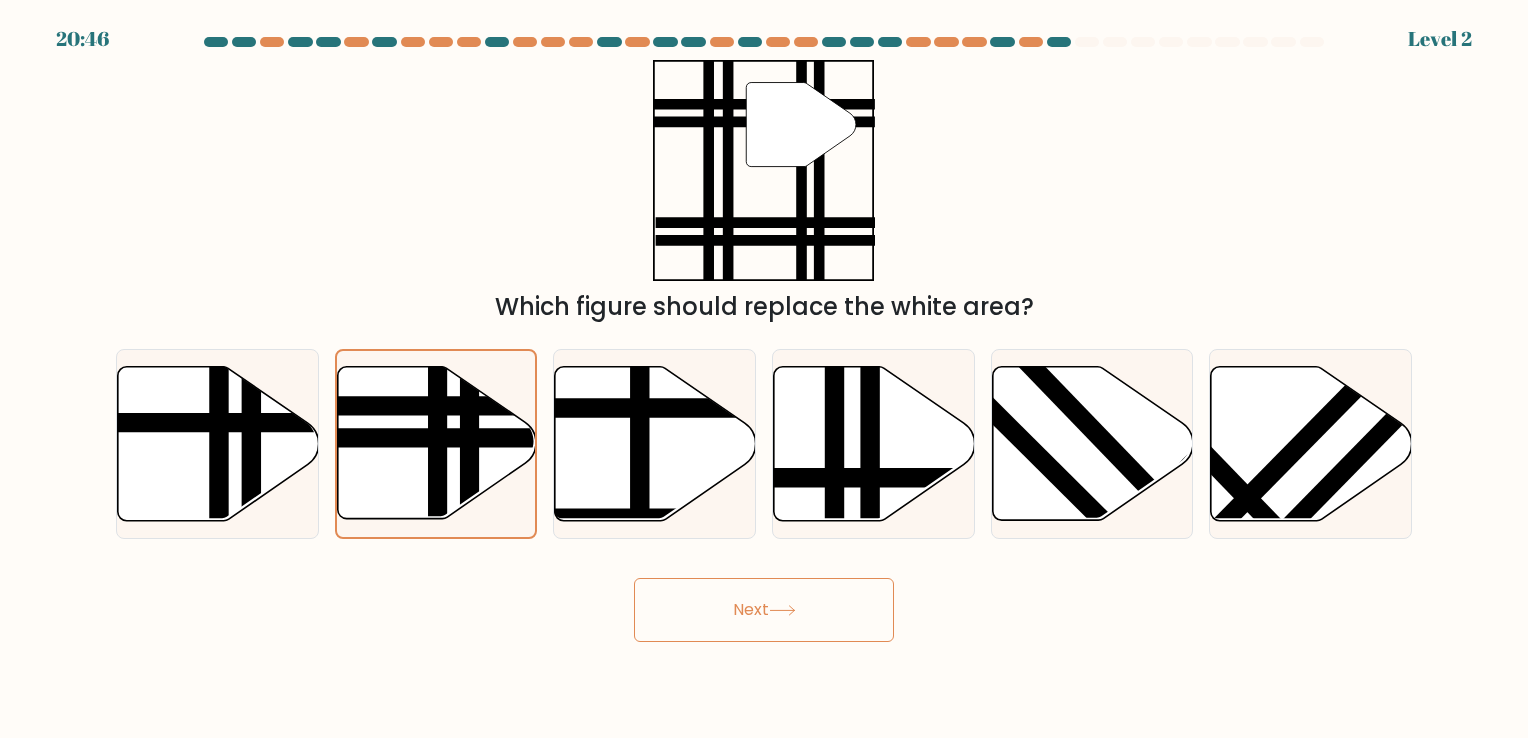 click on "Next" at bounding box center (764, 610) 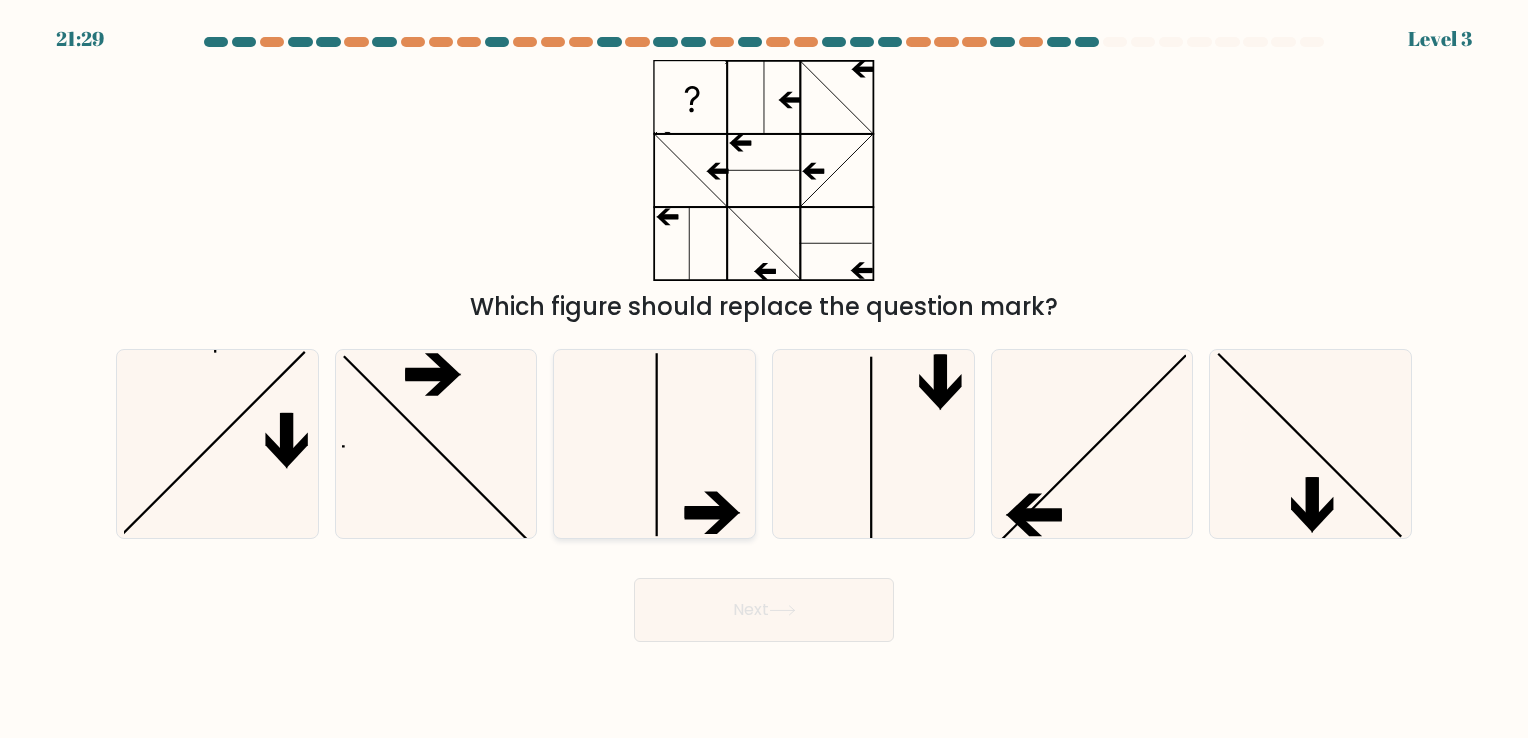 click 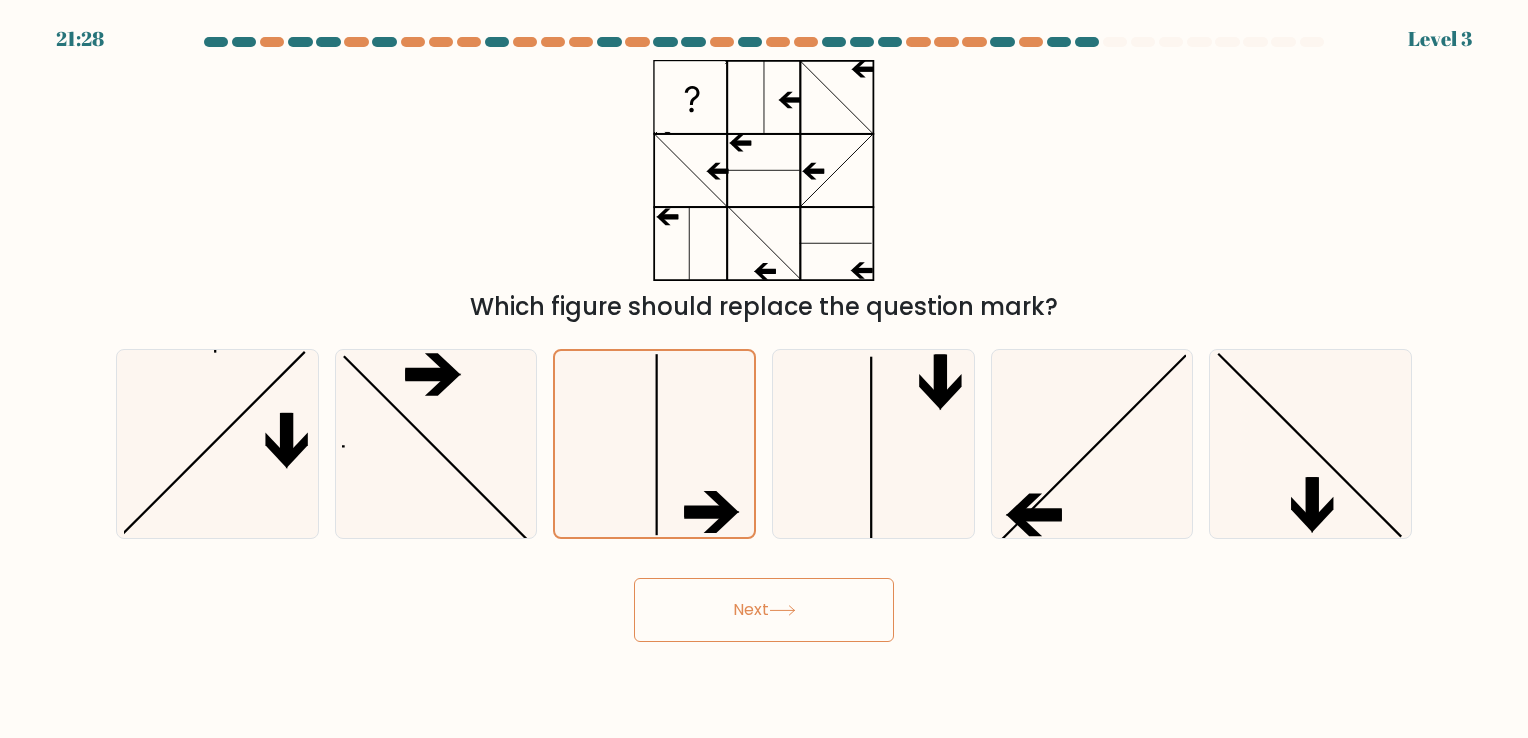 click on "Next" at bounding box center (764, 610) 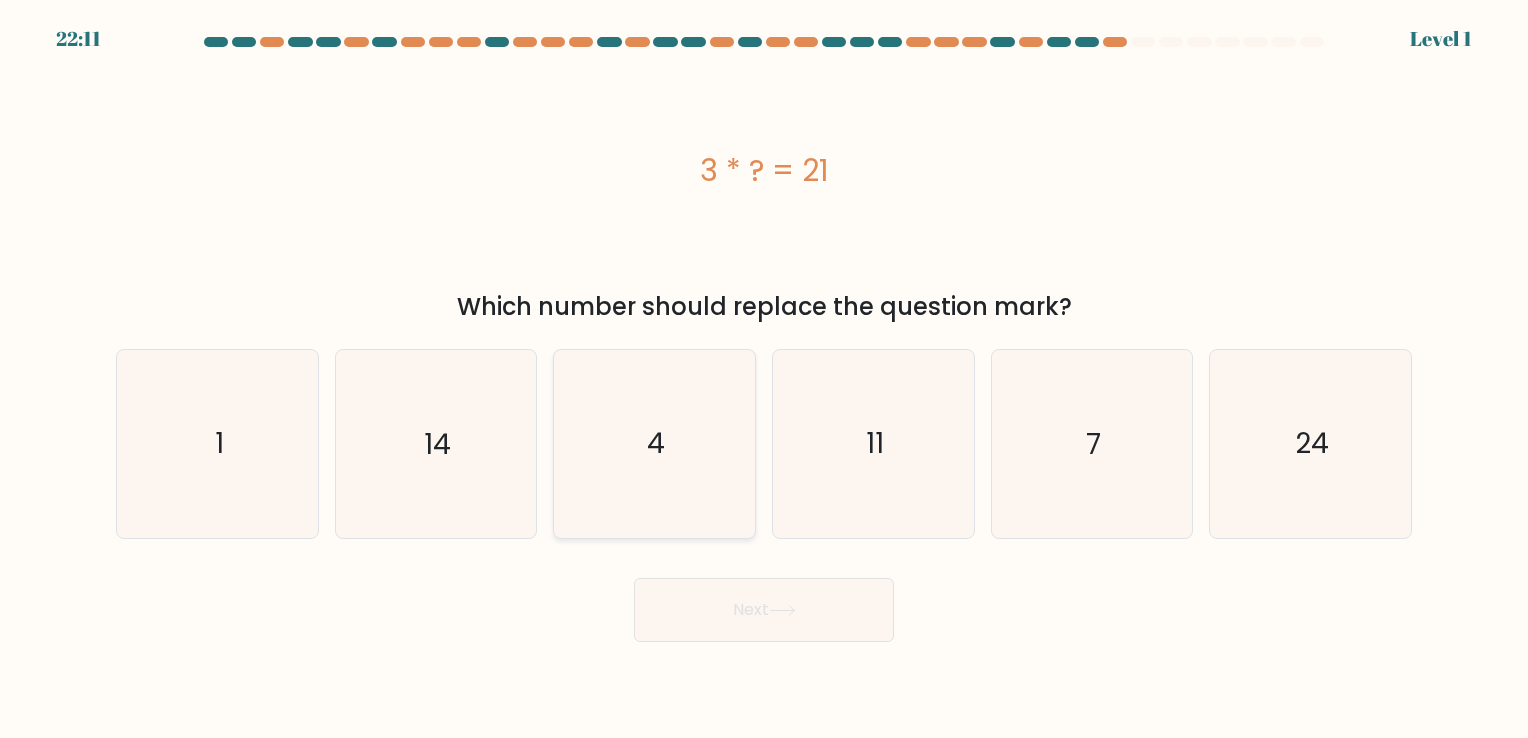click on "4" 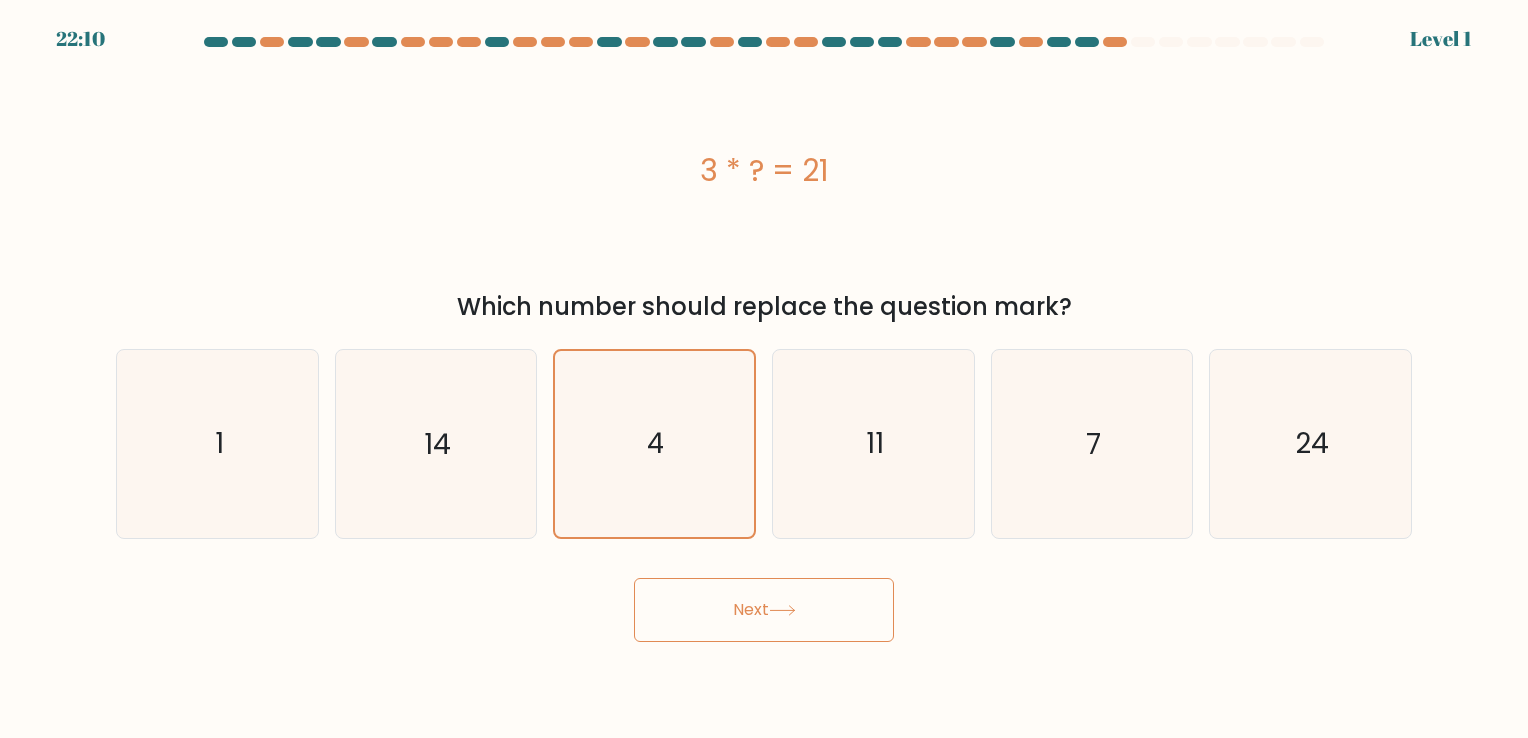 click on "Next" at bounding box center (764, 610) 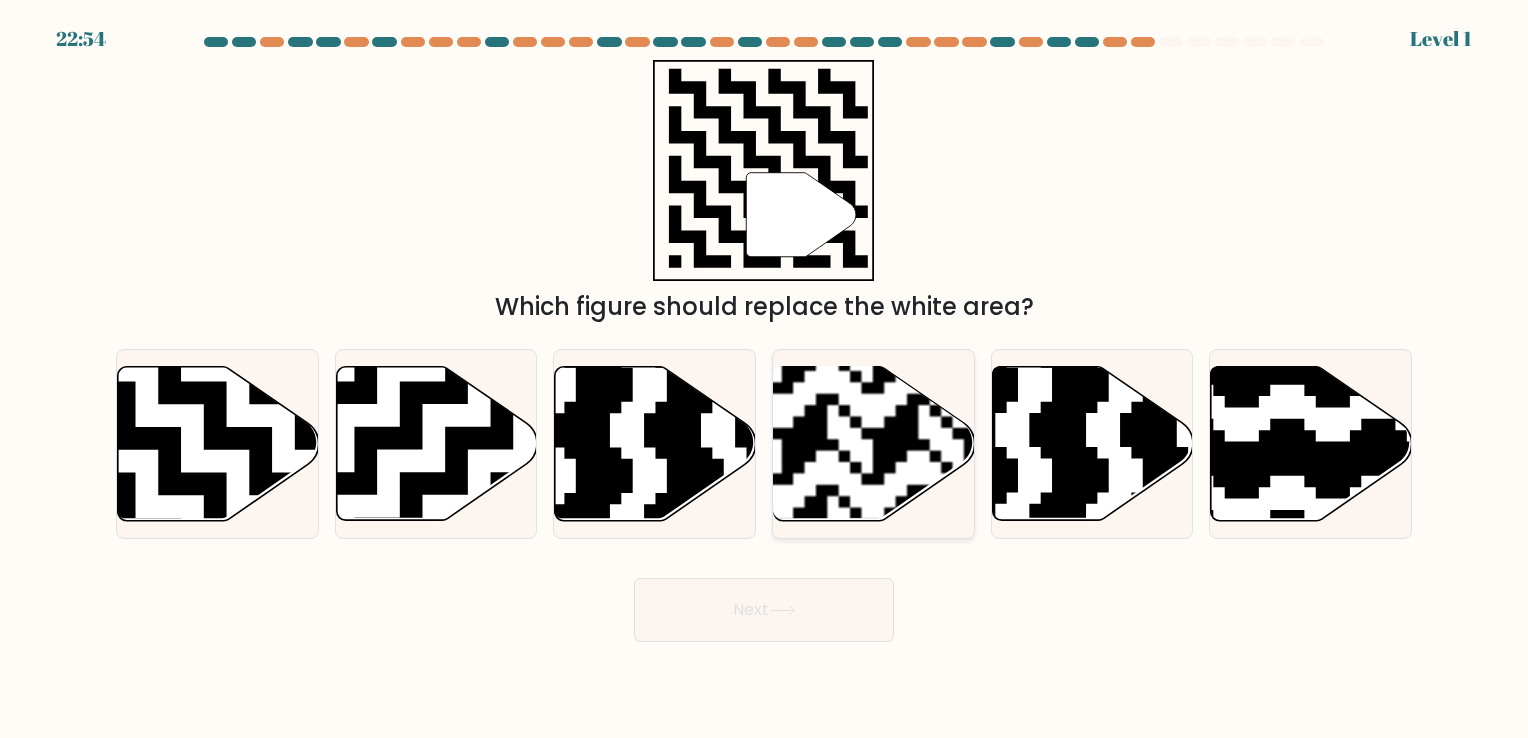 click 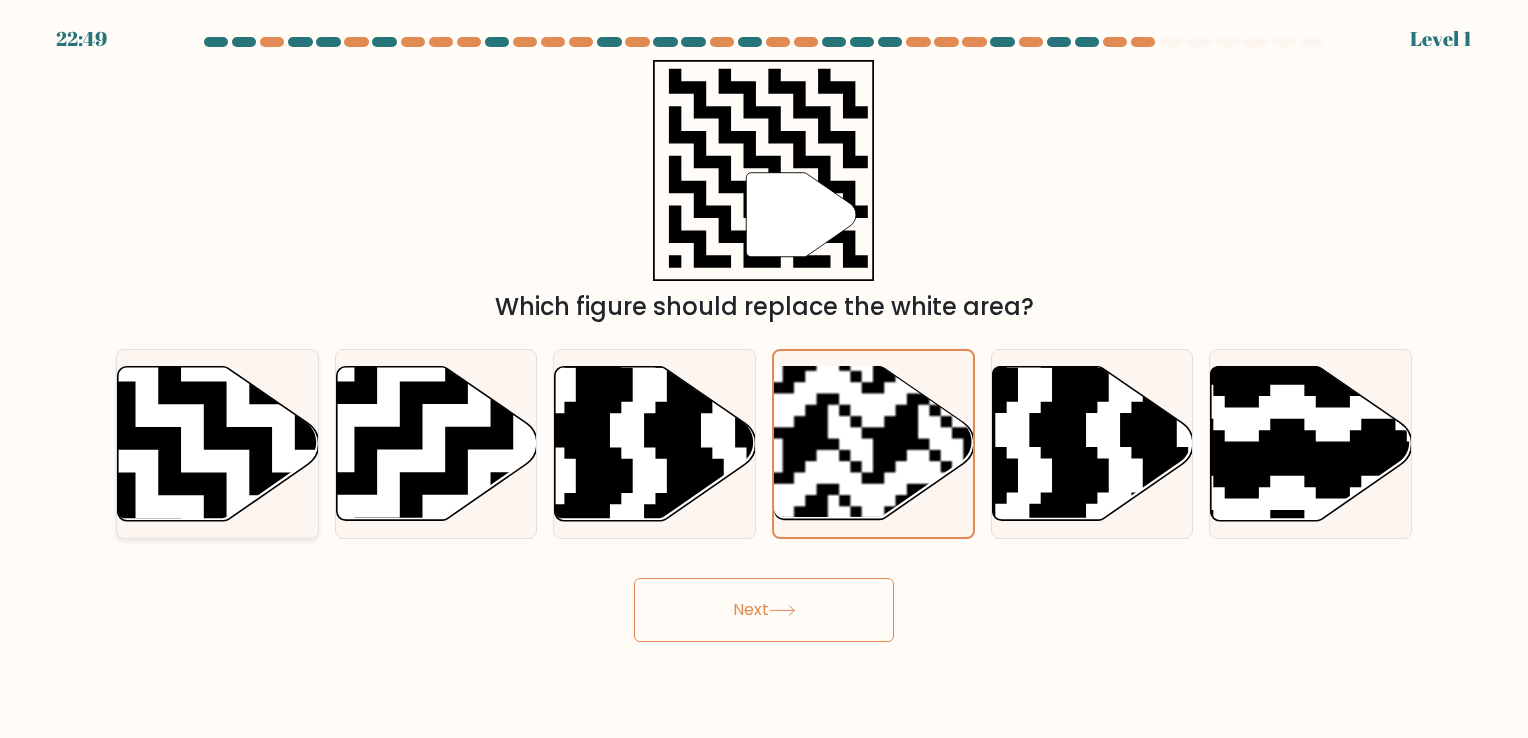 click 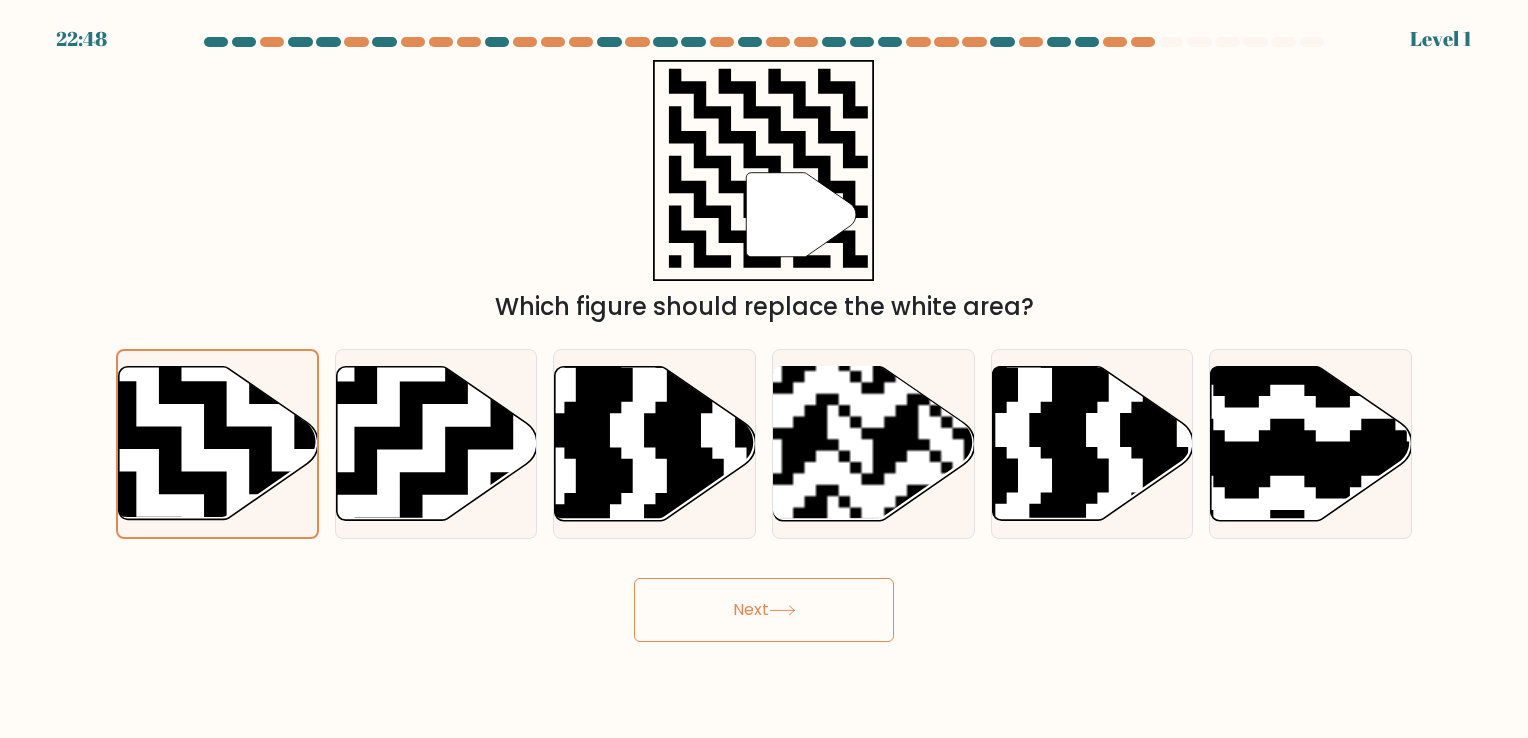 click on "Next" at bounding box center [764, 610] 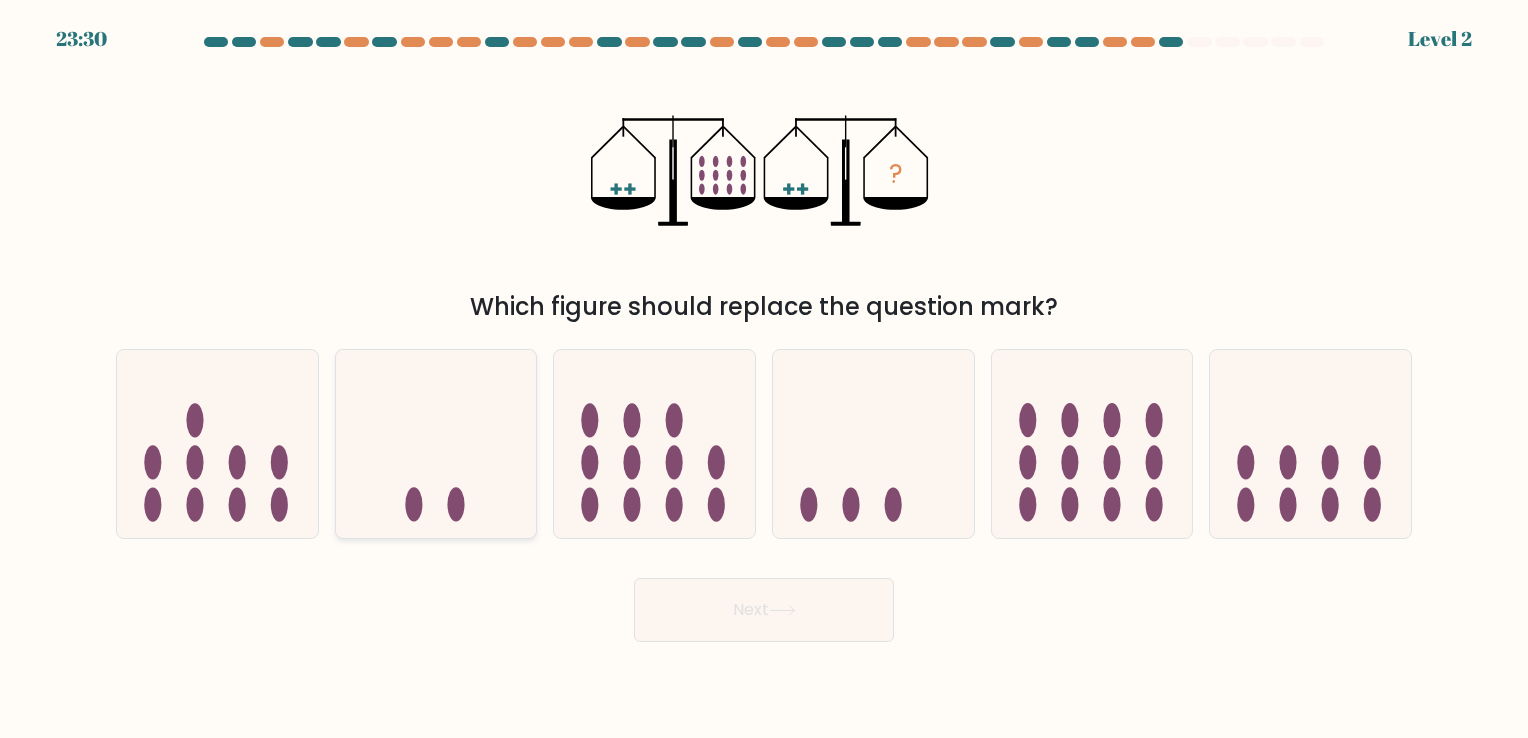 click 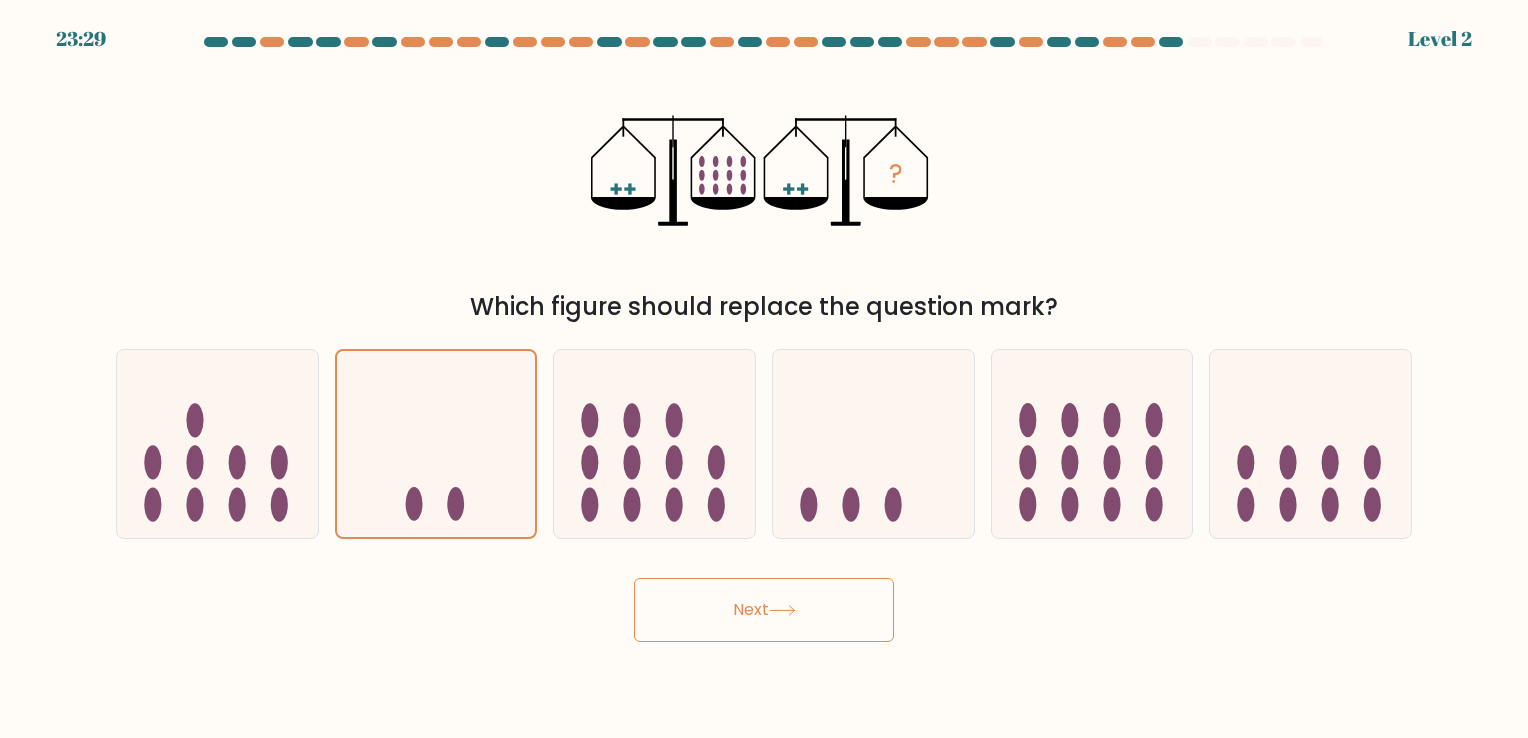 click on "Next" at bounding box center (764, 610) 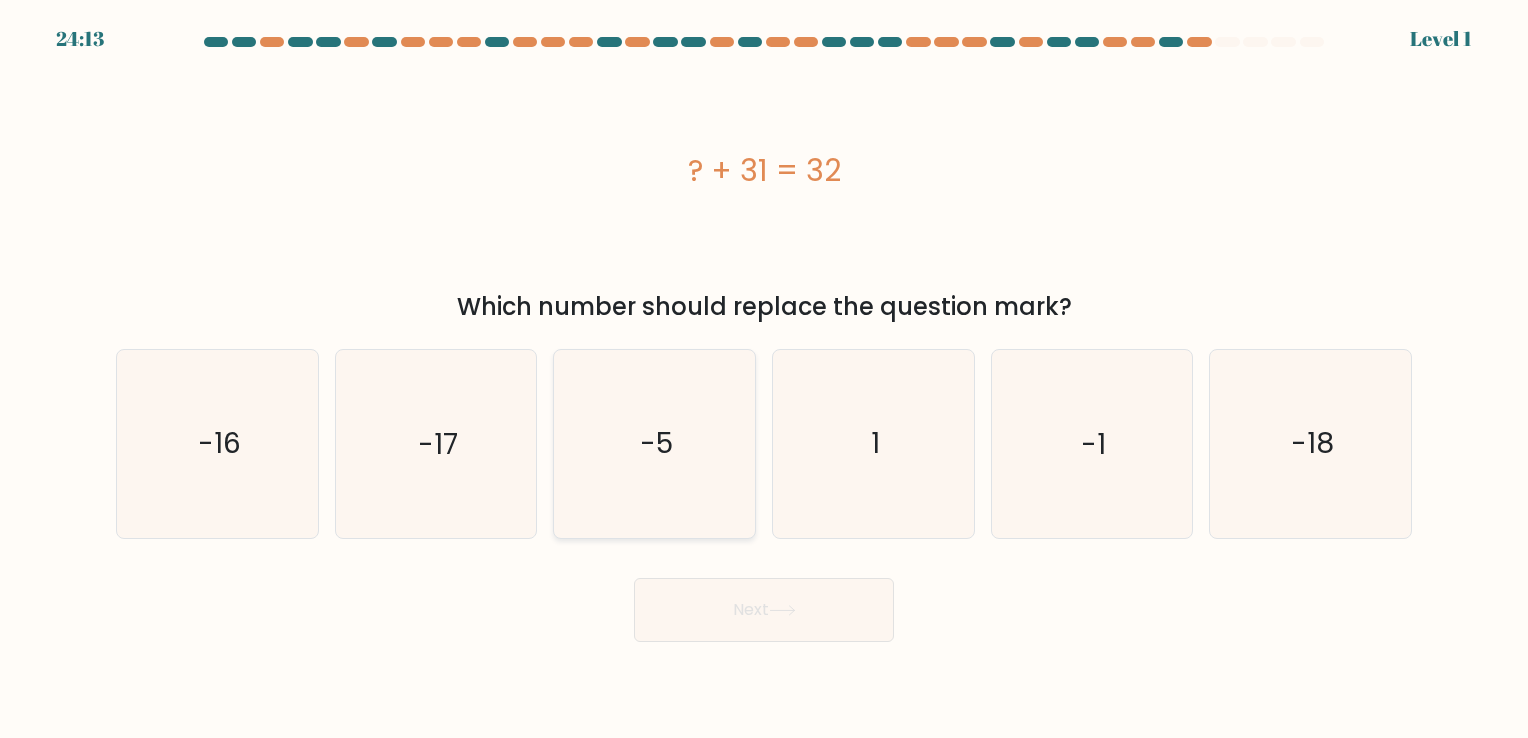 click on "-5" 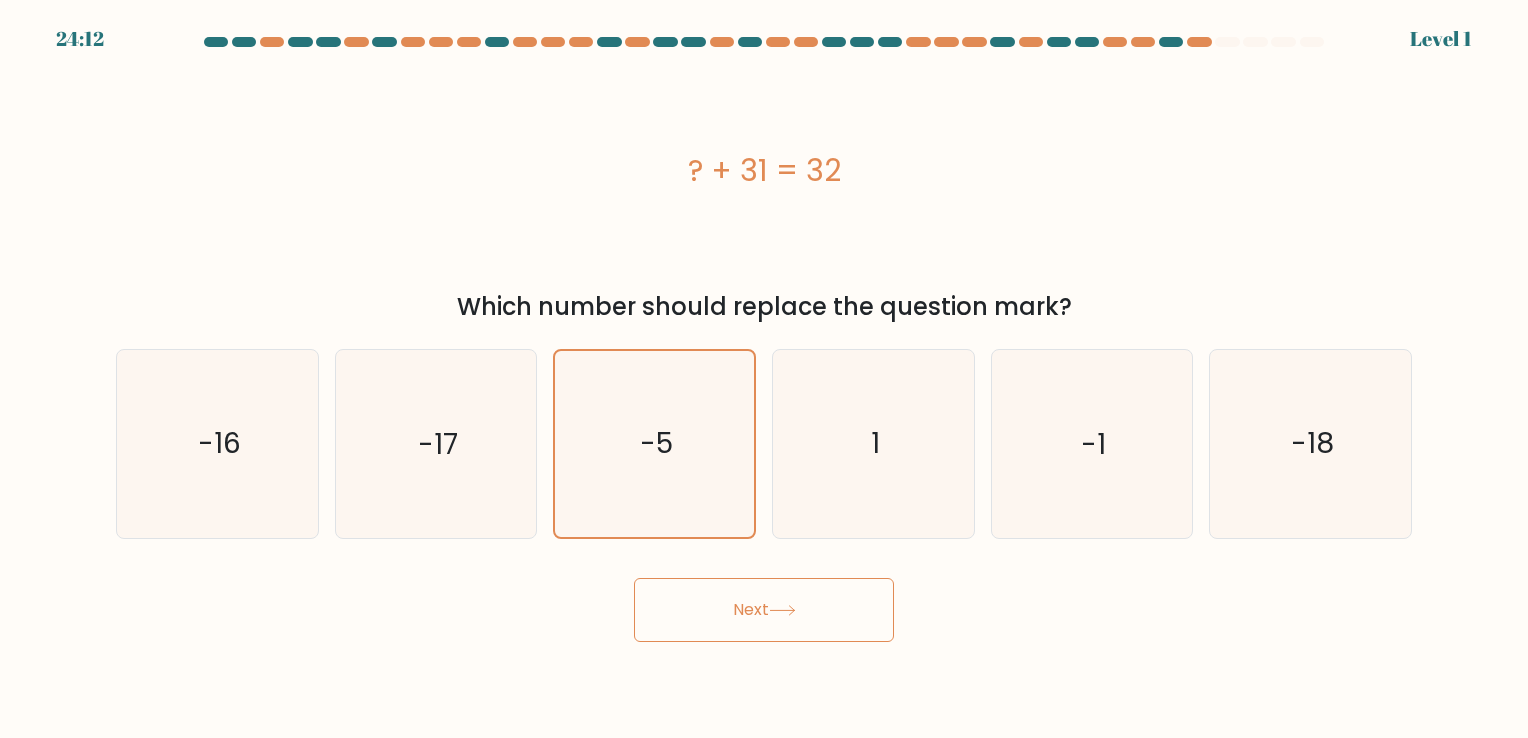 click on "Next" at bounding box center [764, 610] 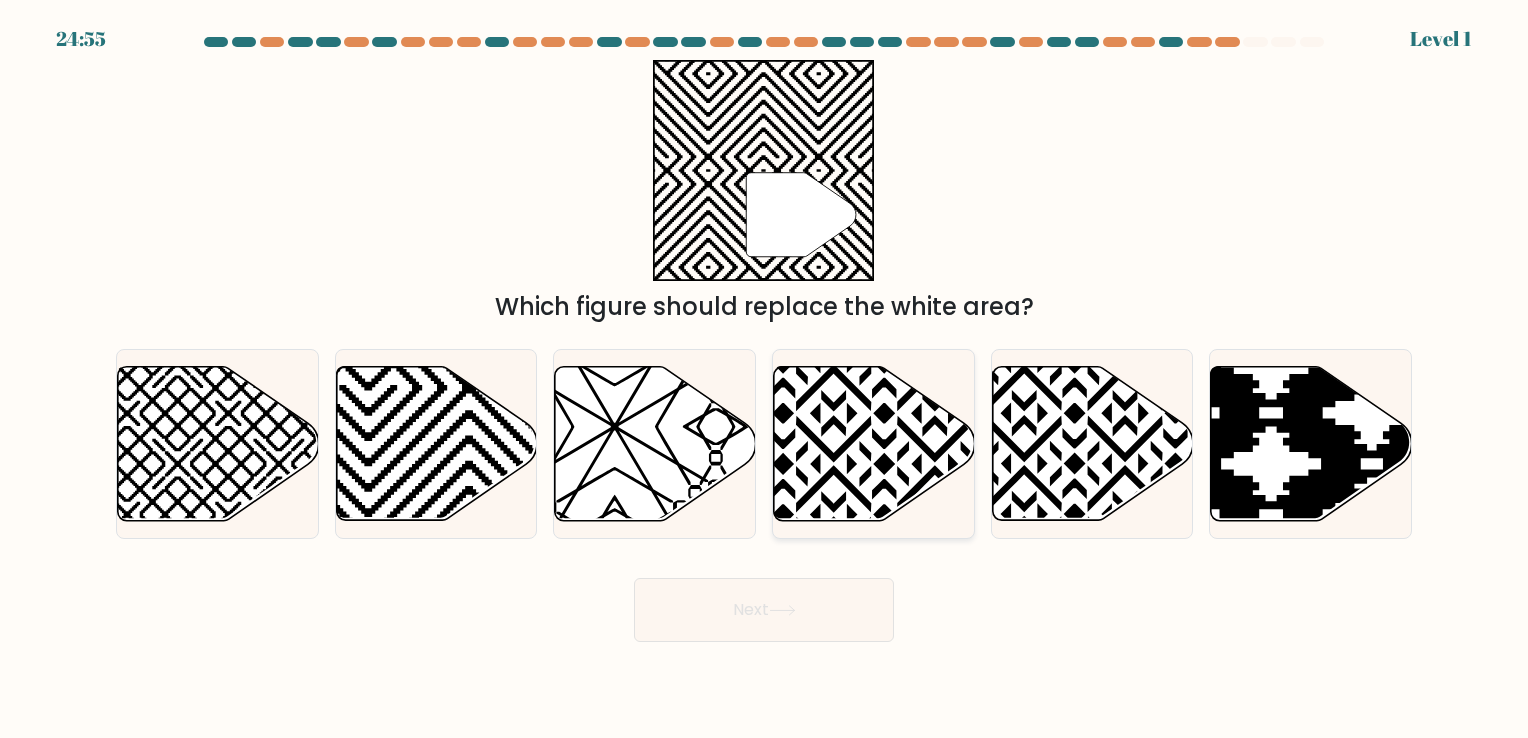 click 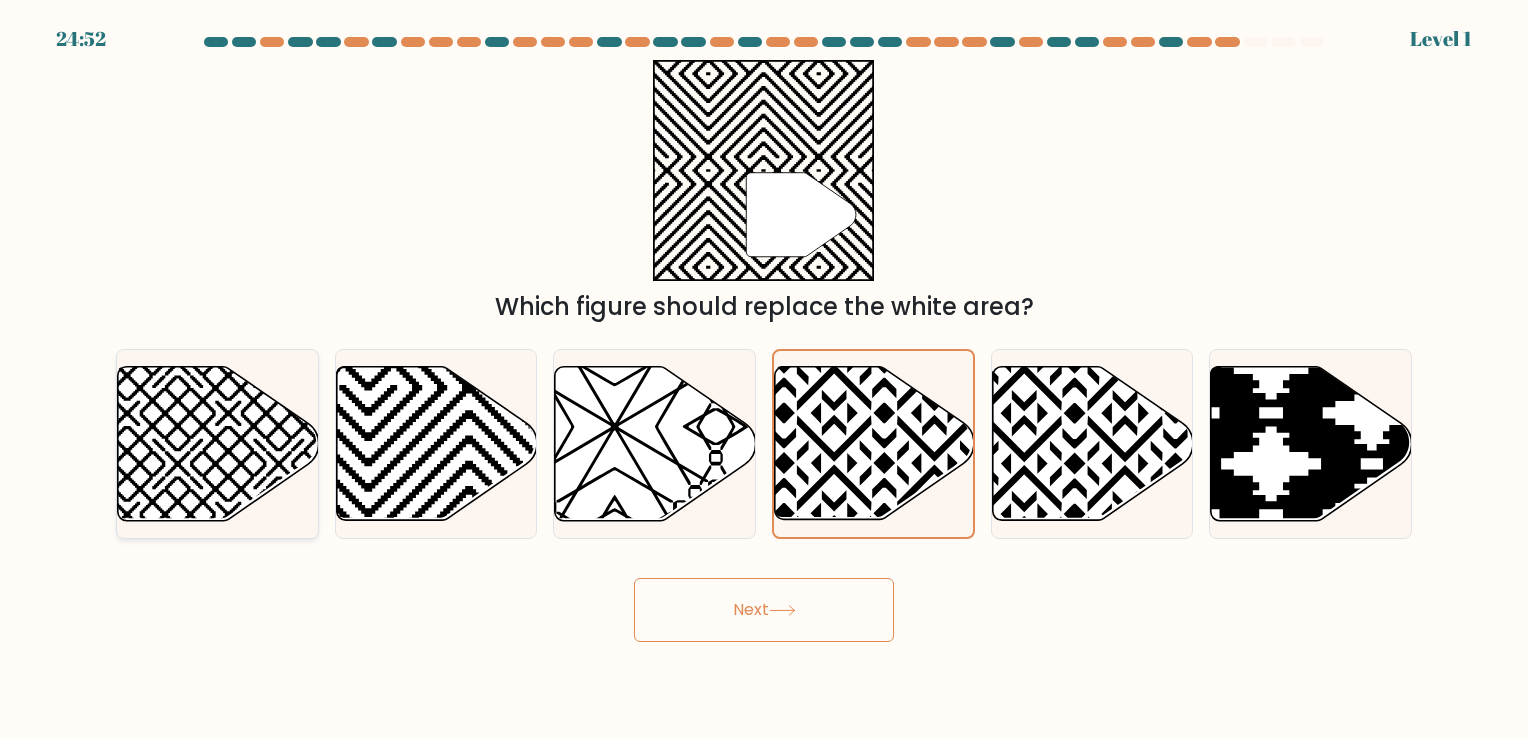 click 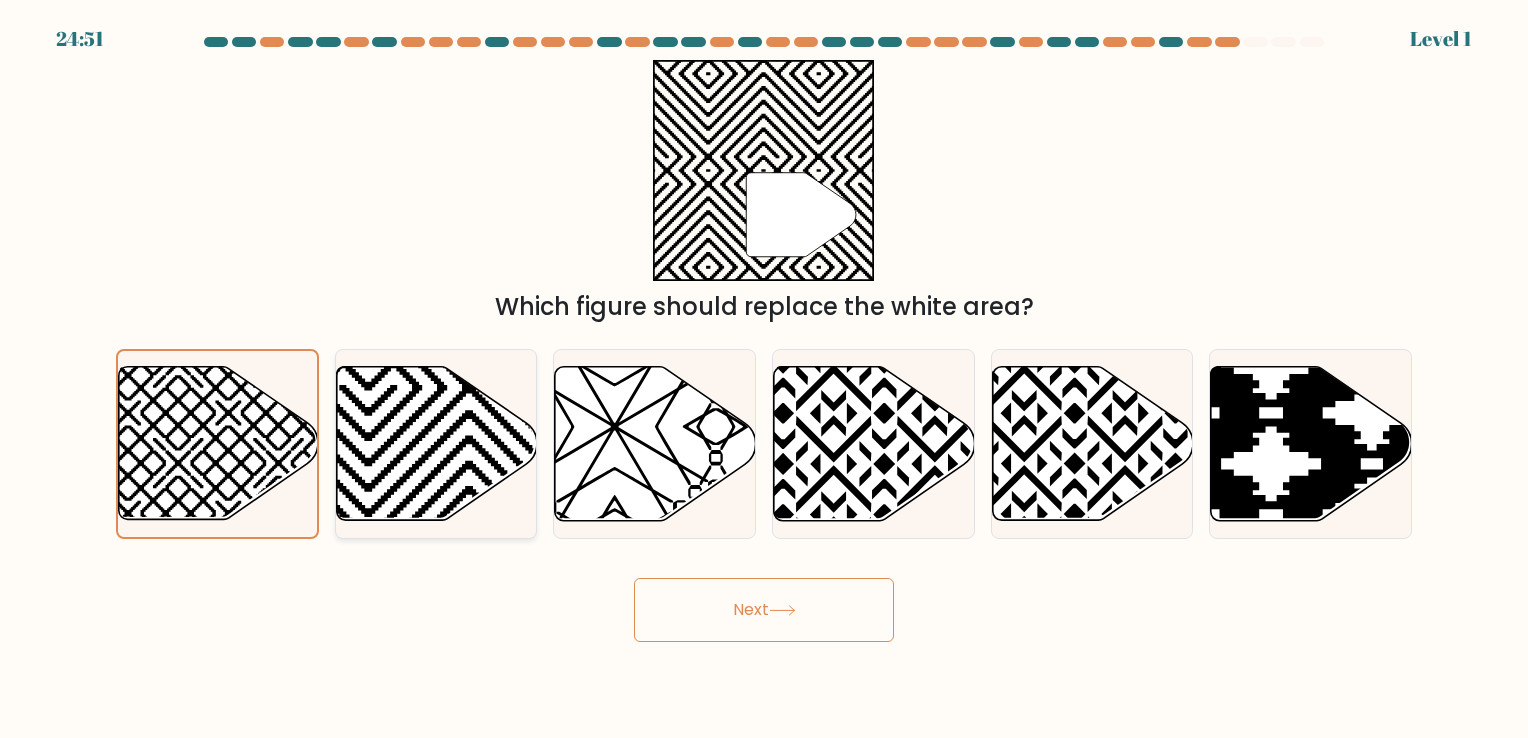 click 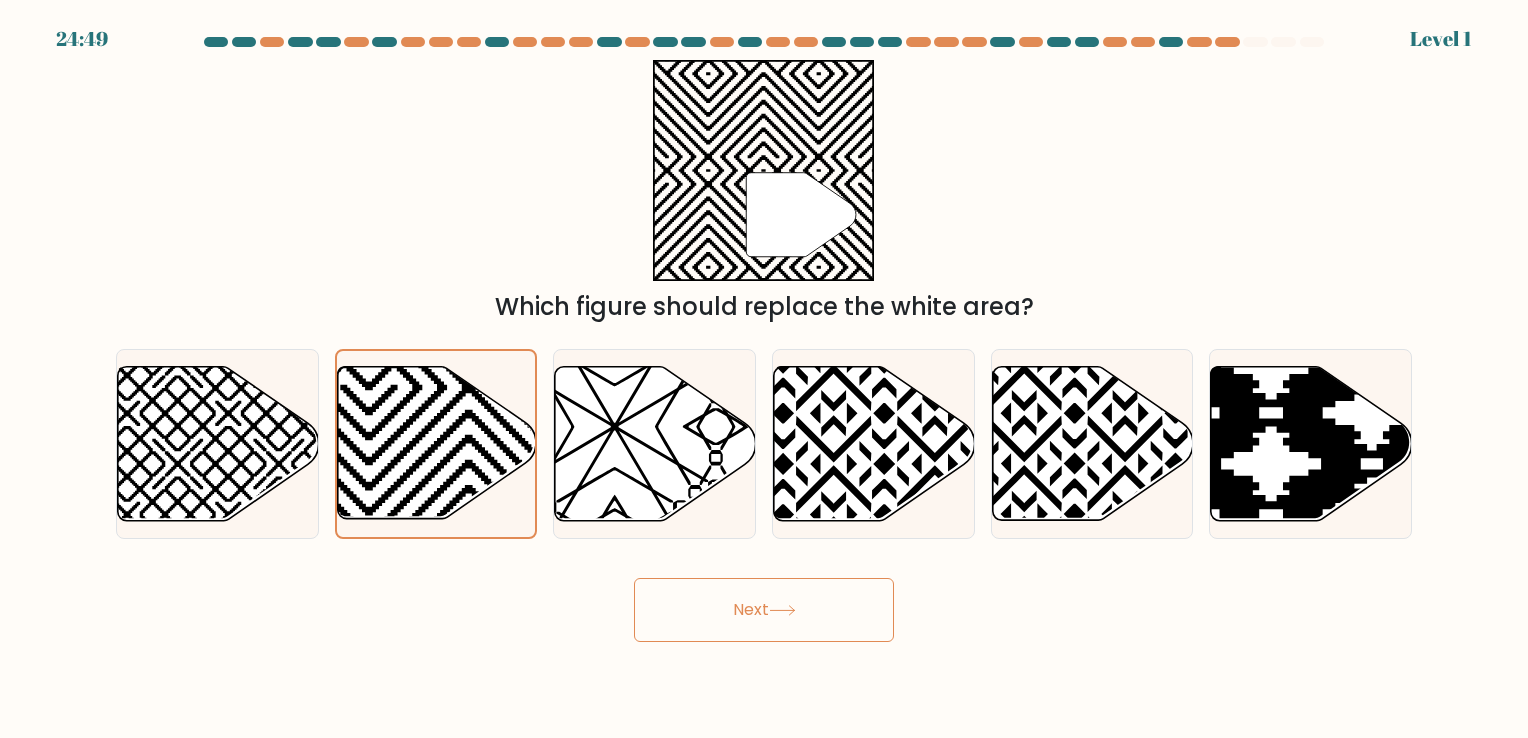 click on "Next" at bounding box center [764, 610] 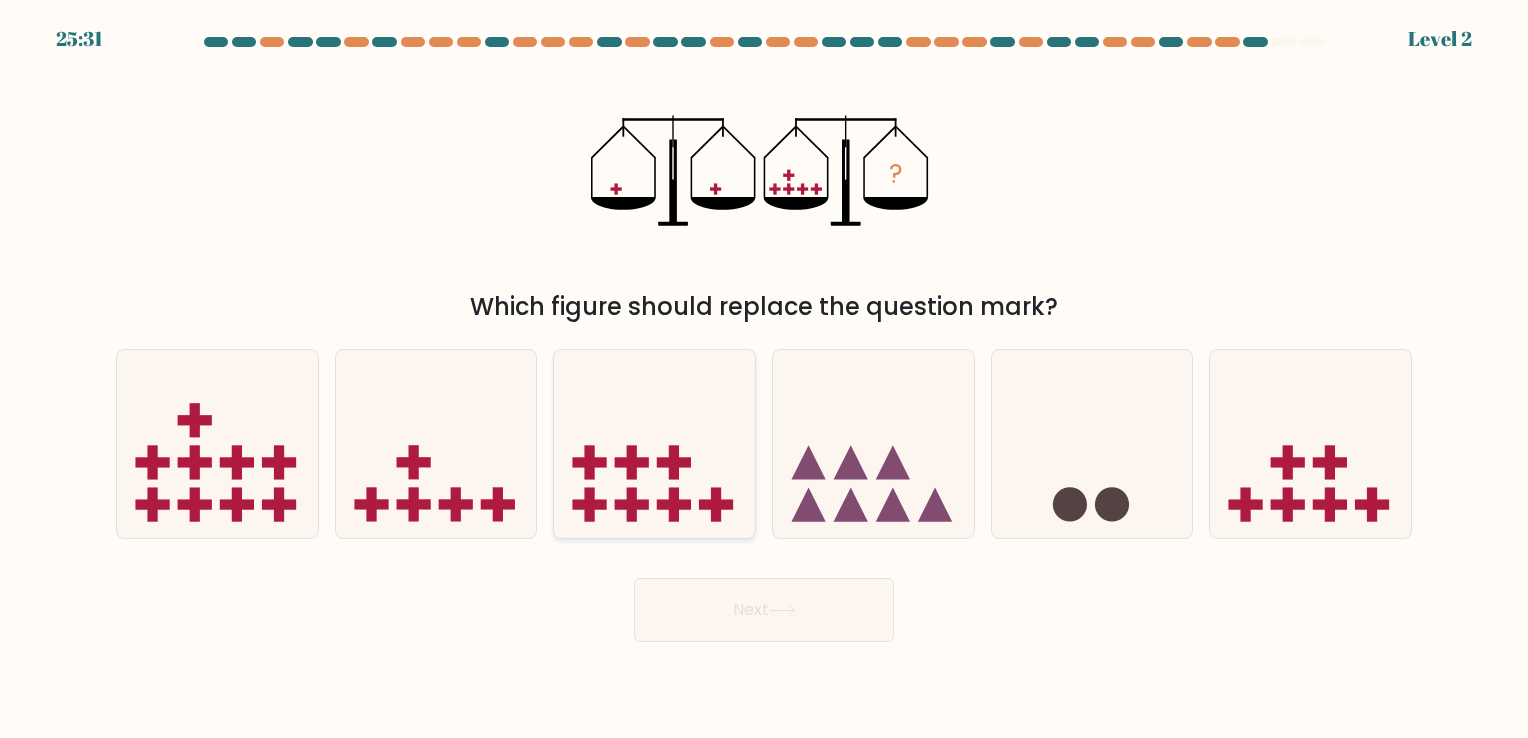 click 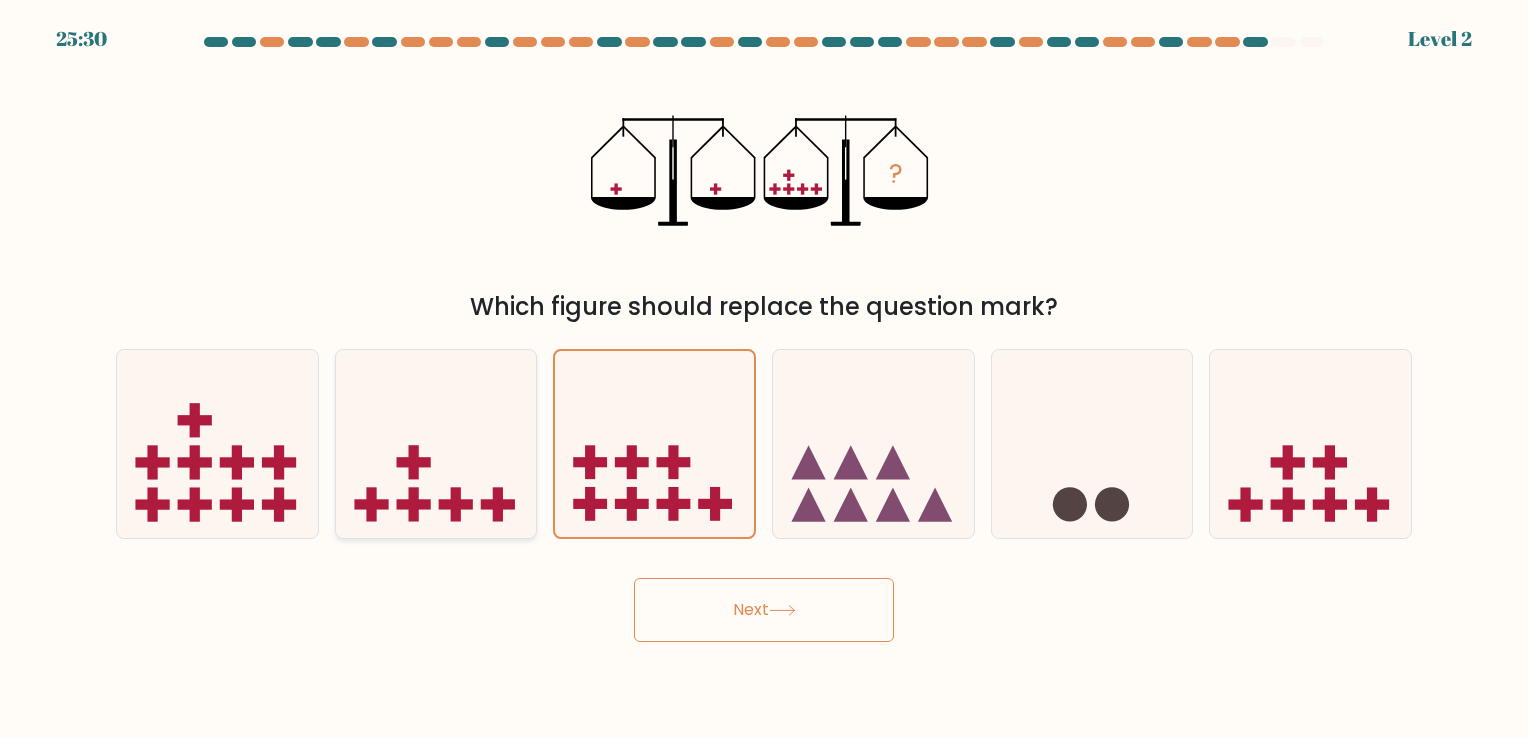 click 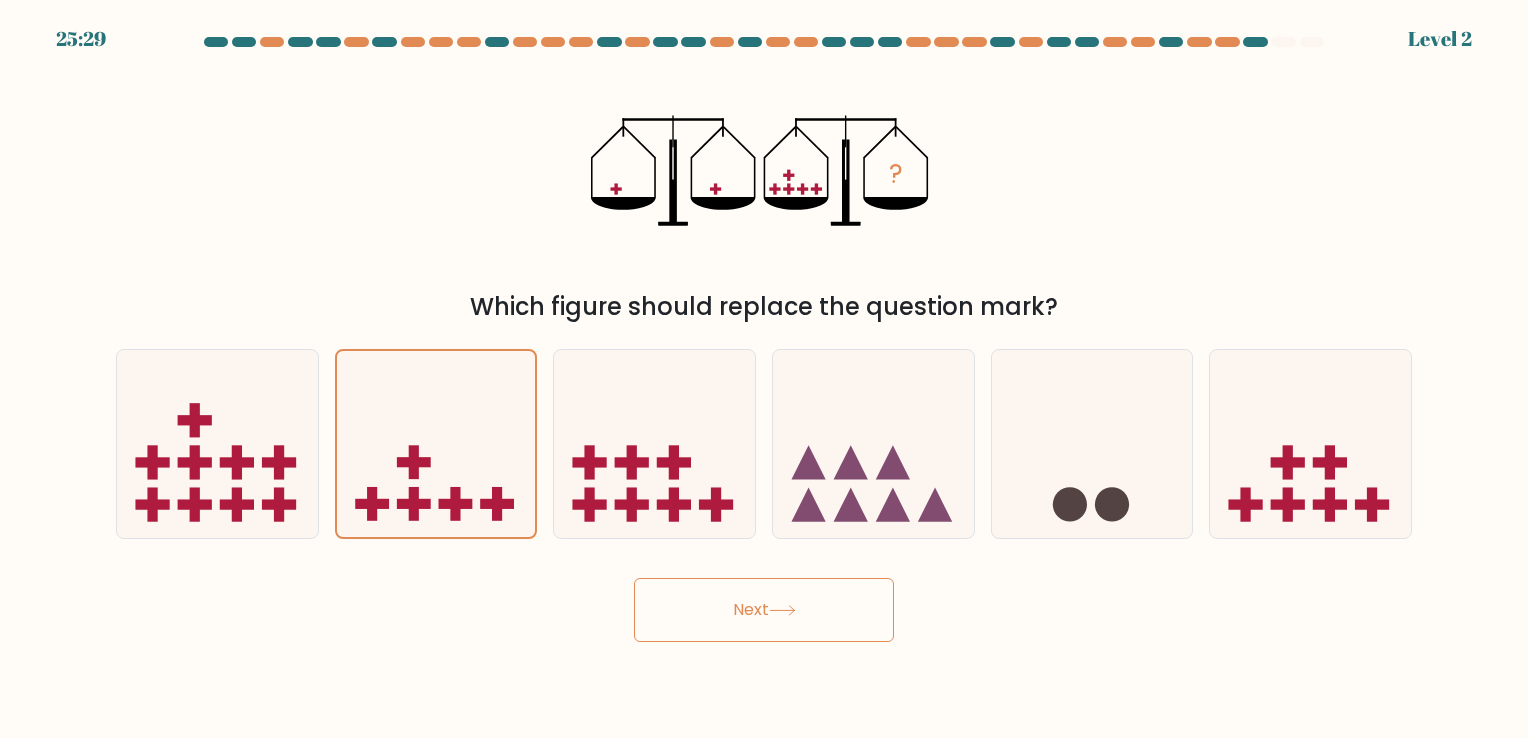 click on "Next" at bounding box center [764, 610] 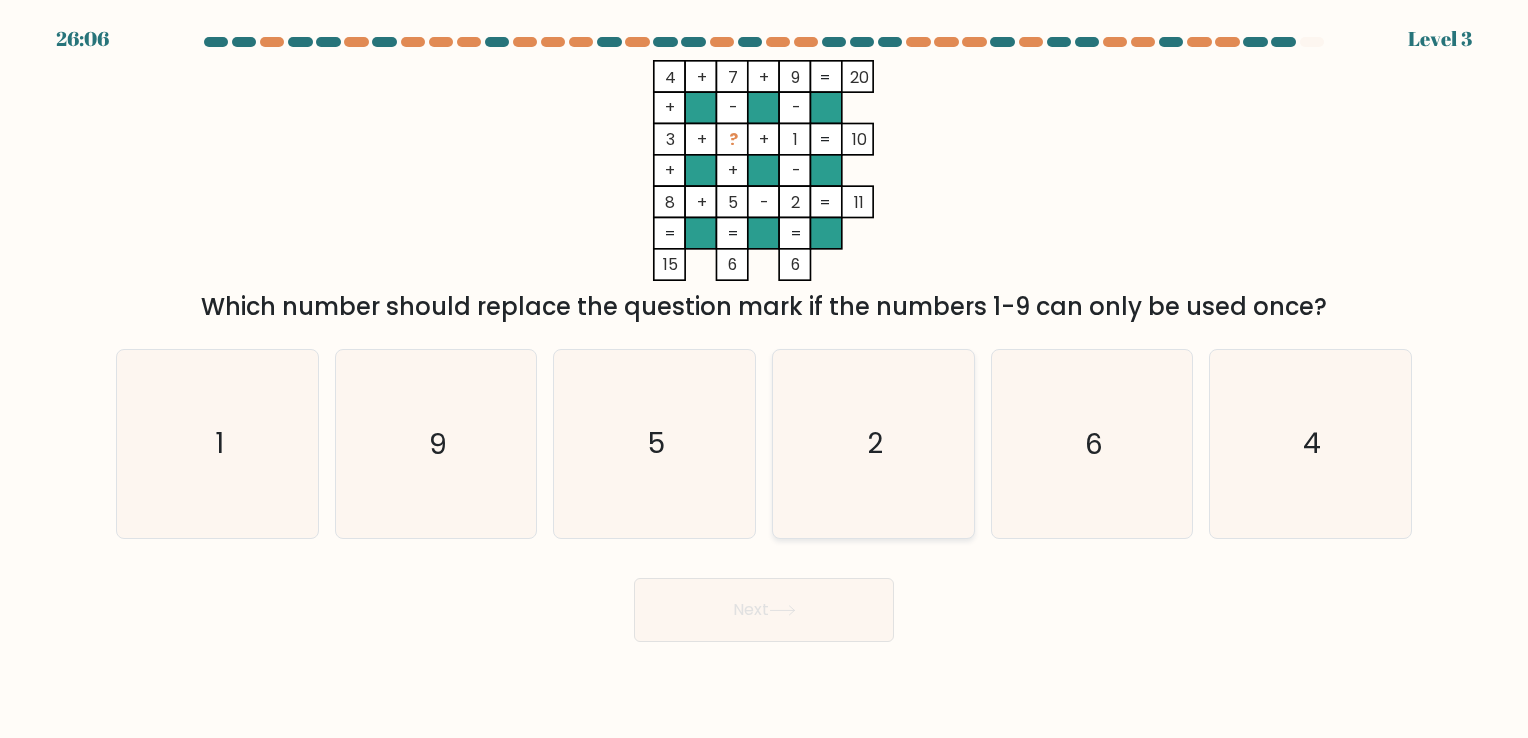 click on "2" 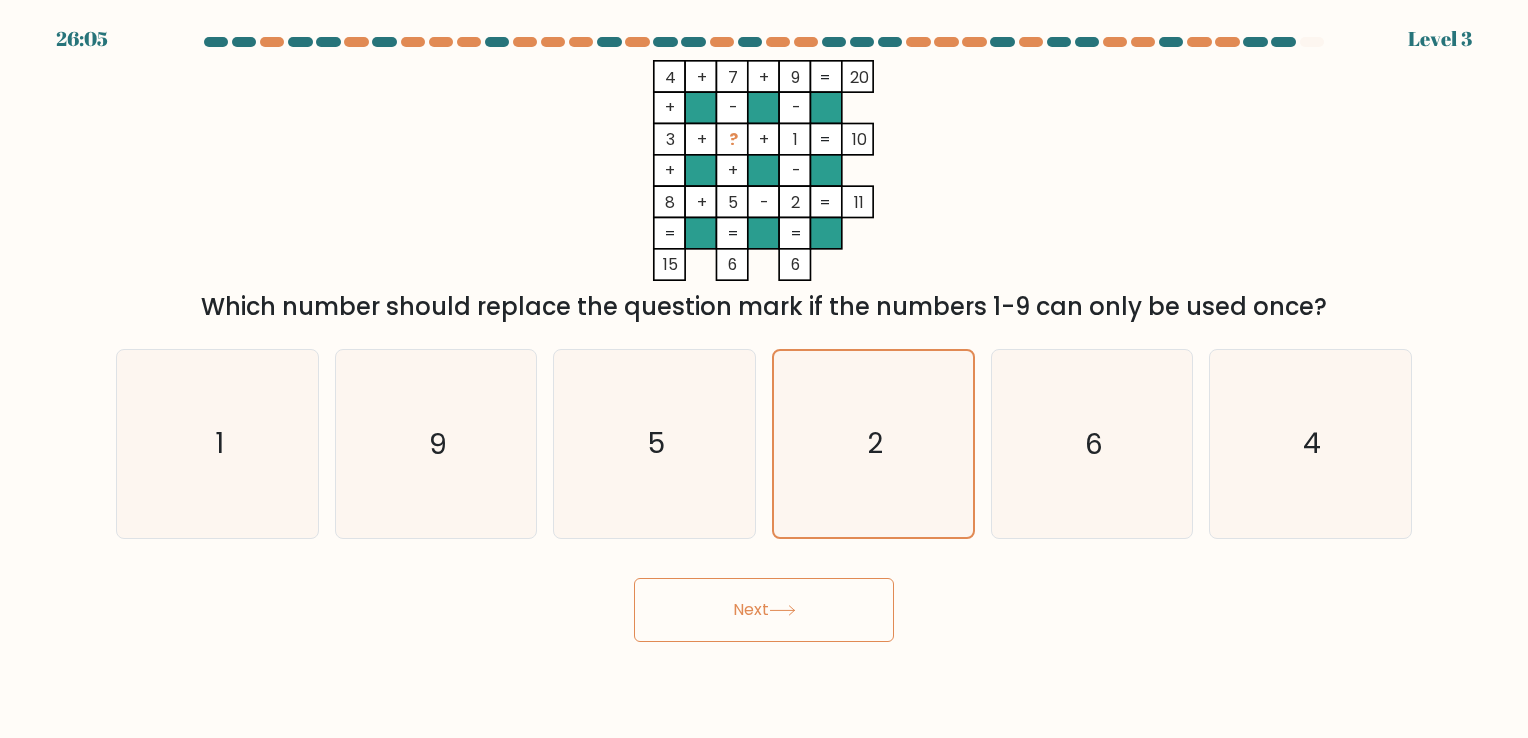 click on "Next" at bounding box center (764, 610) 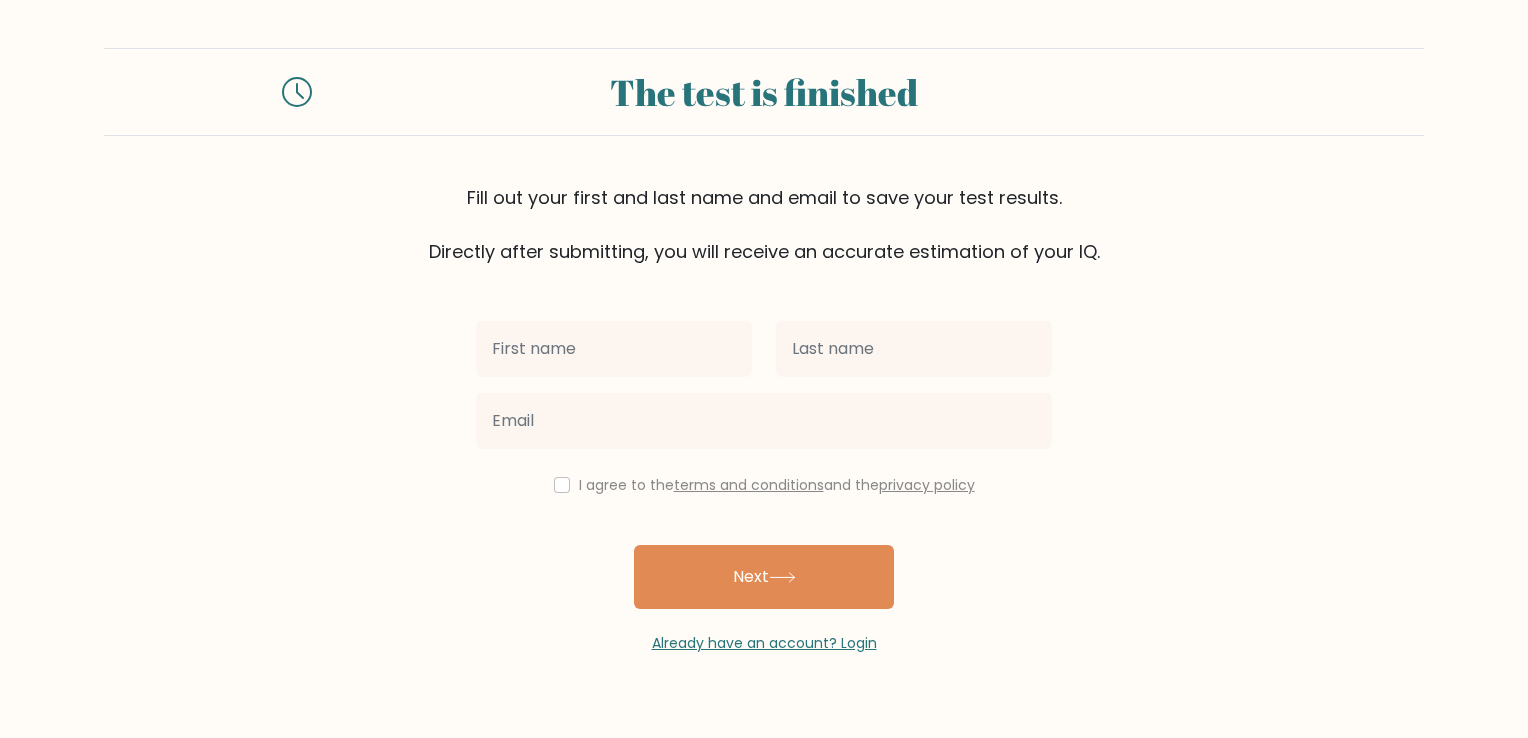scroll, scrollTop: 0, scrollLeft: 0, axis: both 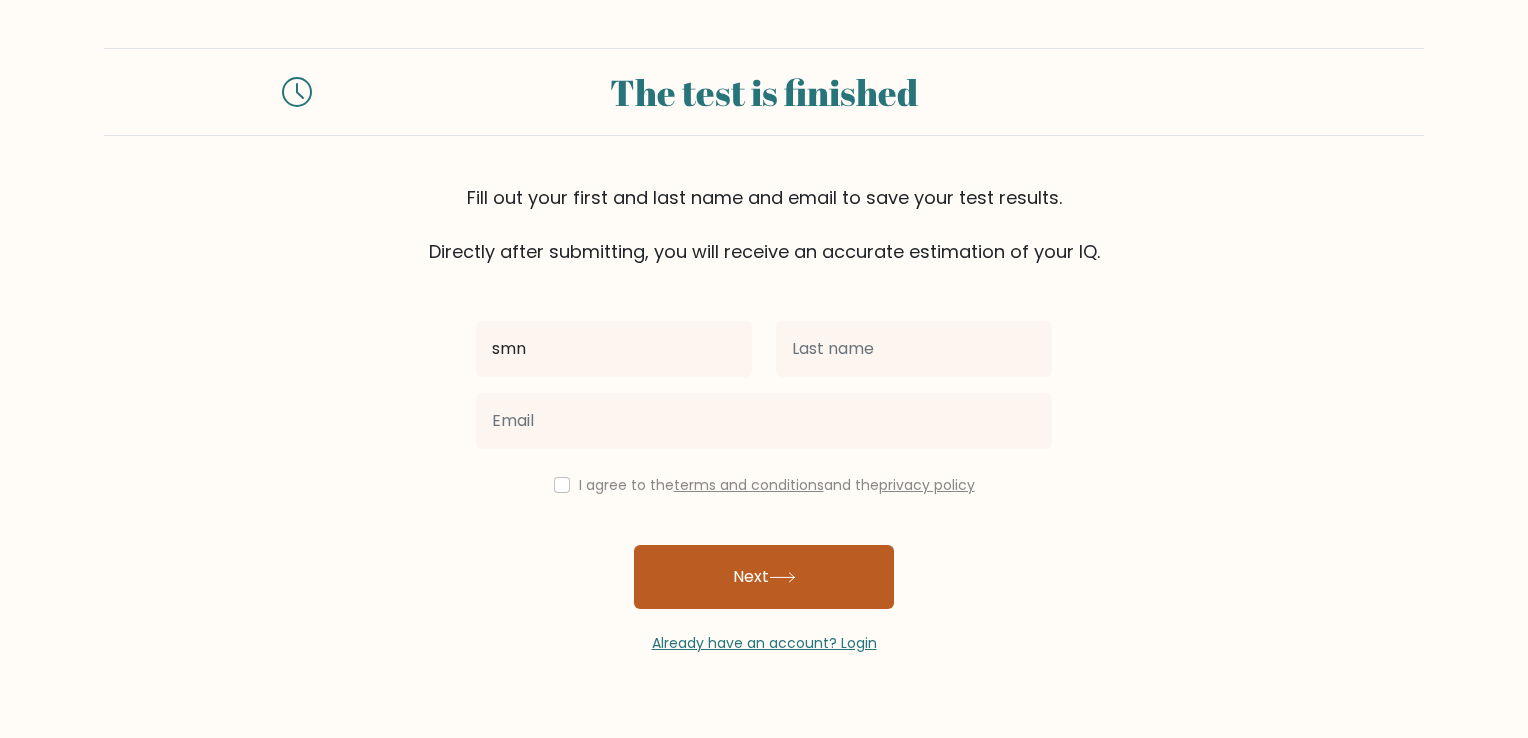 type on "smn" 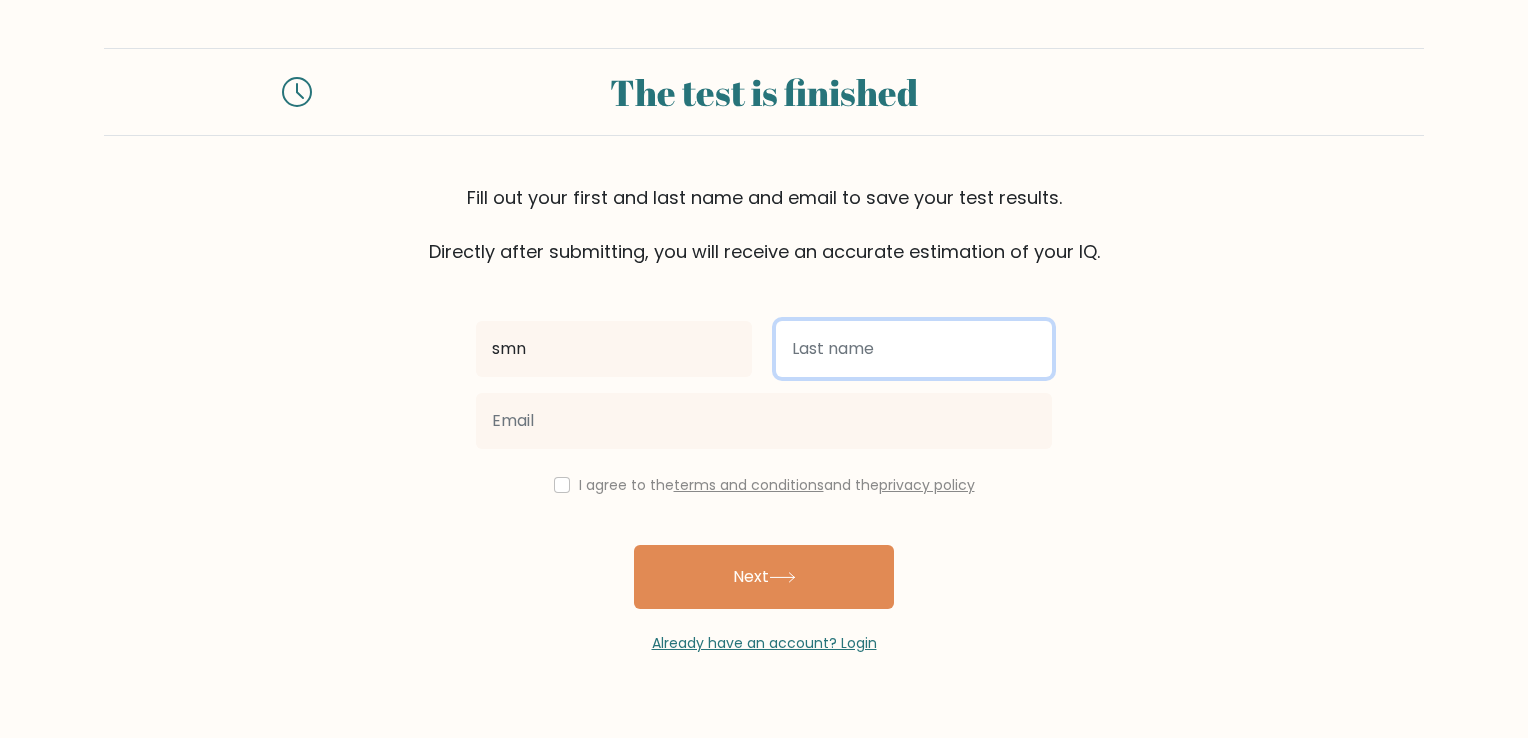 click at bounding box center (914, 349) 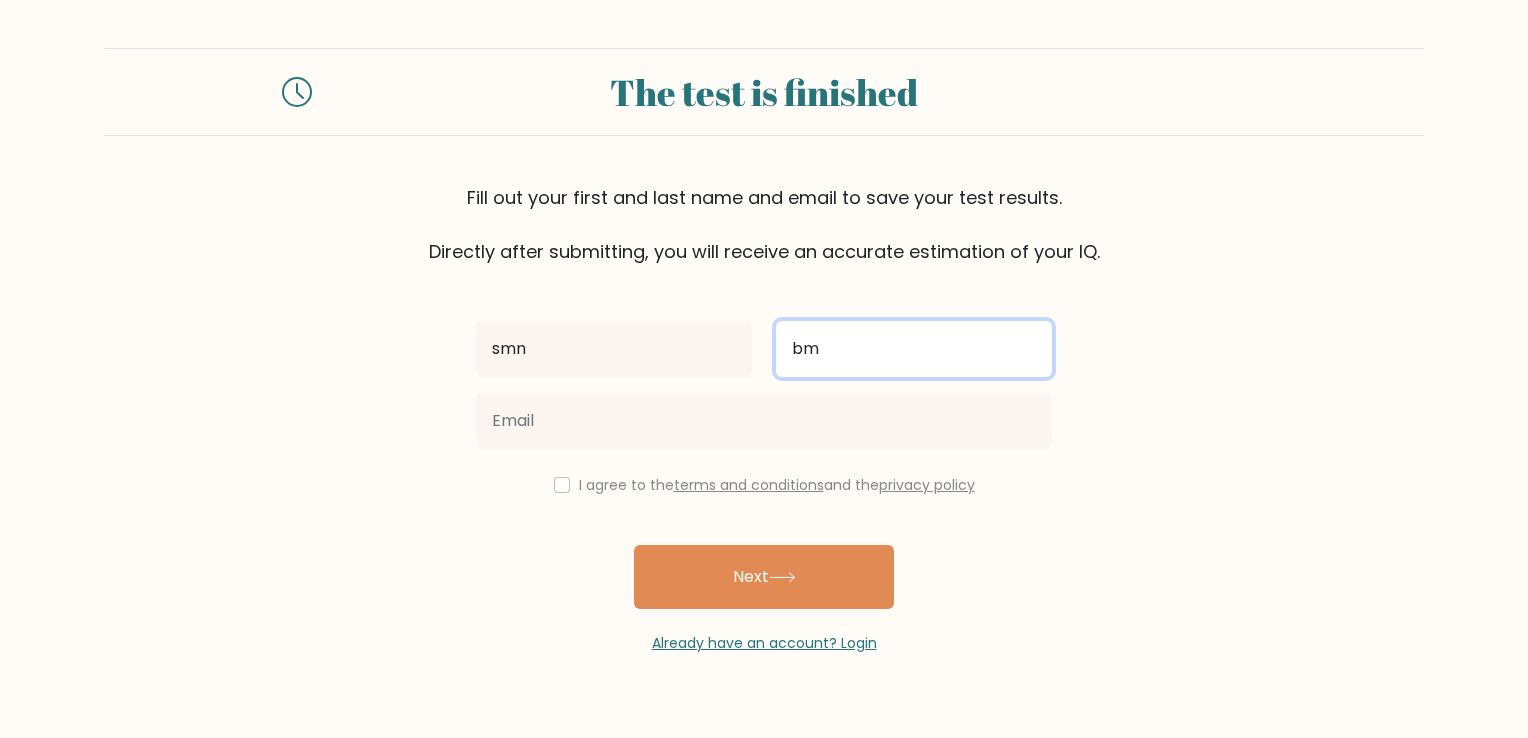 type on "bm" 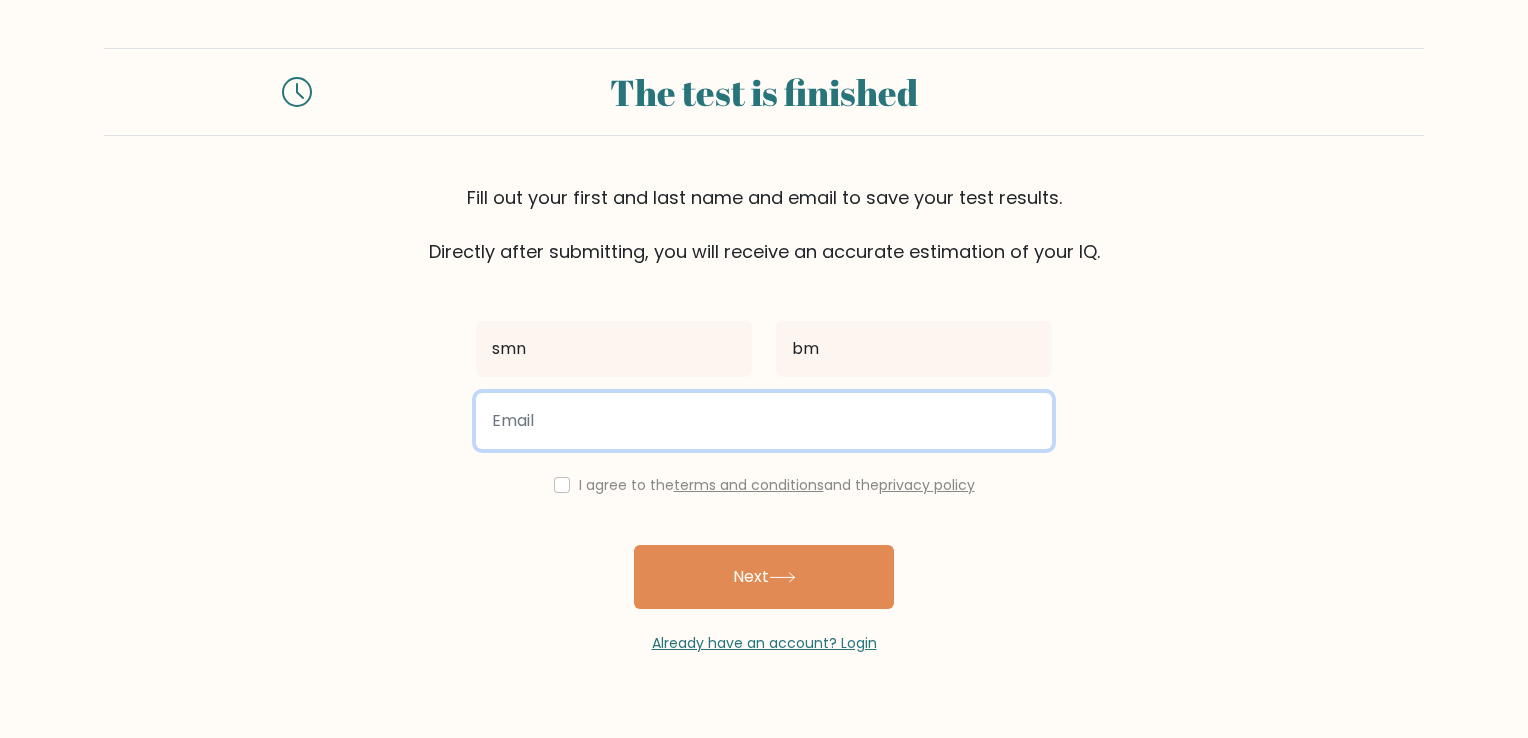 click at bounding box center [764, 421] 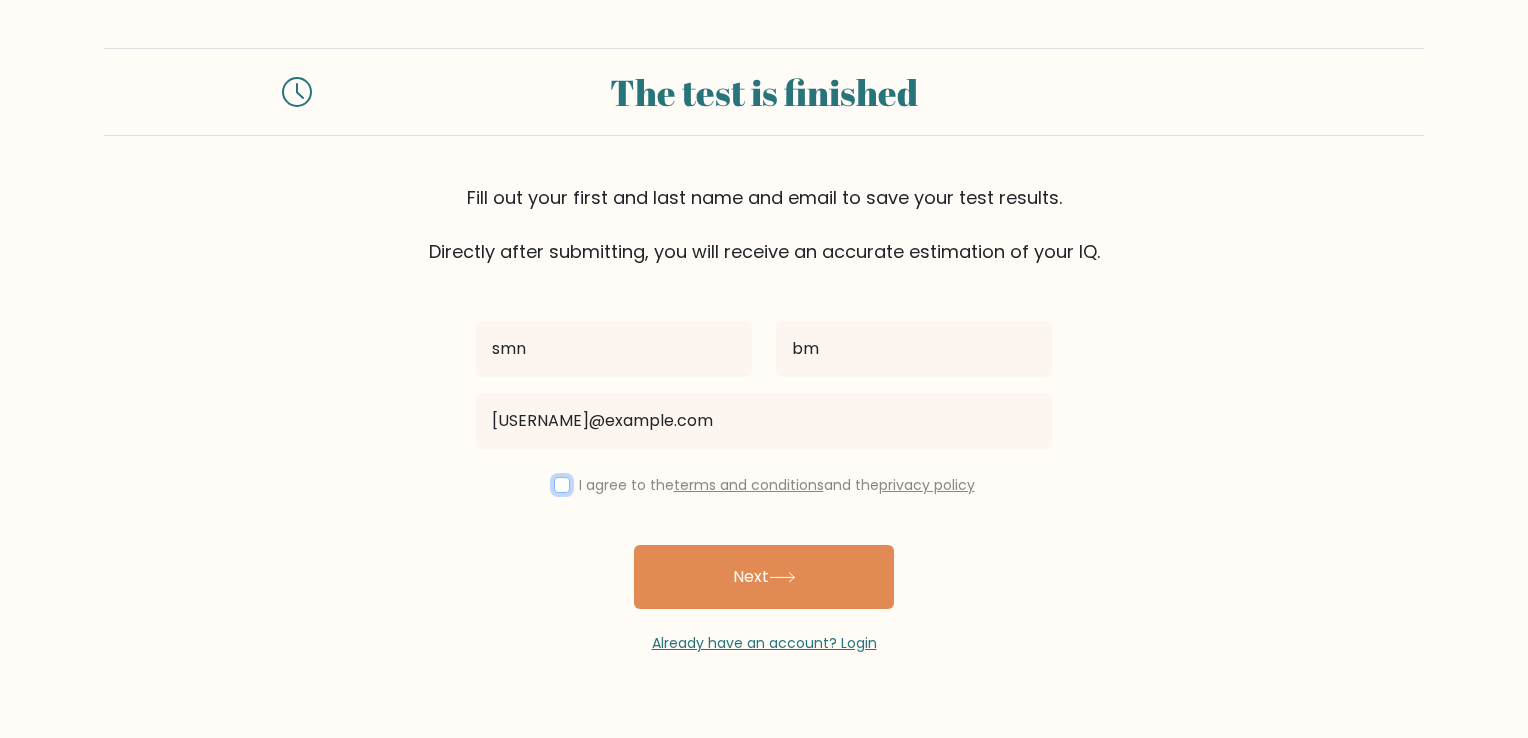 click at bounding box center (562, 485) 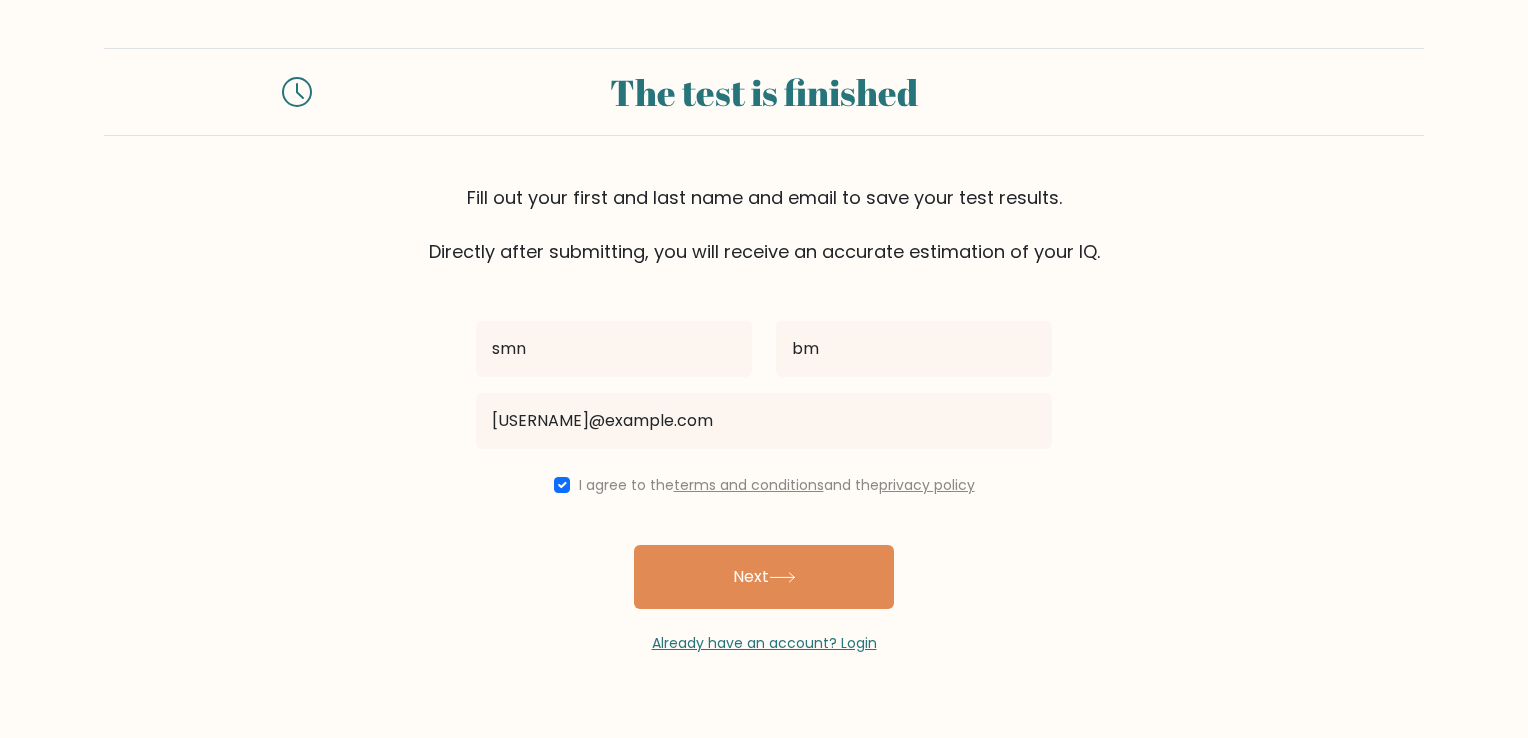 click on "Already have an account? Login" at bounding box center [764, 631] 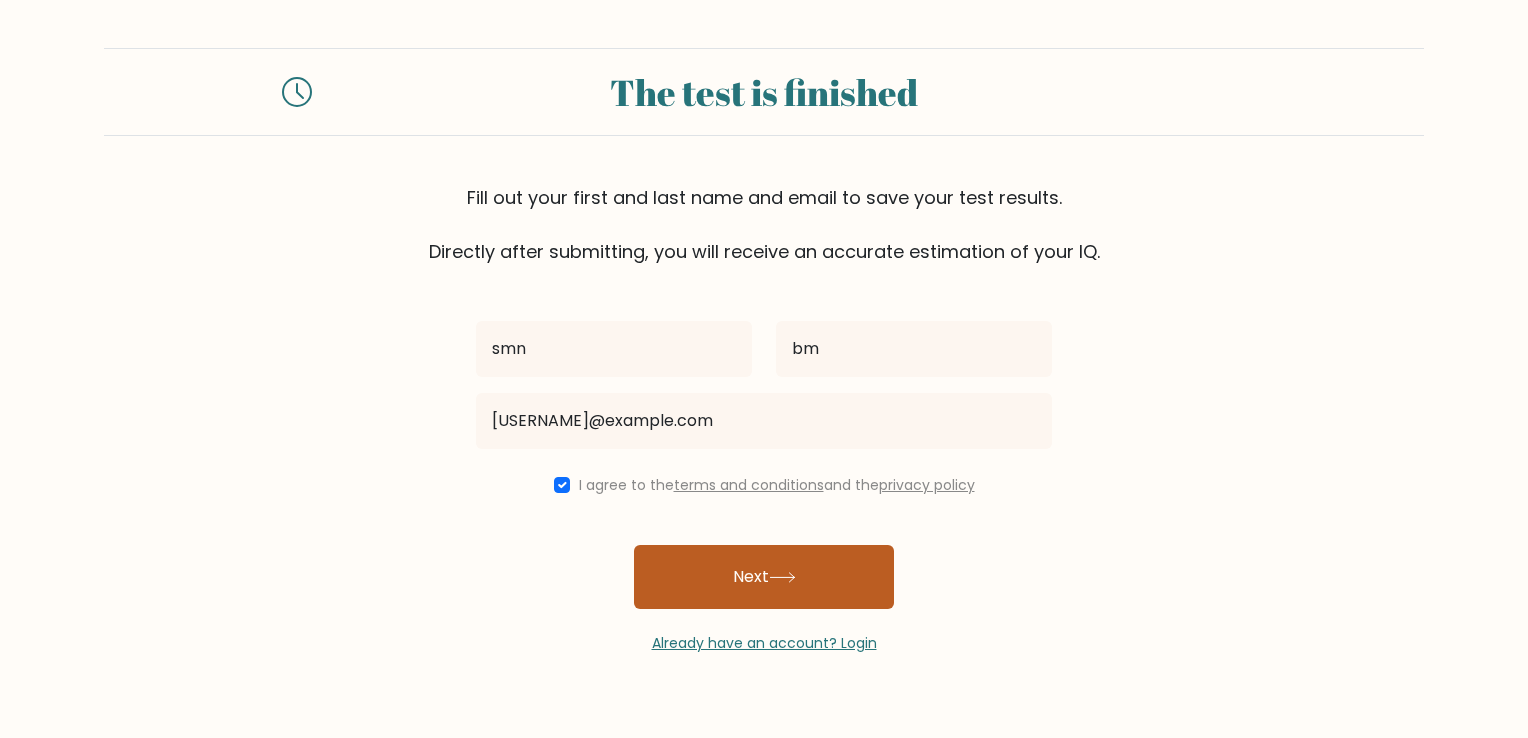 click on "Next" at bounding box center (764, 577) 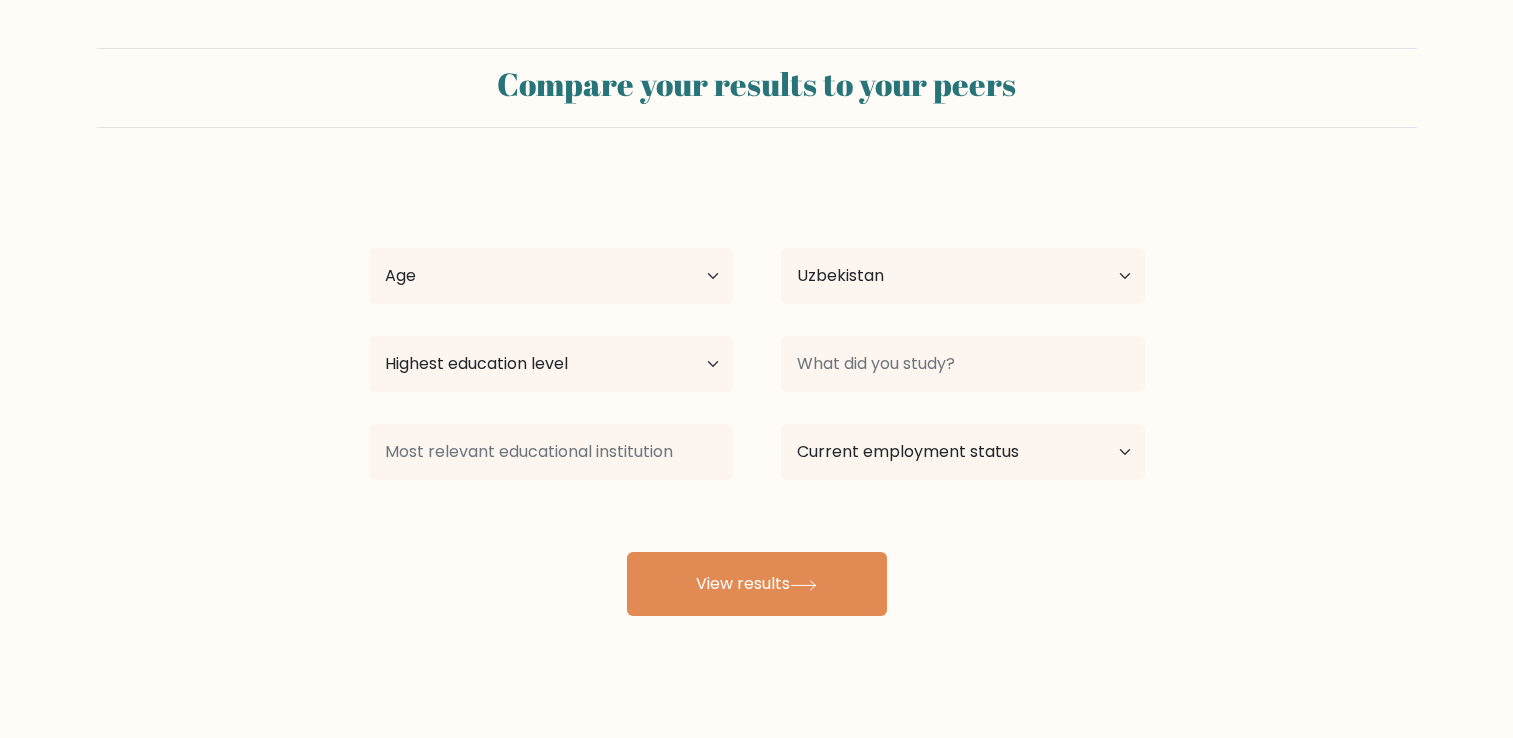 select on "UZ" 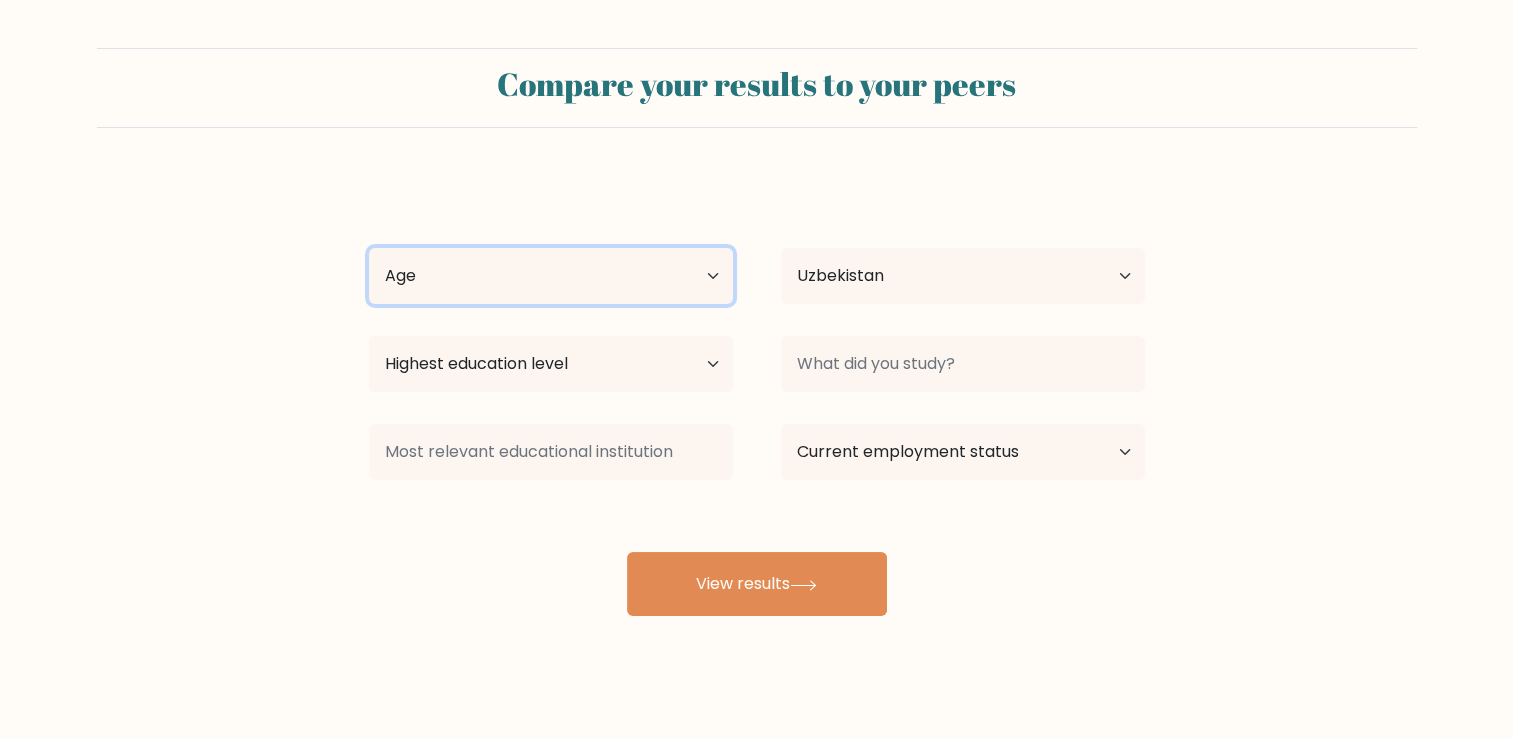 click on "Age
Under 18 years old
18-24 years old
25-34 years old
35-44 years old
45-54 years old
55-64 years old
65 years old and above" at bounding box center [551, 276] 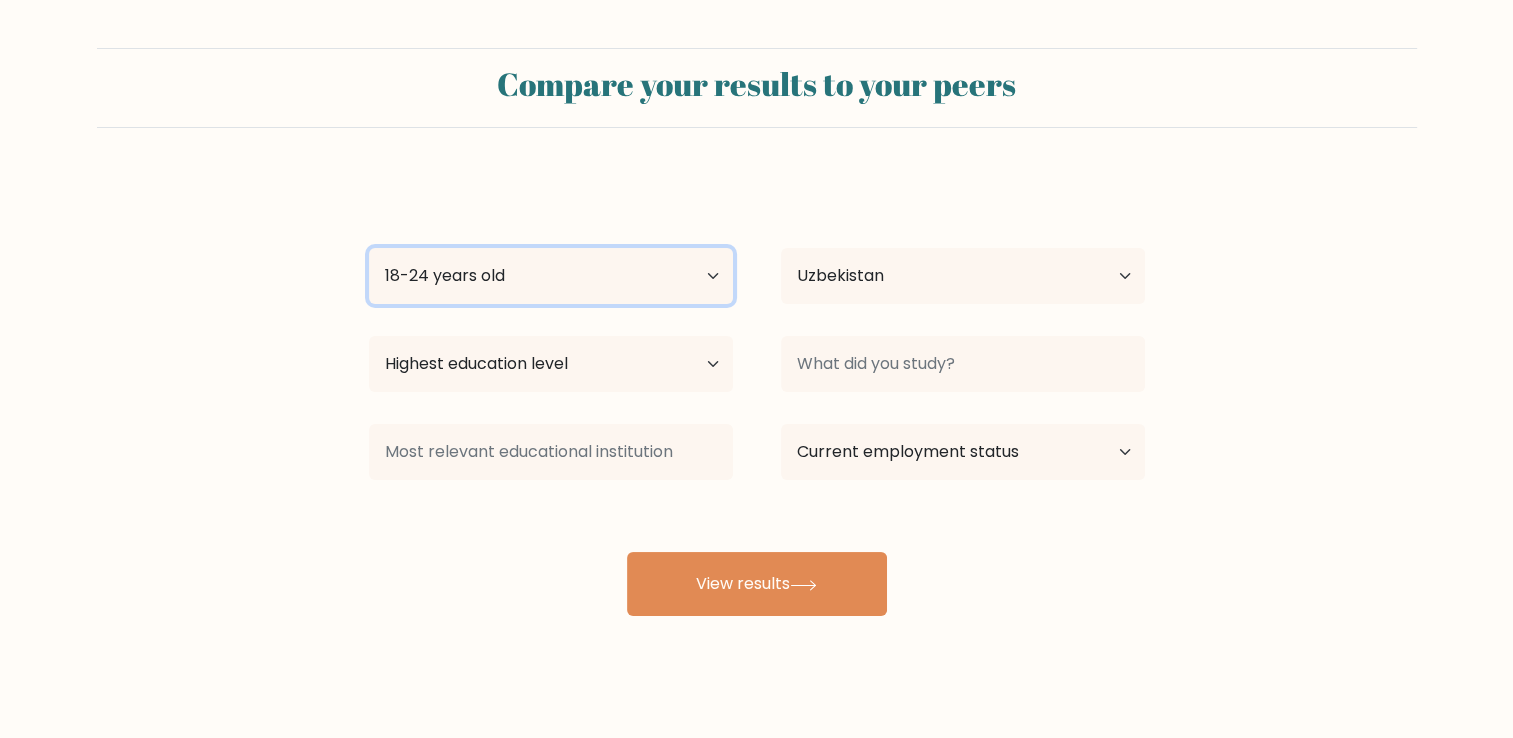 click on "Age
Under 18 years old
18-24 years old
25-34 years old
35-44 years old
45-54 years old
55-64 years old
65 years old and above" at bounding box center [551, 276] 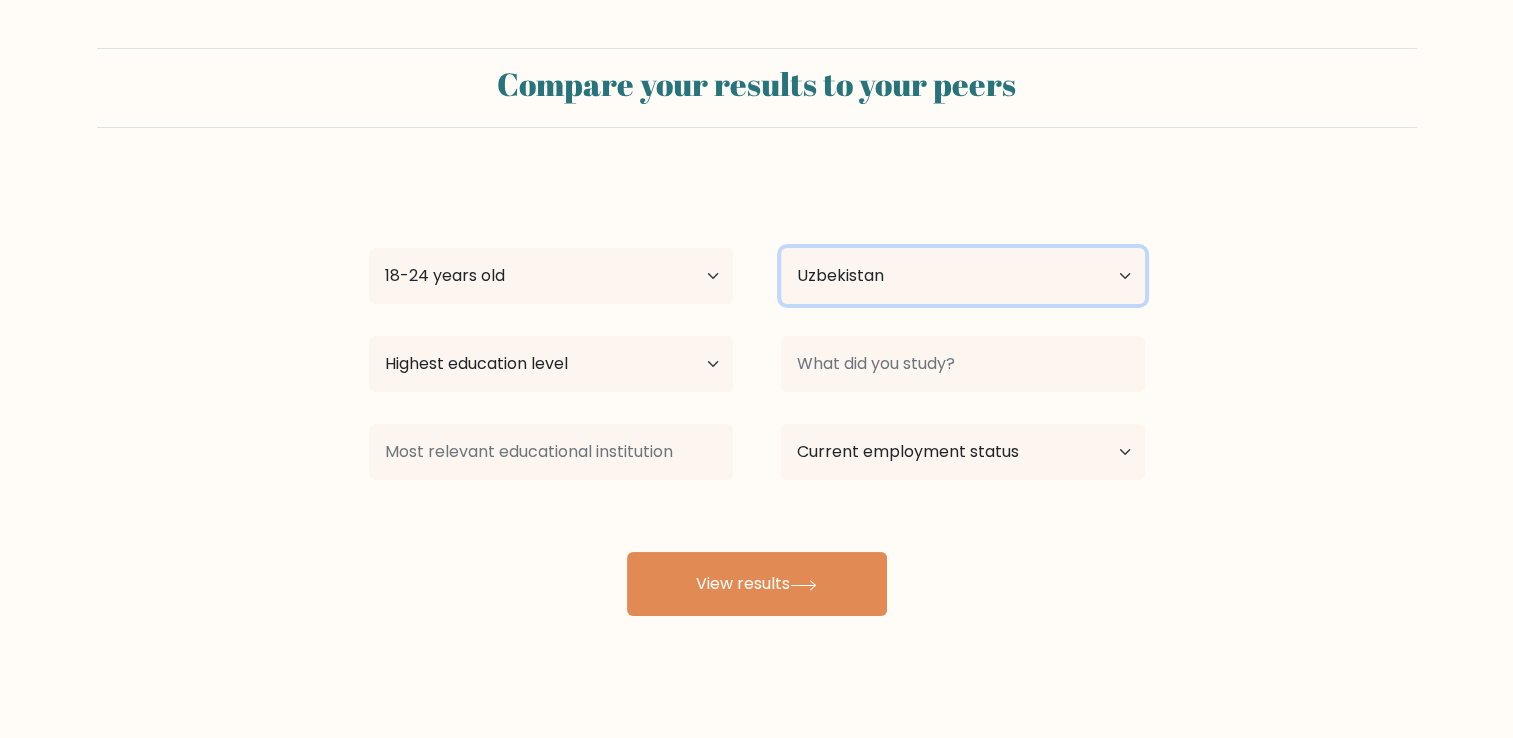 click on "Country
Afghanistan
Albania
Algeria
American Samoa
Andorra
Angola
Anguilla
Antarctica
Antigua and Barbuda
Argentina
Armenia
Aruba
Australia
Austria
Azerbaijan
Bahamas
Bahrain
Bangladesh
Barbados
Belarus
Belgium
Belize
Benin
Bermuda
Bhutan
Bolivia
Bonaire, Sint Eustatius and Saba
Bosnia and Herzegovina
Botswana
Bouvet Island
Brazil
British Indian Ocean Territory
Brunei
Bulgaria
Burkina Faso
Burundi
Cabo Verde
Cambodia
Cameroon
Canada
Cayman Islands
Central African Republic
Chad
Chile
China
Christmas Island
Cocos (Keeling) Islands
Colombia
Comoros
Congo
Congo (the Democratic Republic of the)
Cook Islands
Costa Rica
Côte d'Ivoire
Croatia
Cuba" at bounding box center (963, 276) 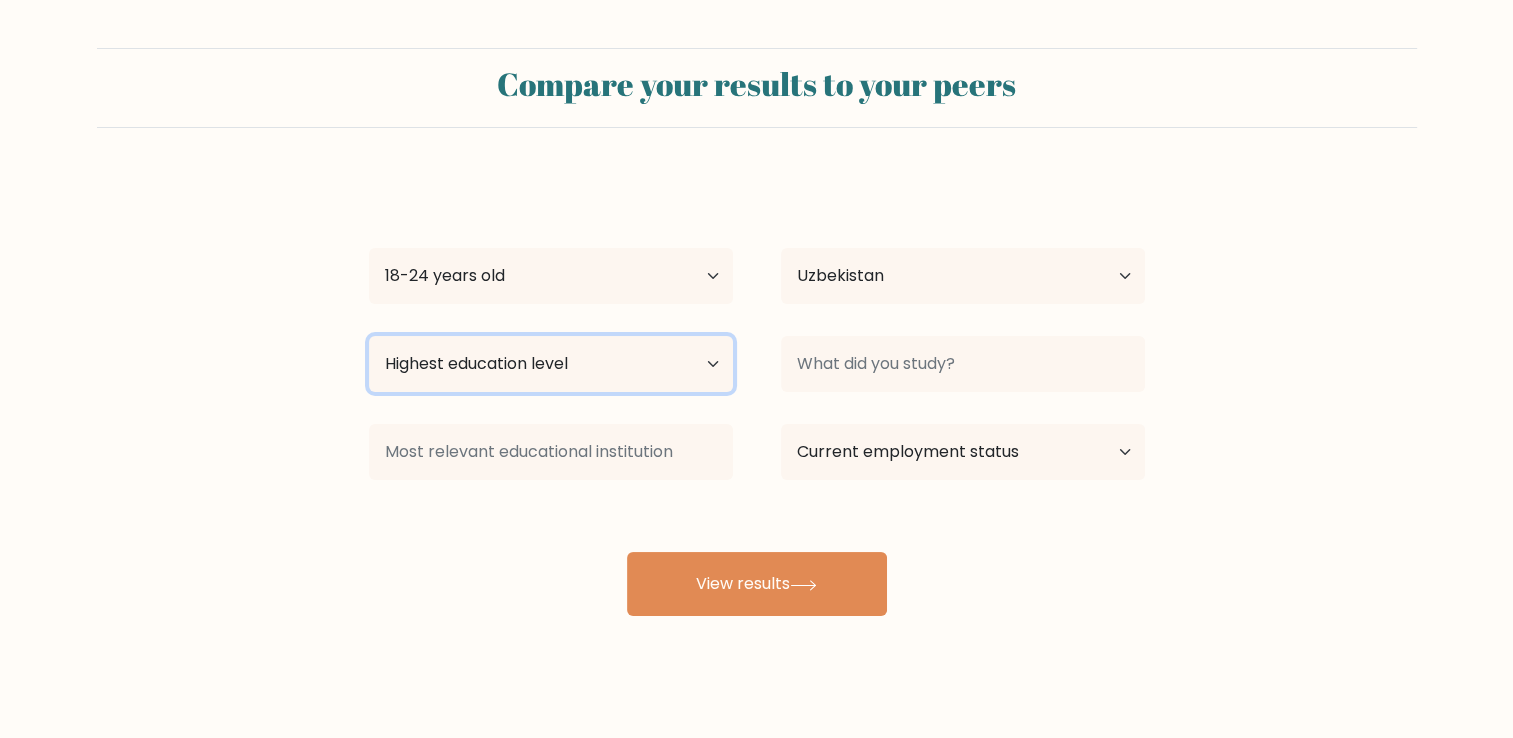 click on "Highest education level
No schooling
Primary
Lower Secondary
Upper Secondary
Occupation Specific
Bachelor's degree
Master's degree
Doctoral degree" at bounding box center [551, 364] 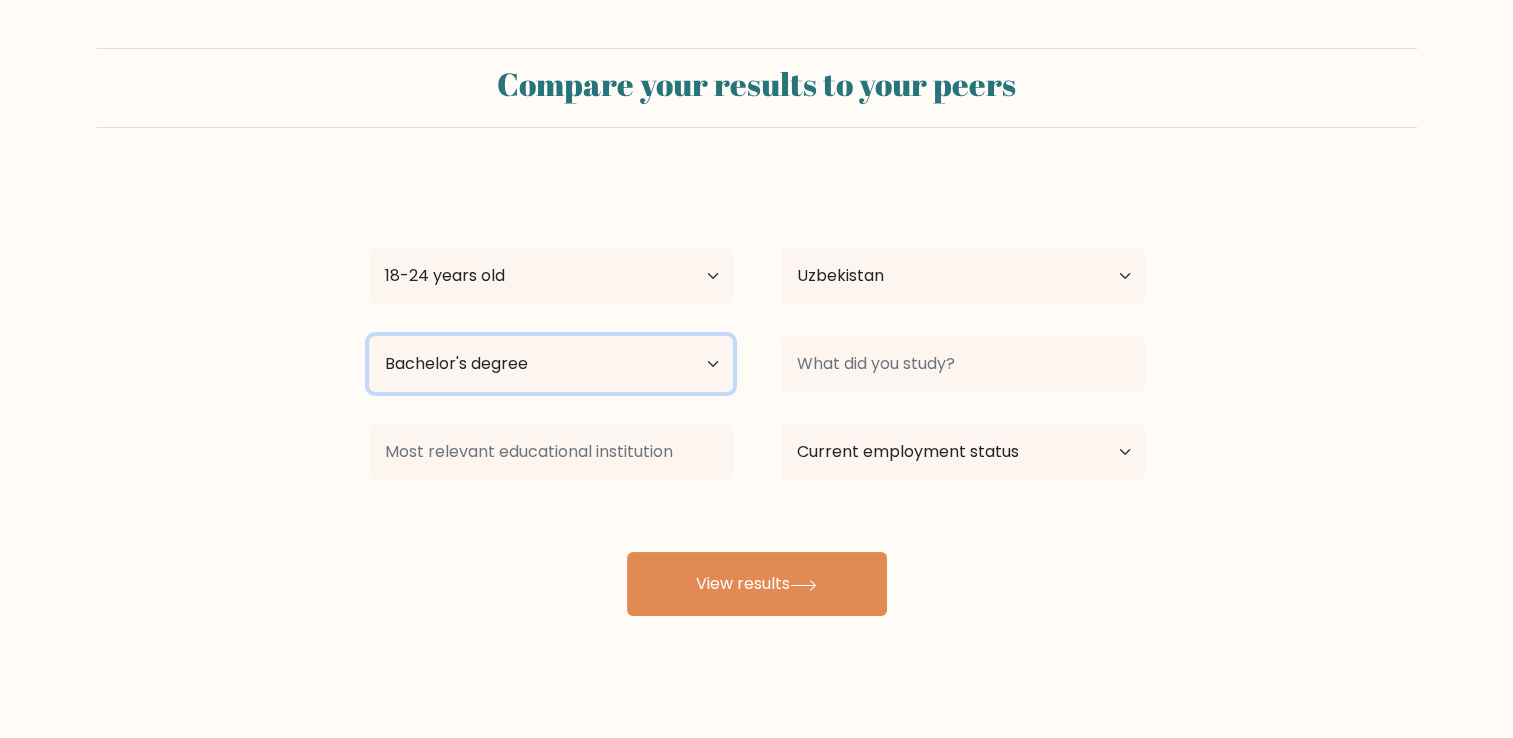 click on "Highest education level
No schooling
Primary
Lower Secondary
Upper Secondary
Occupation Specific
Bachelor's degree
Master's degree
Doctoral degree" at bounding box center [551, 364] 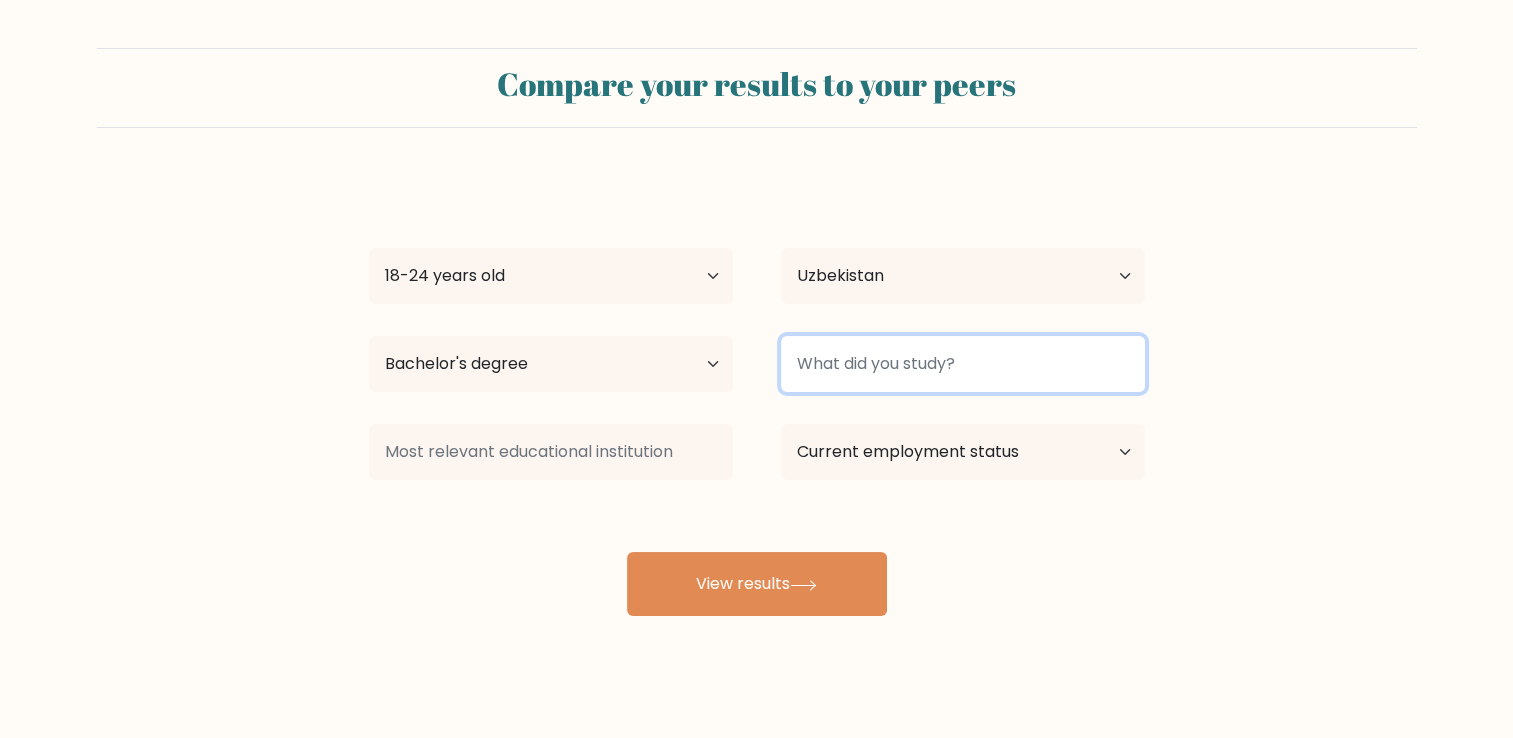 click at bounding box center (963, 364) 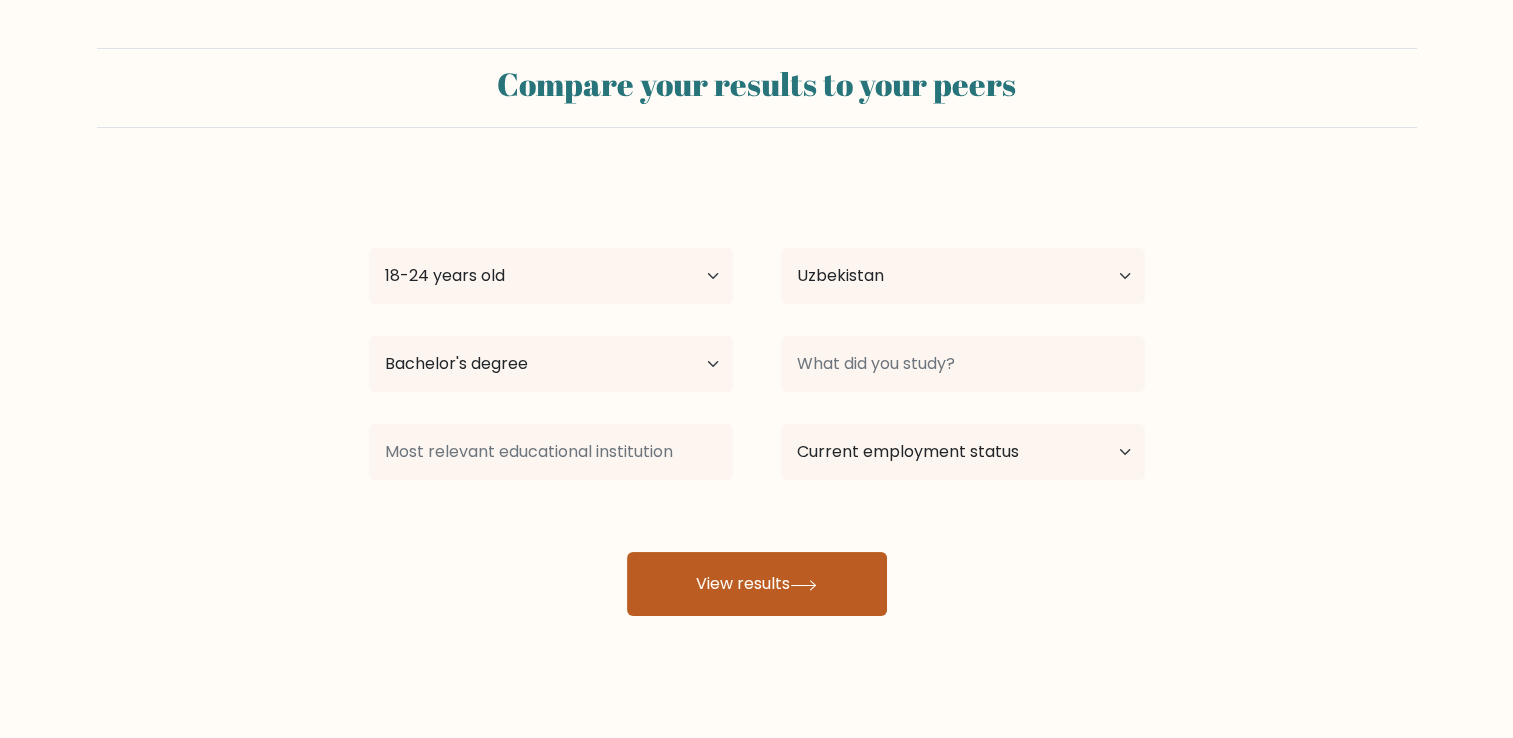 click on "View results" at bounding box center (757, 584) 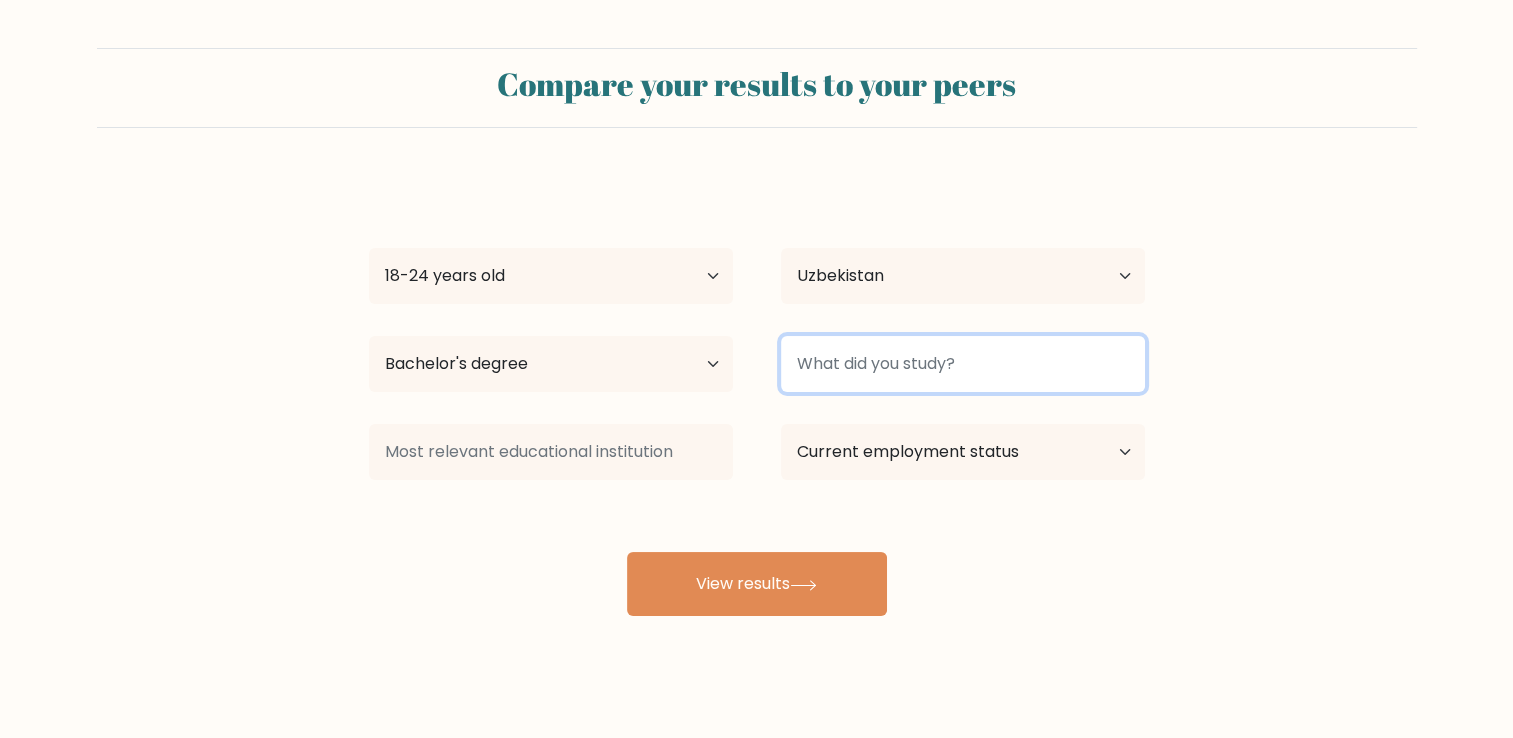 click at bounding box center (963, 364) 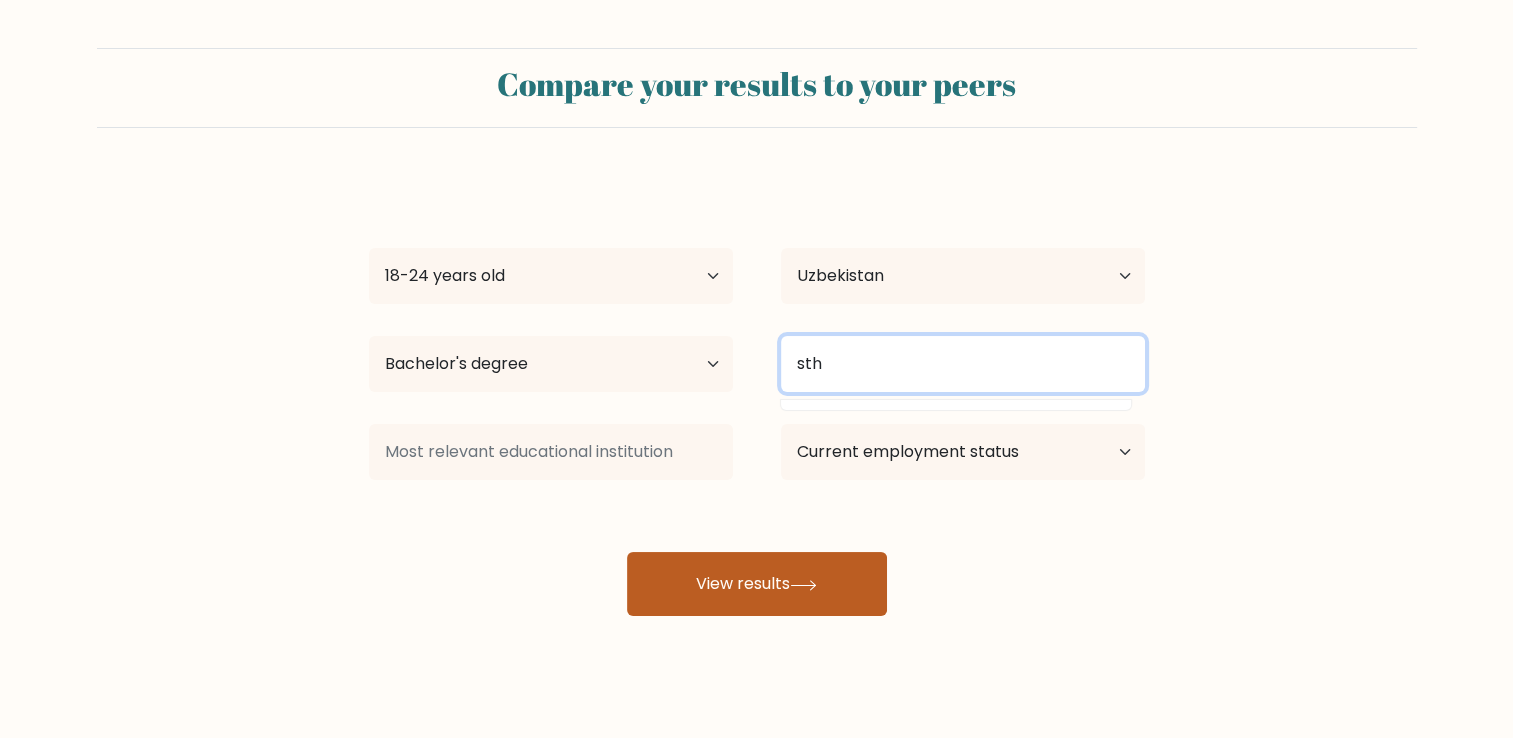 type on "sth" 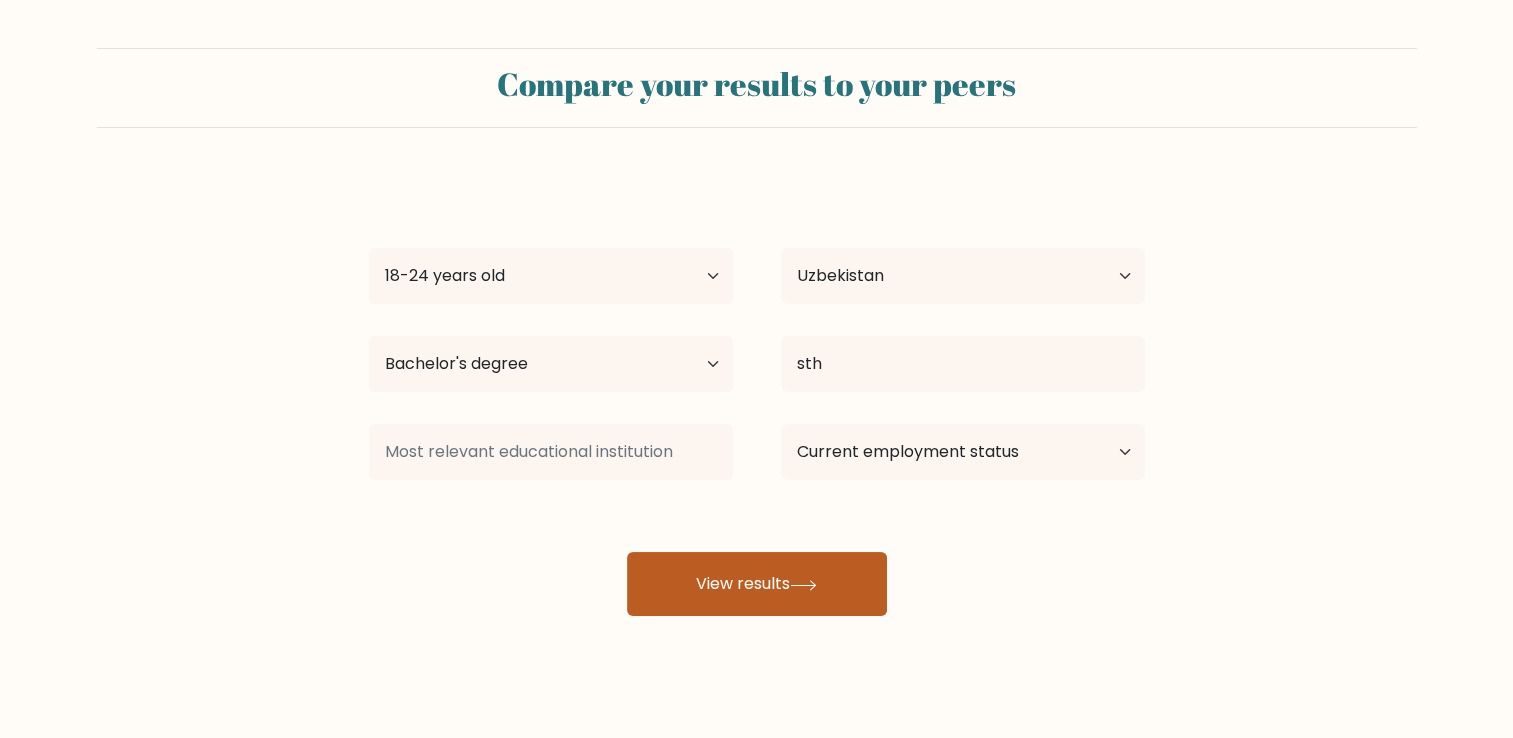 click on "View results" at bounding box center (757, 584) 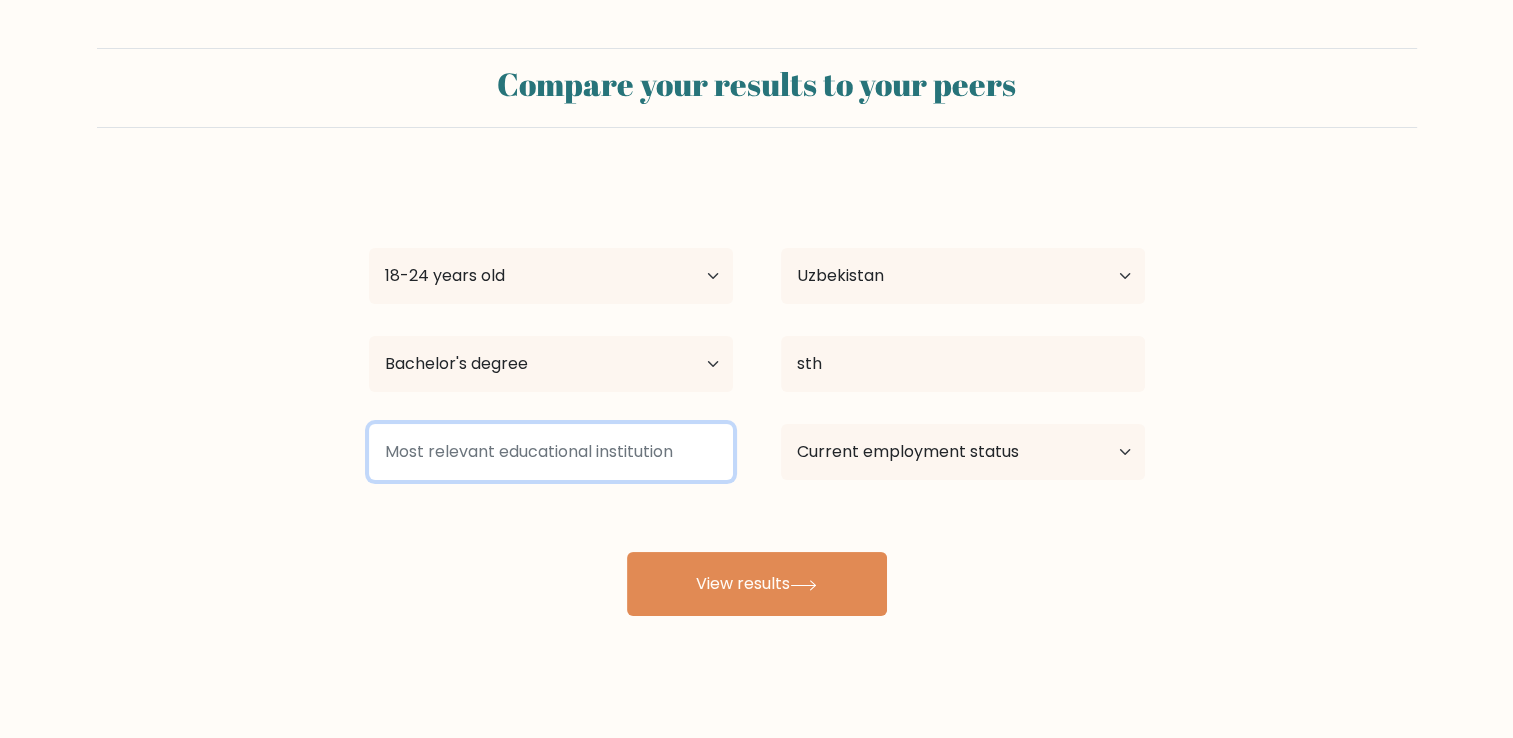 click at bounding box center [551, 452] 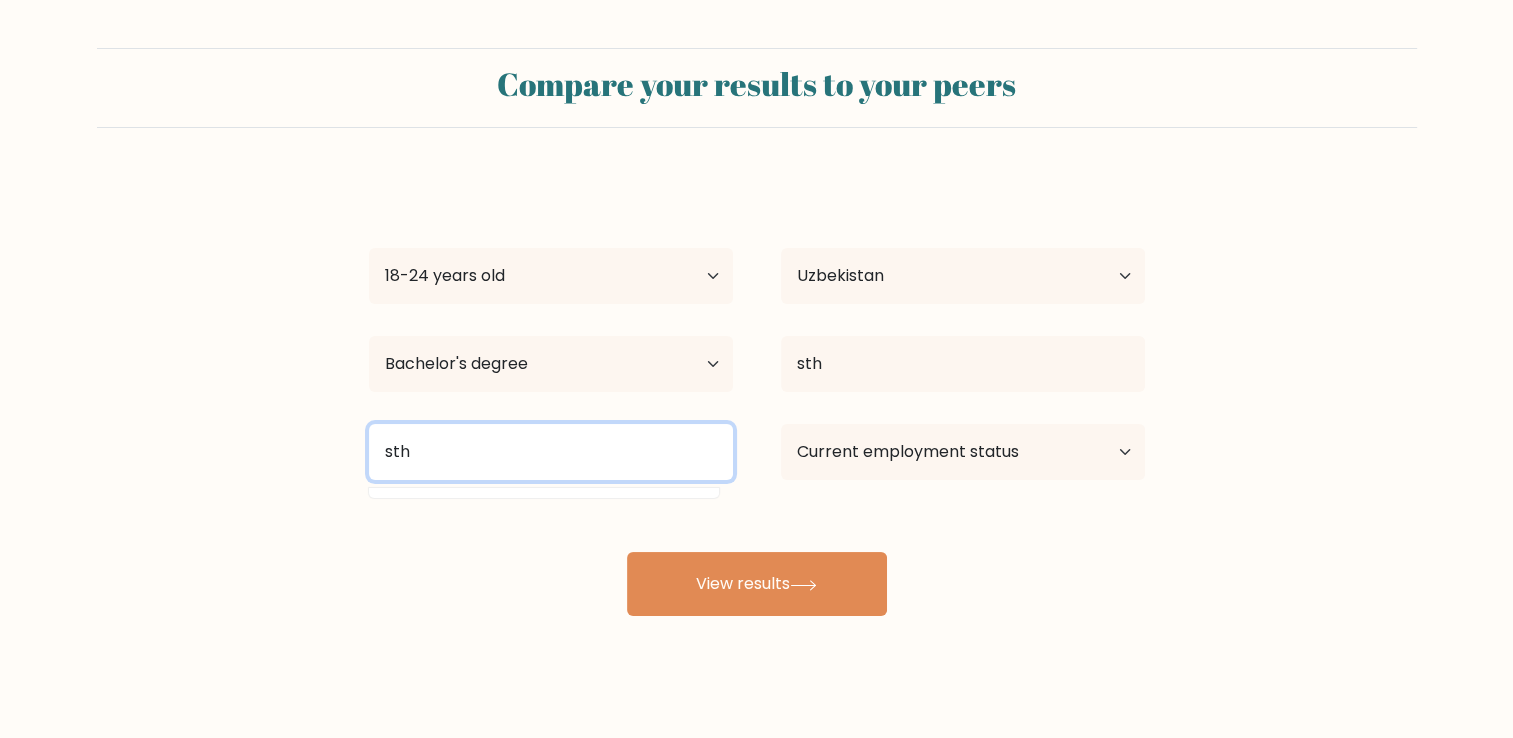 type on "sth" 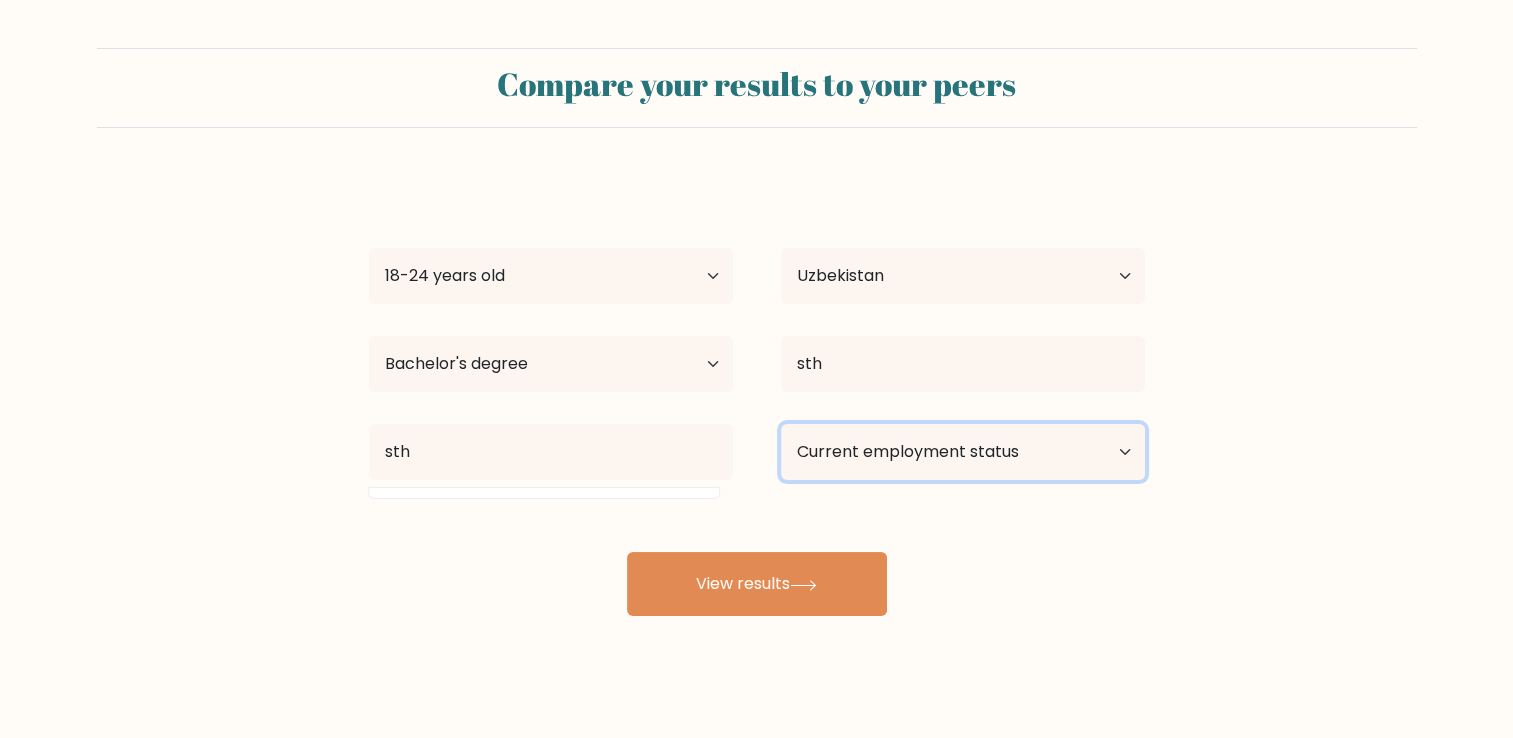 click on "Current employment status
Employed
Student
Retired
Other / prefer not to answer" at bounding box center [963, 452] 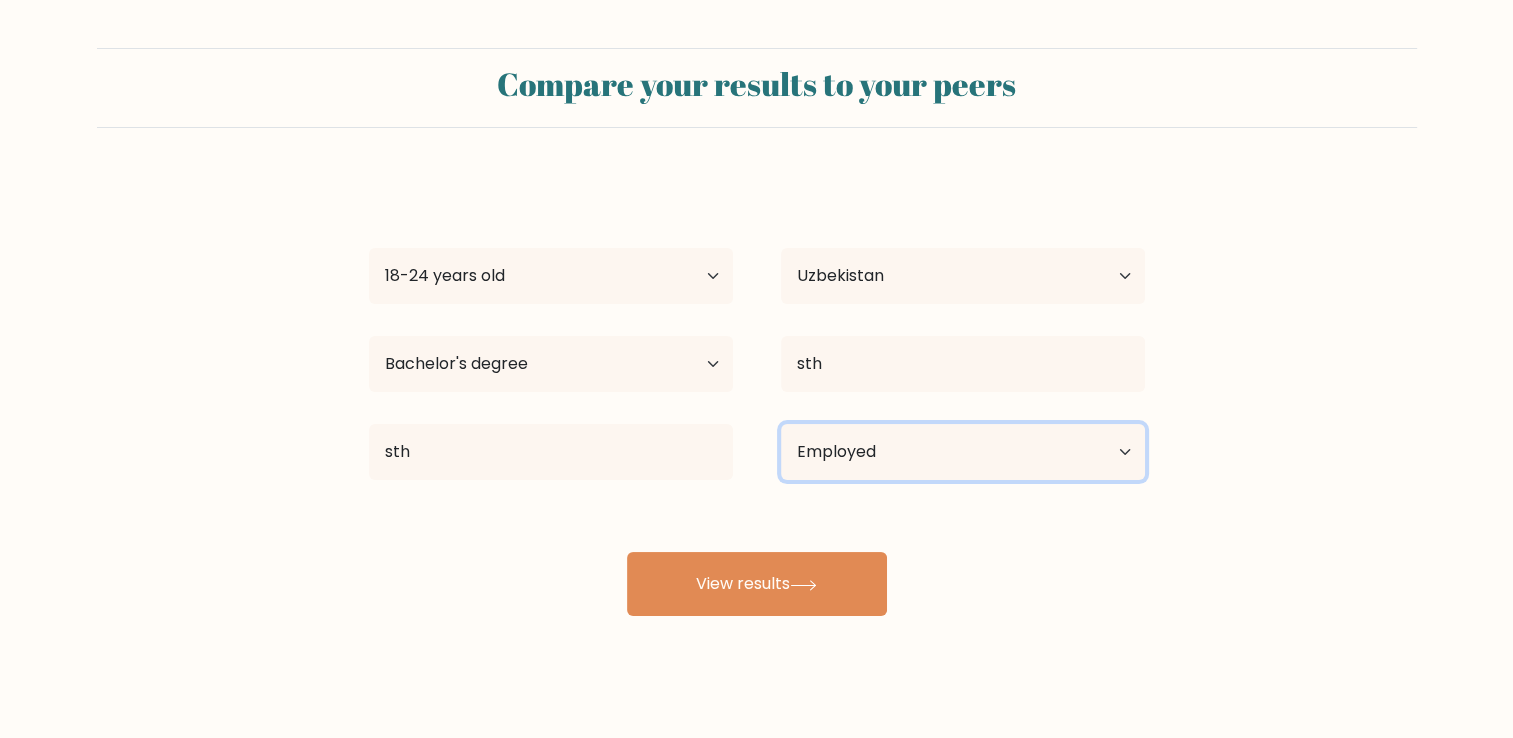 click on "Current employment status
Employed
Student
Retired
Other / prefer not to answer" at bounding box center [963, 452] 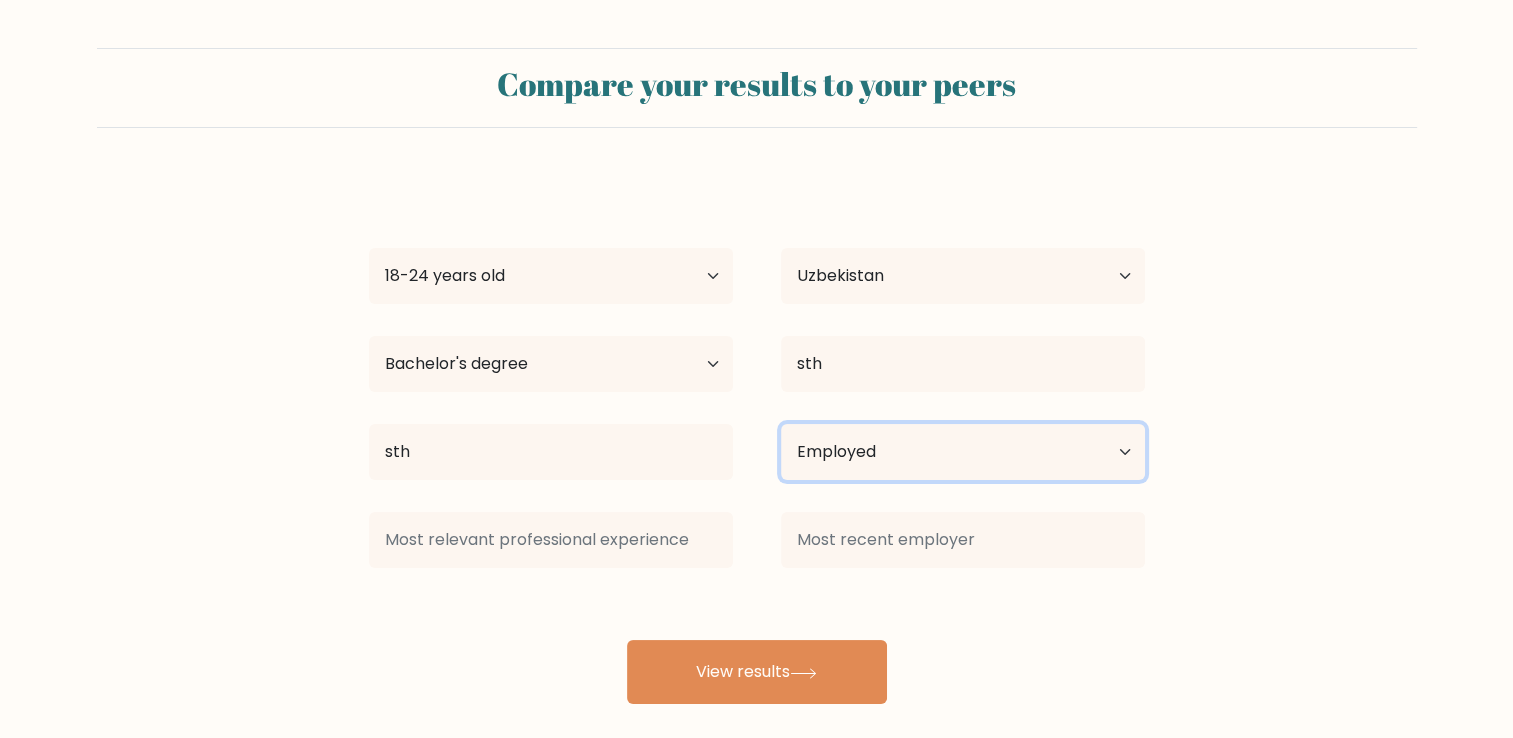 click on "Current employment status
Employed
Student
Retired
Other / prefer not to answer" at bounding box center [963, 452] 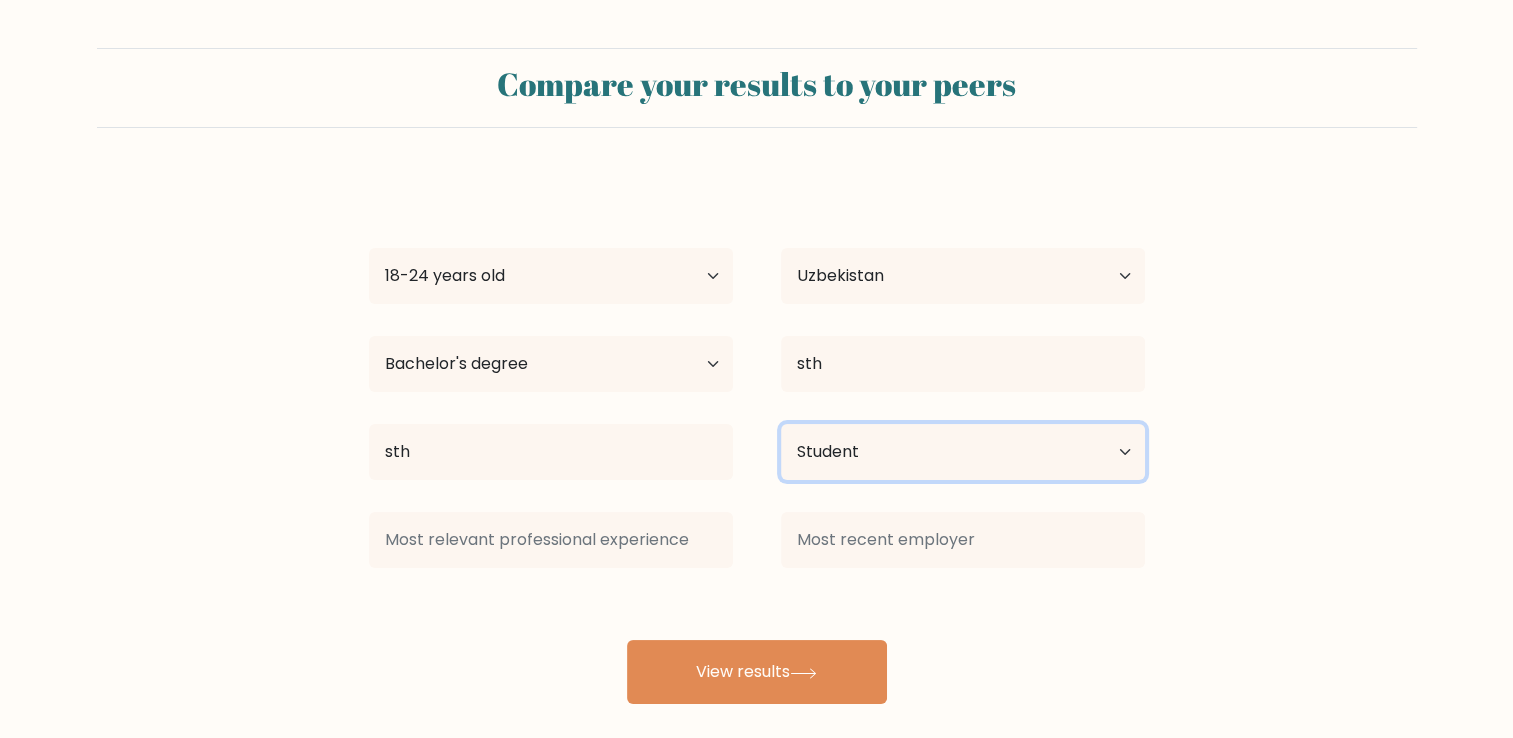 click on "Current employment status
Employed
Student
Retired
Other / prefer not to answer" at bounding box center (963, 452) 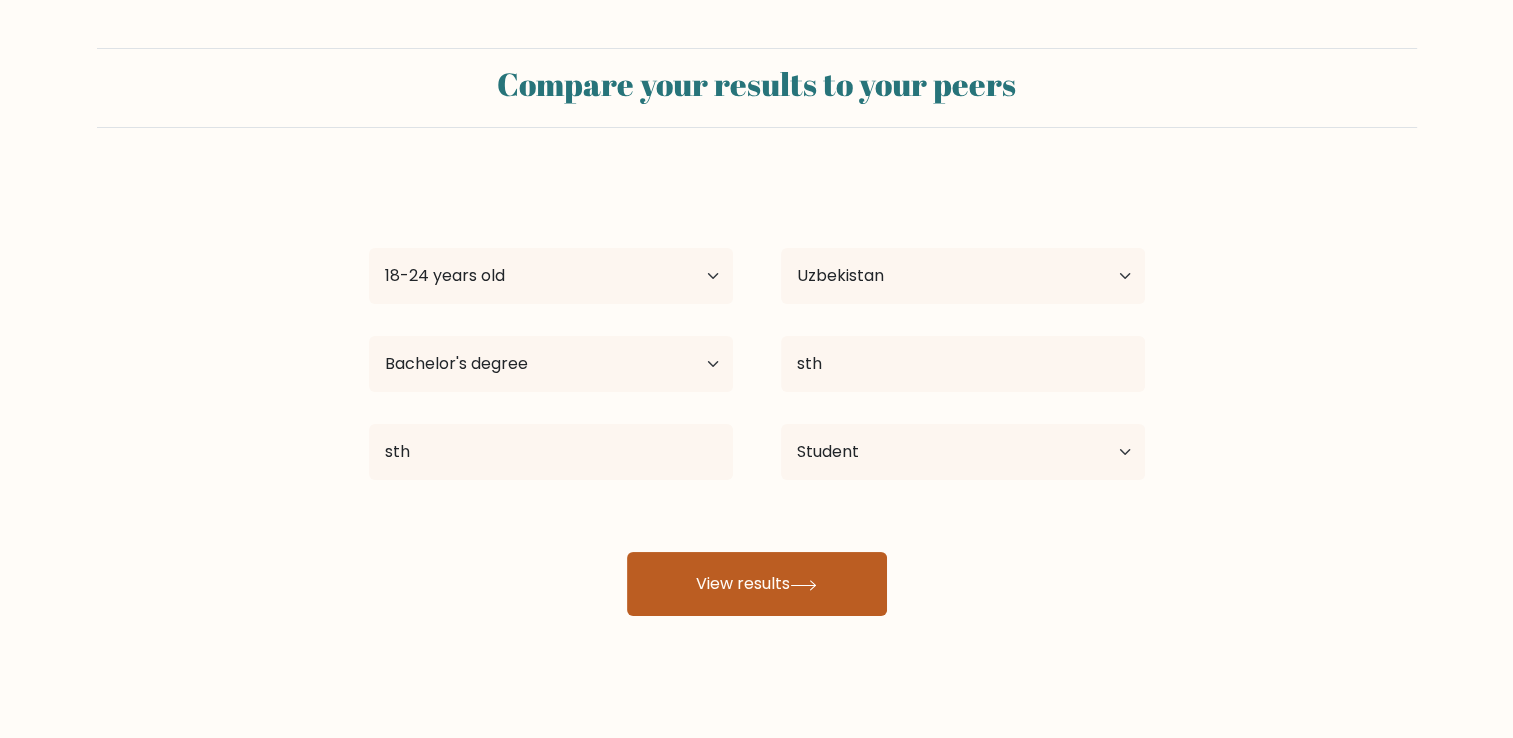 click on "View results" at bounding box center [757, 584] 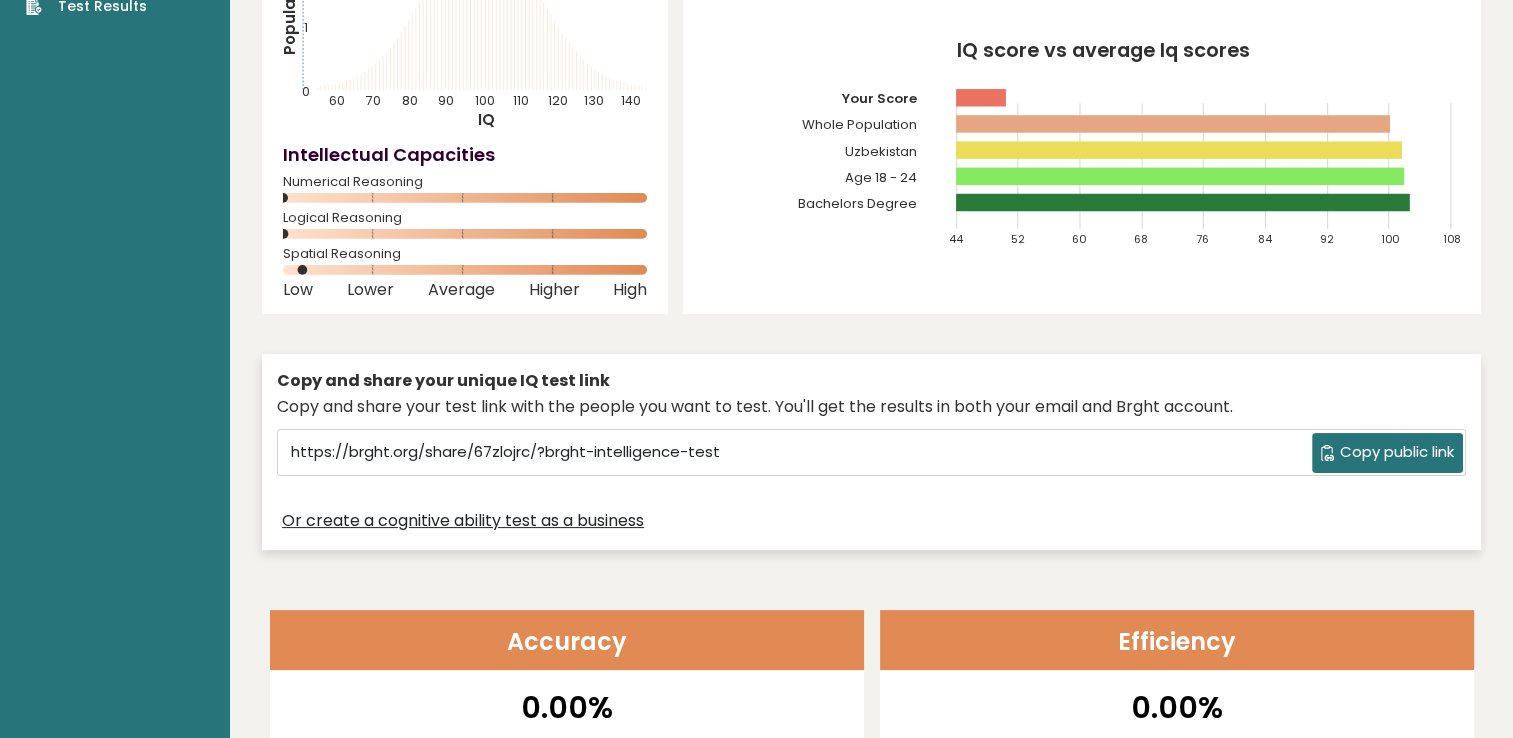 scroll, scrollTop: 0, scrollLeft: 0, axis: both 